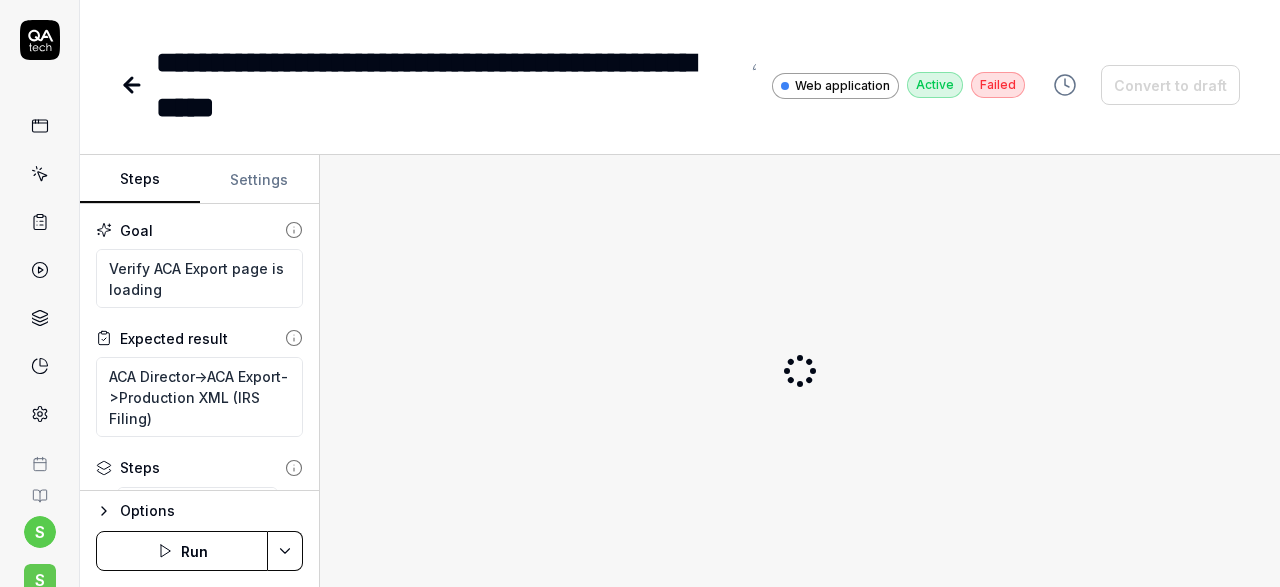 scroll, scrollTop: 0, scrollLeft: 0, axis: both 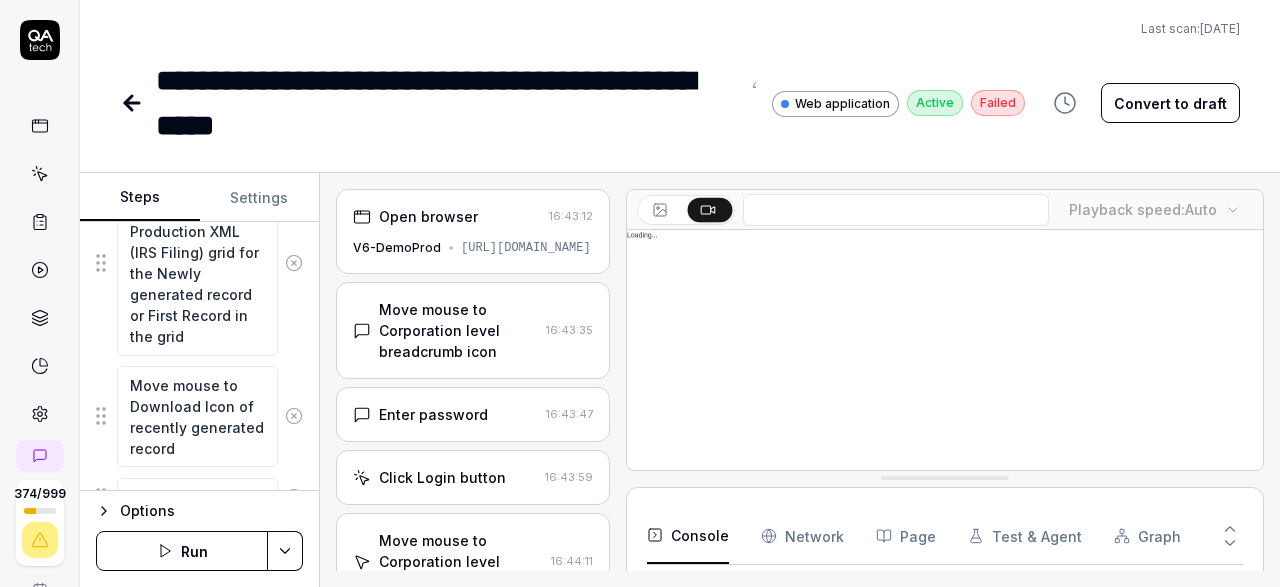 click 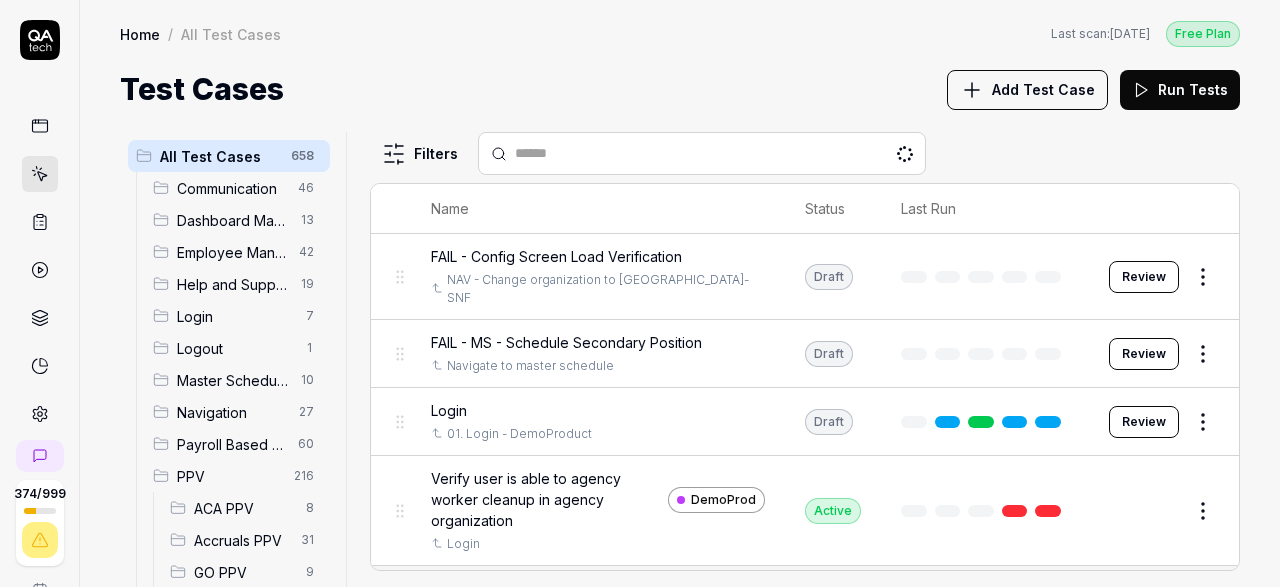 scroll, scrollTop: 580, scrollLeft: 0, axis: vertical 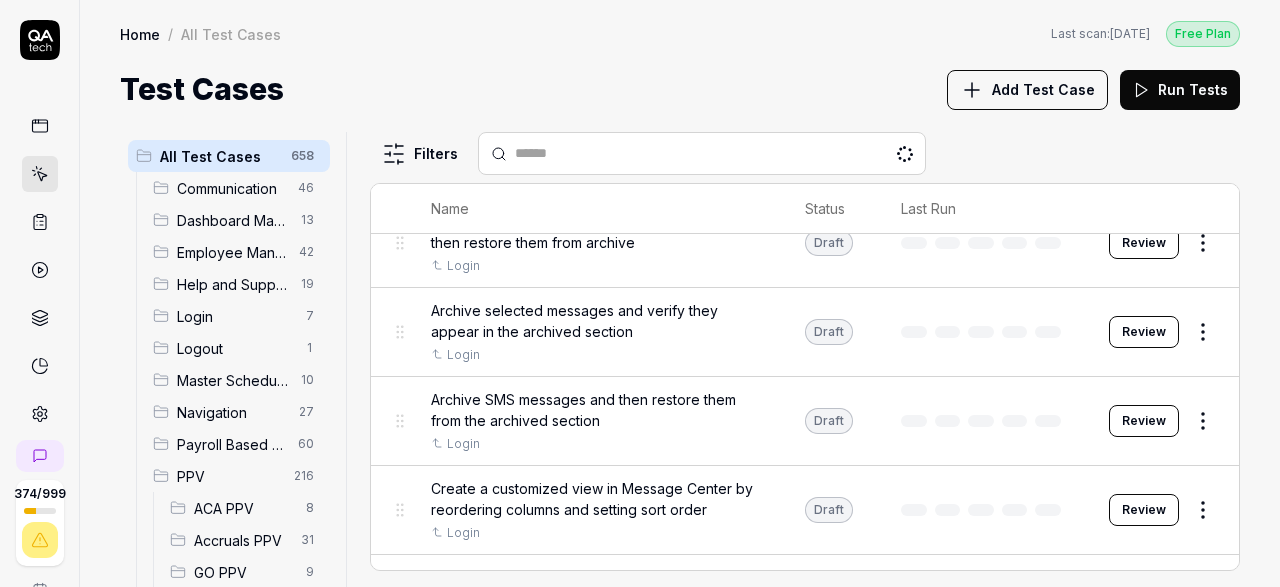 click on "ACA PPV" at bounding box center (244, 508) 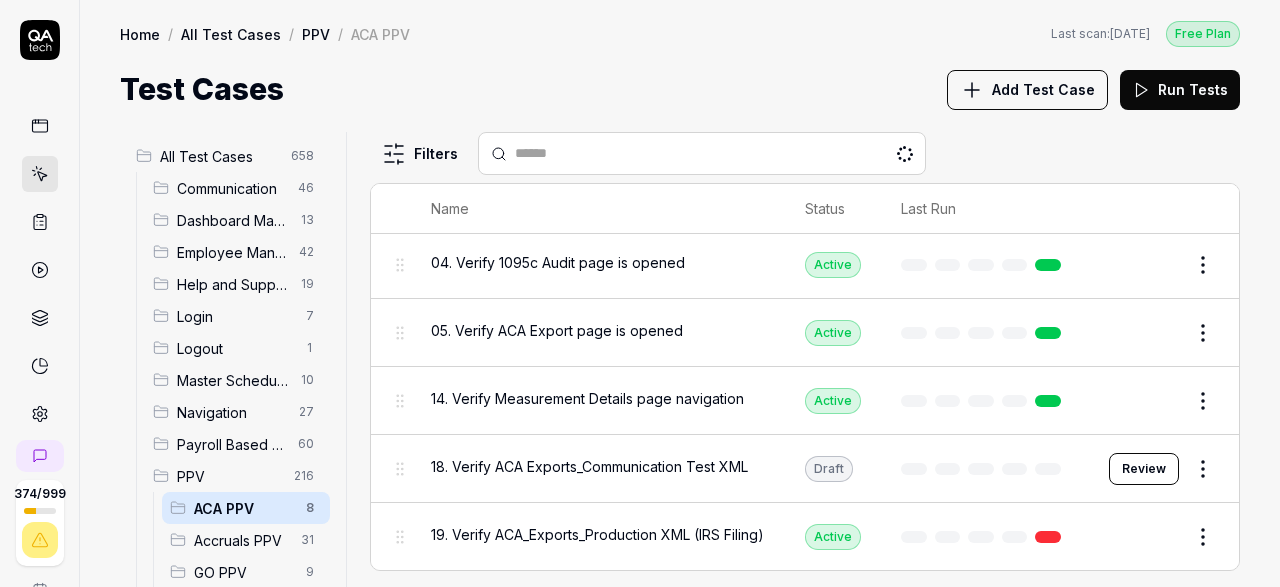 scroll, scrollTop: 237, scrollLeft: 0, axis: vertical 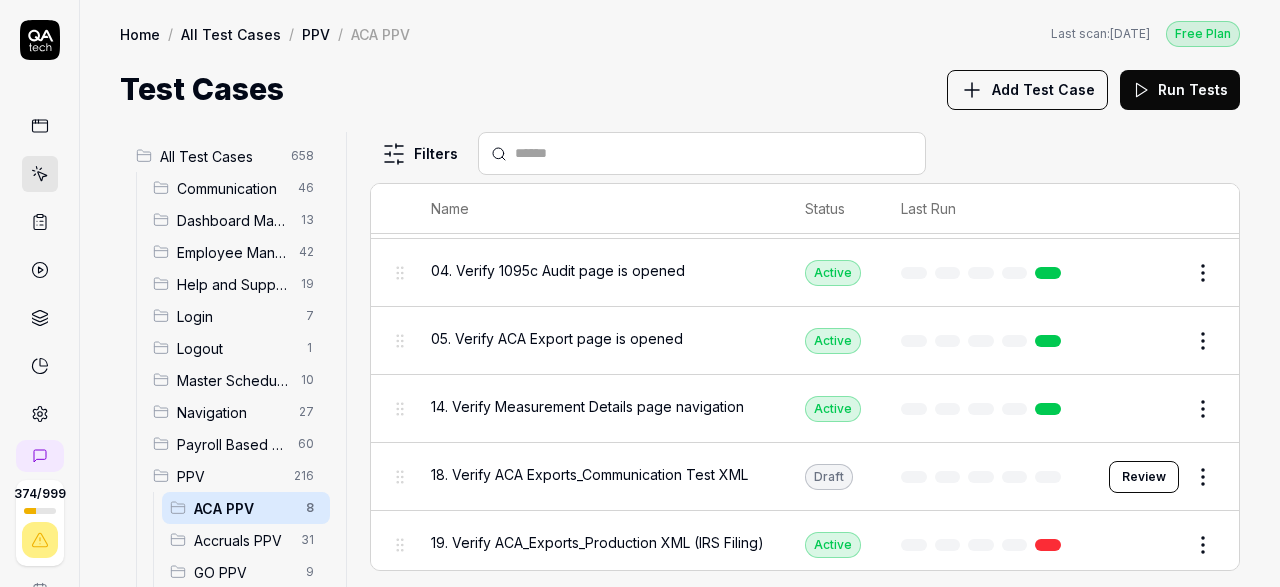 click on "18. Verify ACA Exports_Communication Test XML" at bounding box center (589, 474) 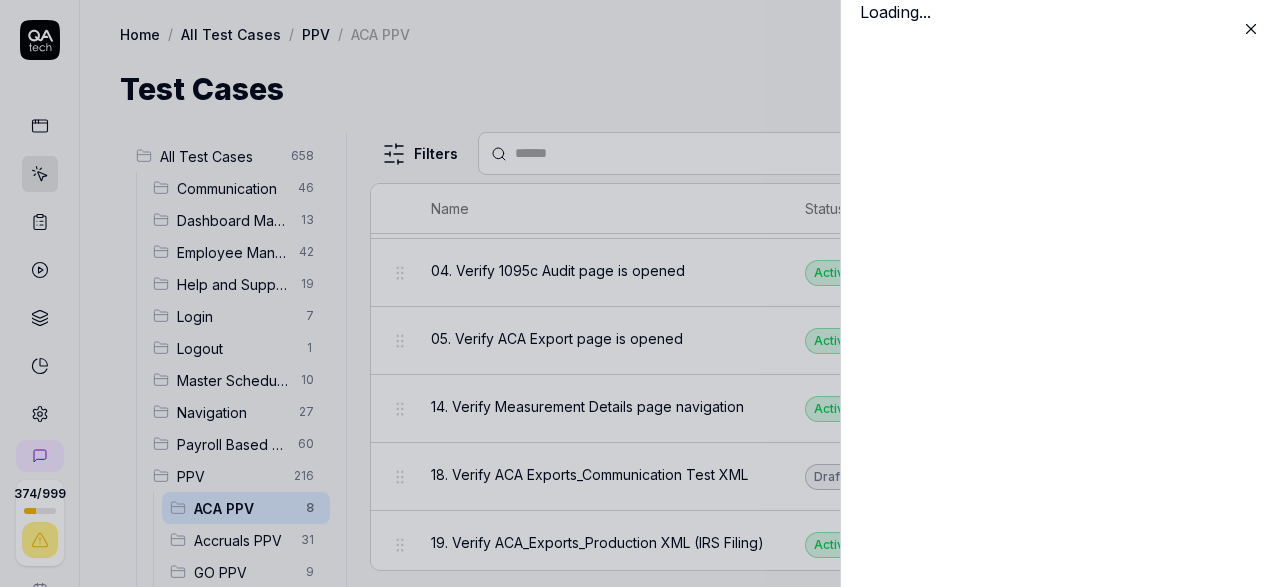 scroll, scrollTop: 237, scrollLeft: 0, axis: vertical 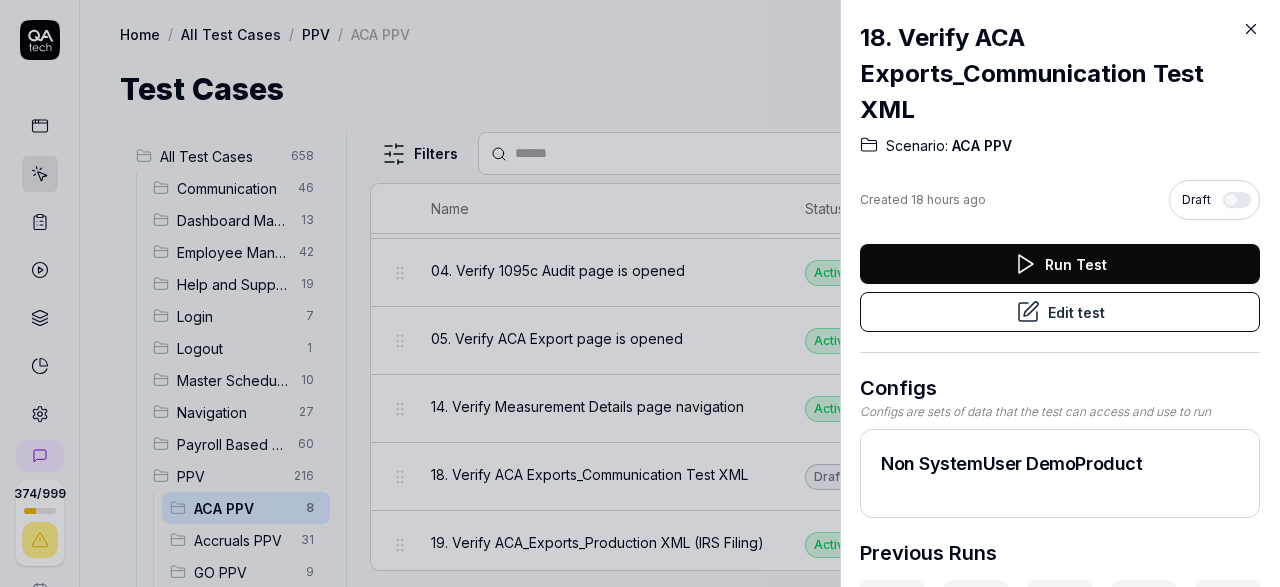 click on "Edit test" at bounding box center (1060, 312) 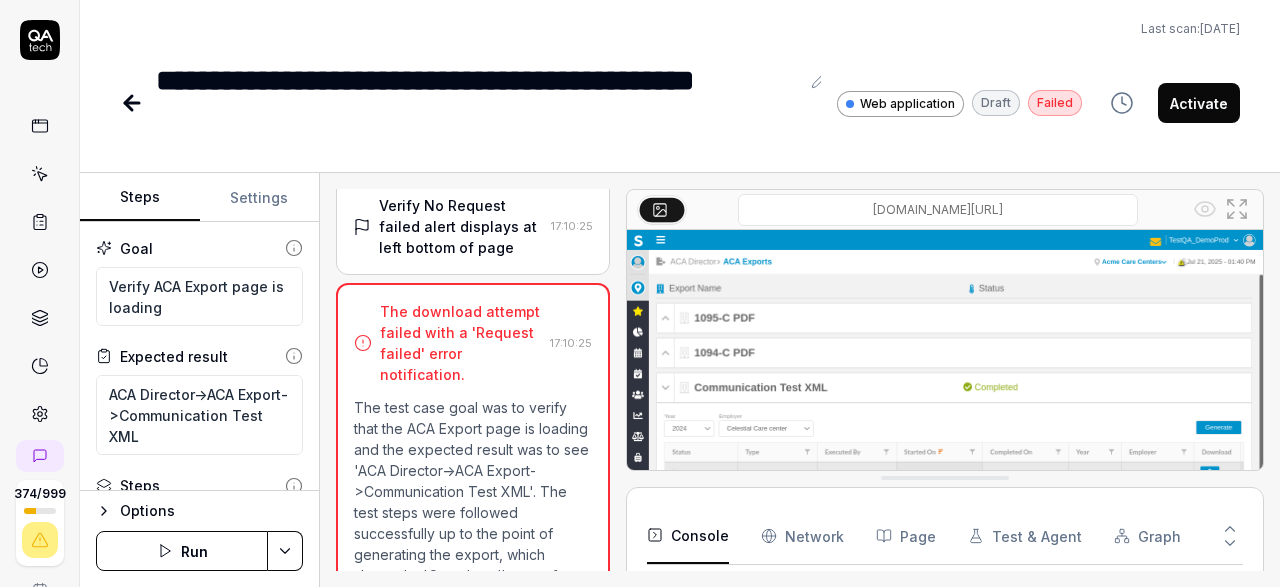 scroll, scrollTop: 1549, scrollLeft: 0, axis: vertical 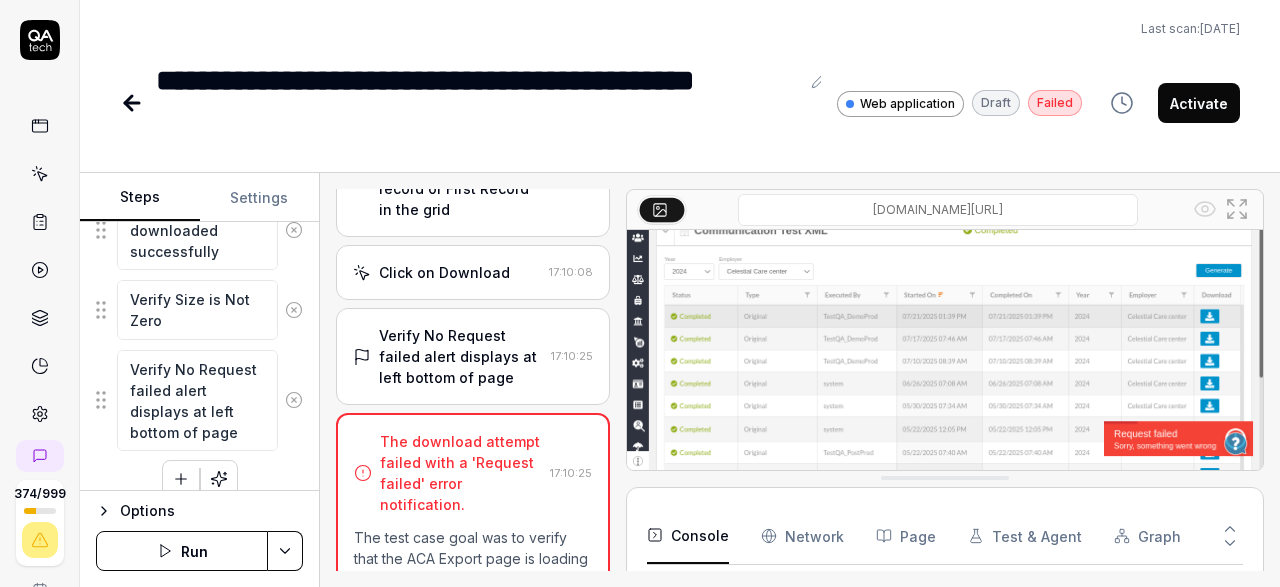 click on "The download attempt failed with a 'Request failed' error notification." at bounding box center [461, 473] 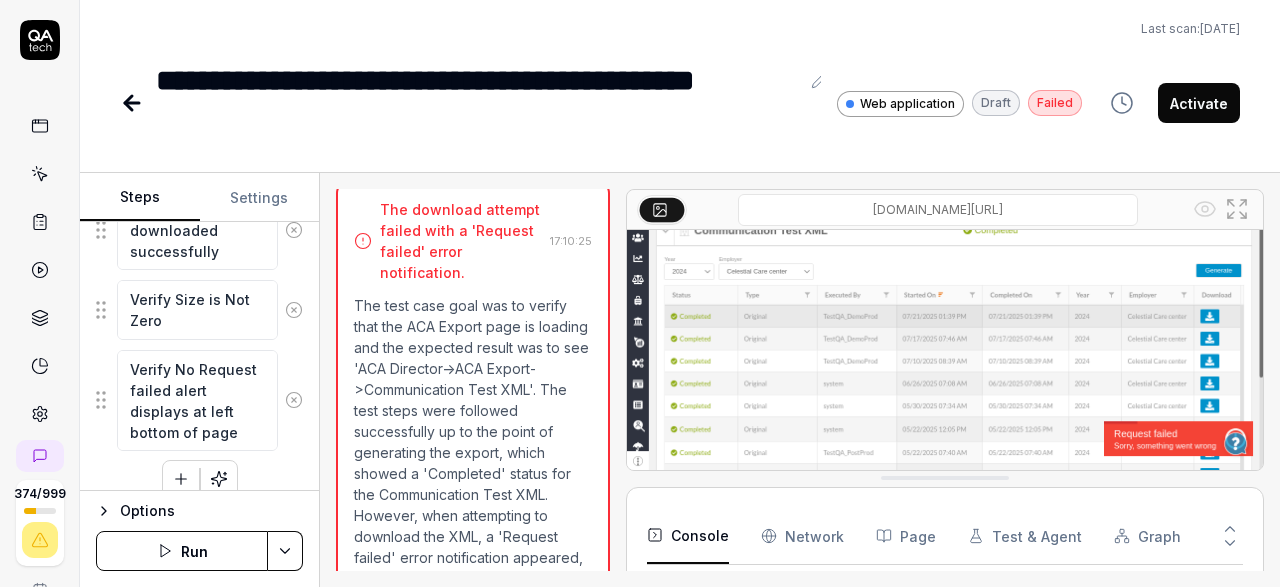 scroll, scrollTop: 2013, scrollLeft: 0, axis: vertical 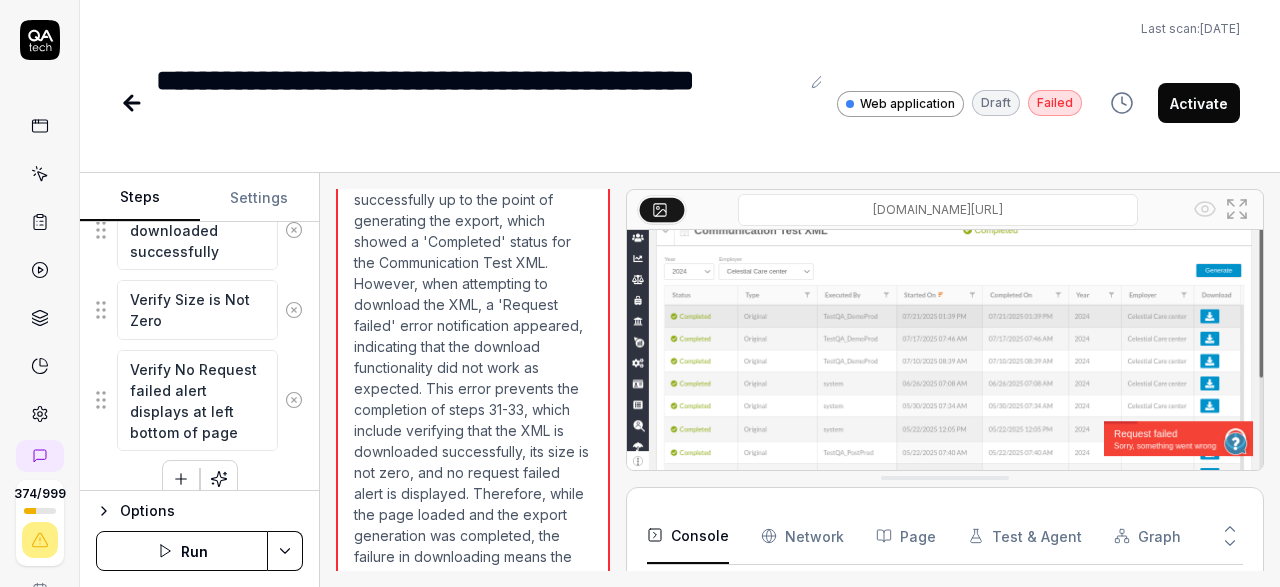 click 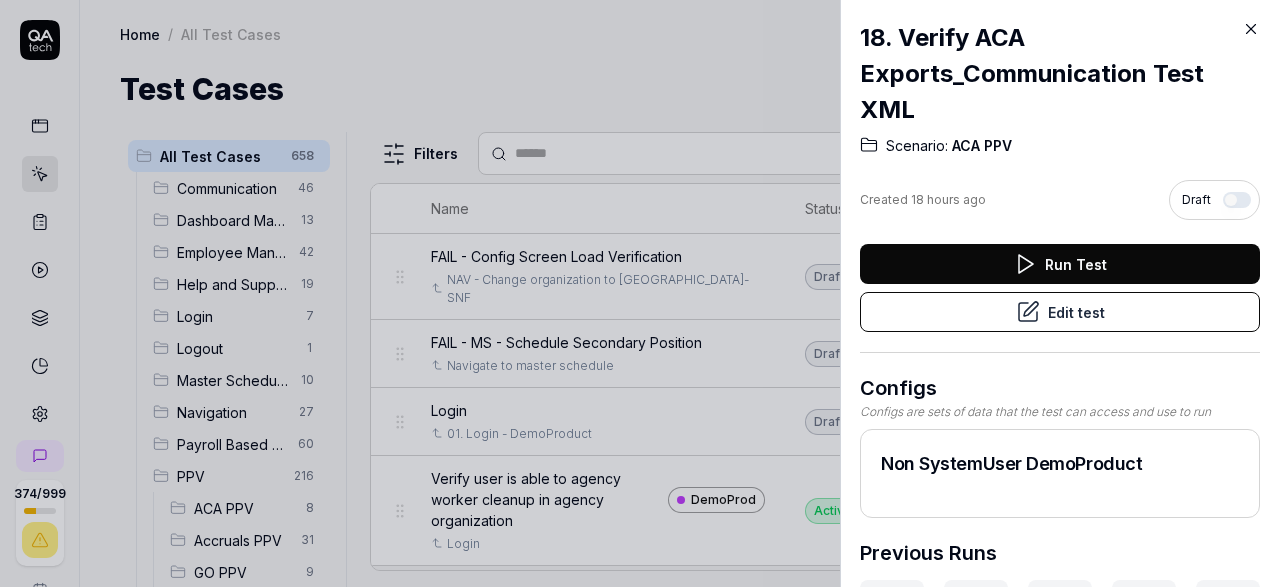 click on "Edit test" at bounding box center (1060, 312) 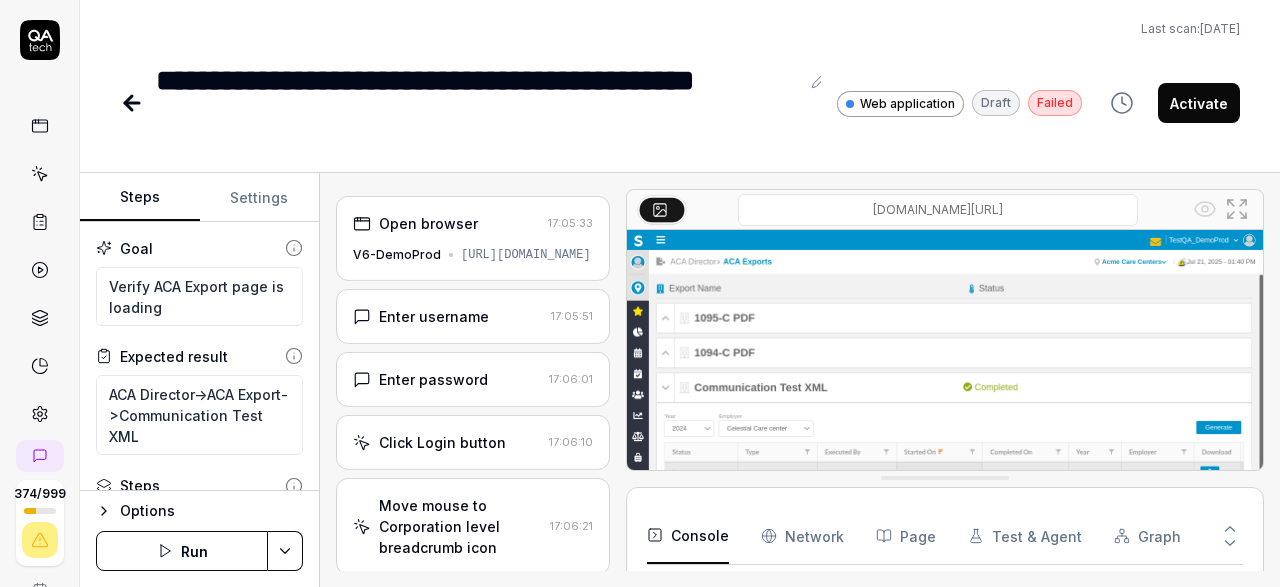 scroll, scrollTop: 317, scrollLeft: 0, axis: vertical 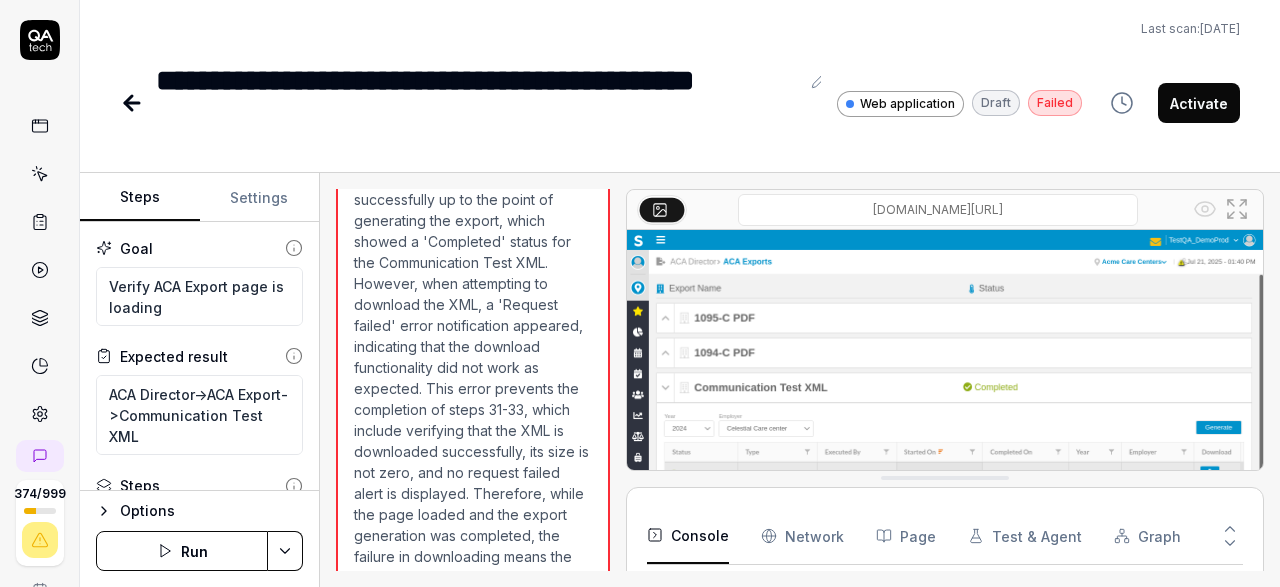 click 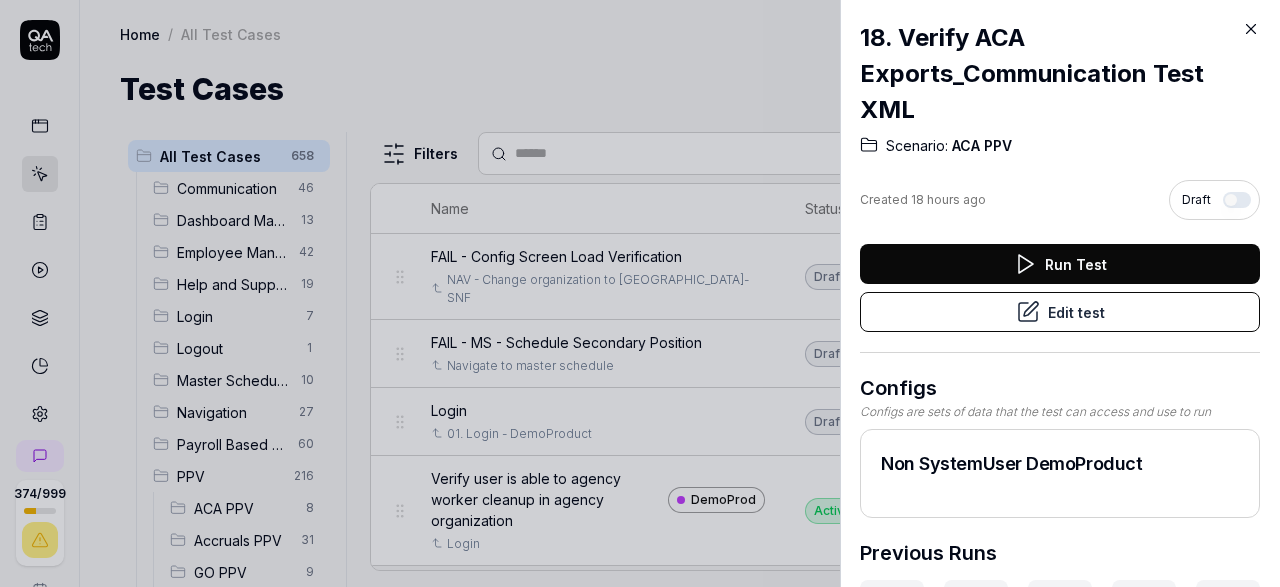 click 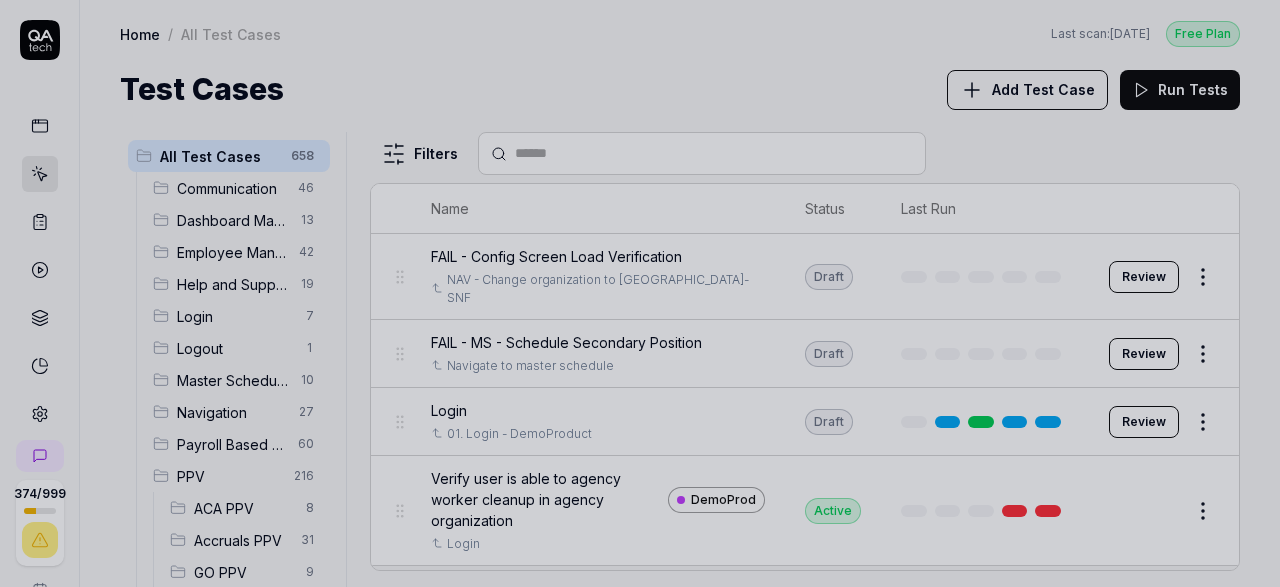 click at bounding box center (640, 293) 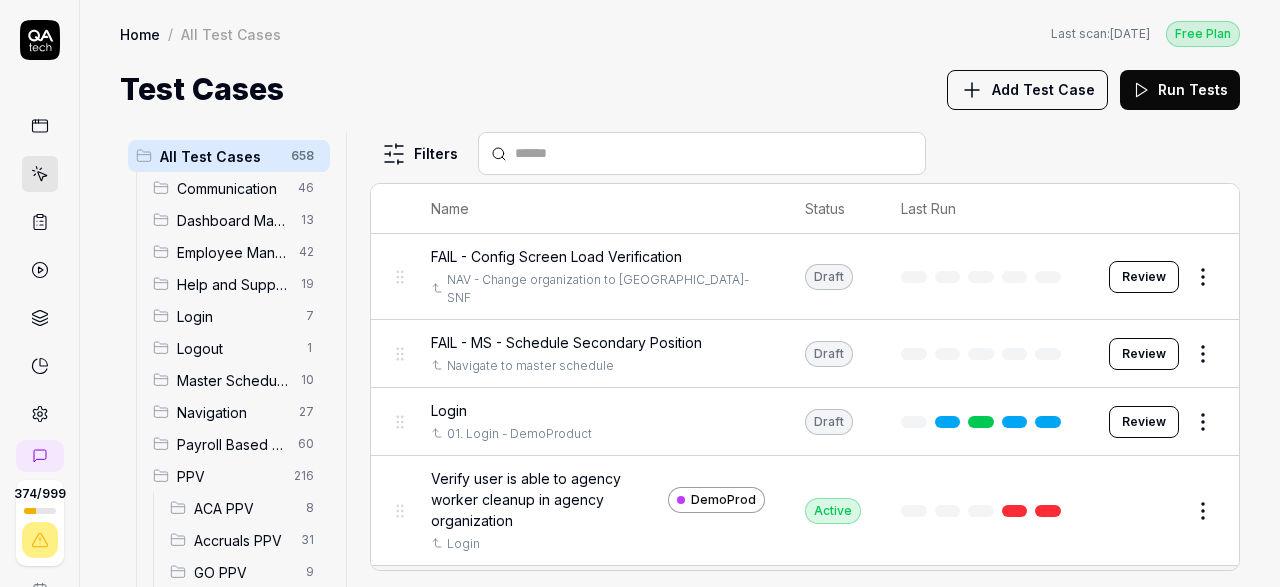 scroll, scrollTop: 116, scrollLeft: 0, axis: vertical 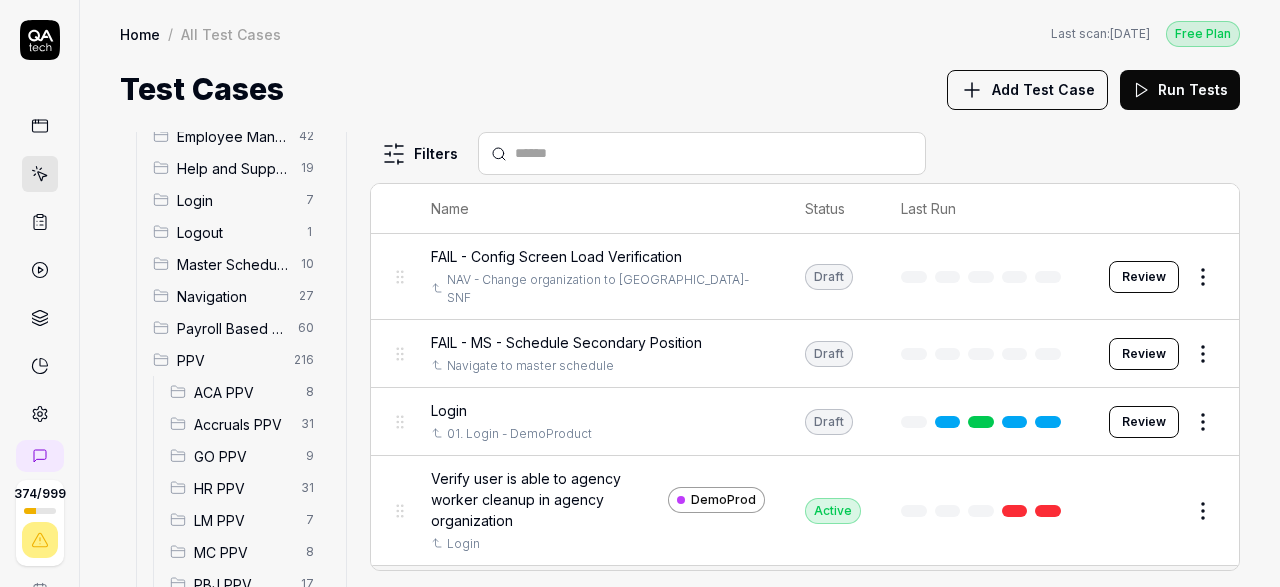 click on "ACA PPV" at bounding box center (244, 392) 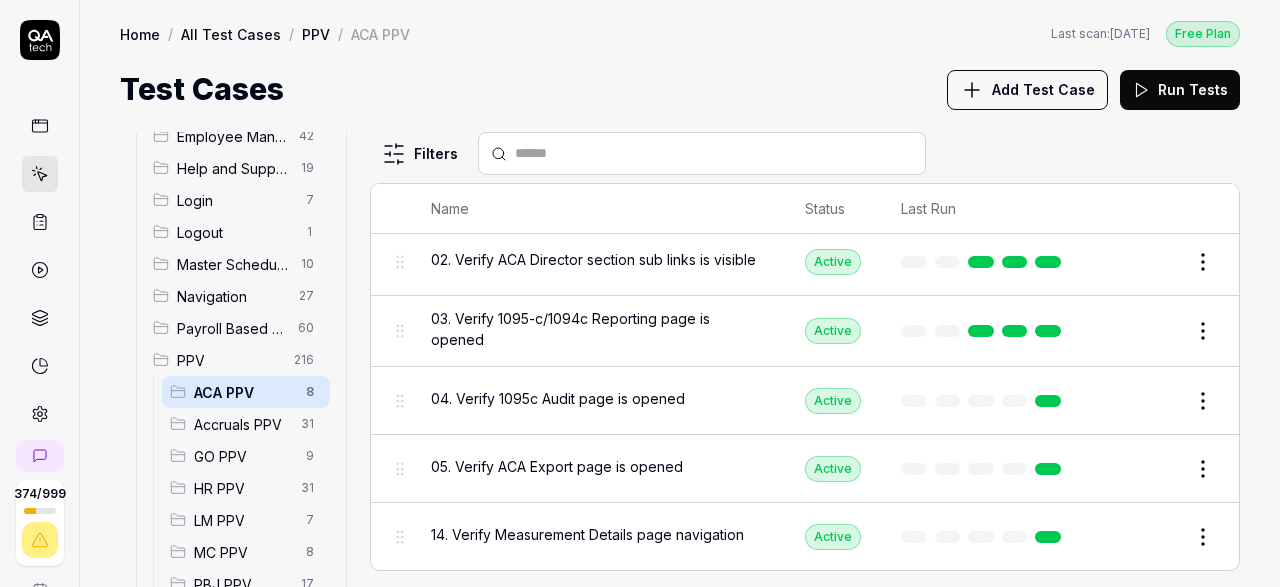 scroll, scrollTop: 237, scrollLeft: 0, axis: vertical 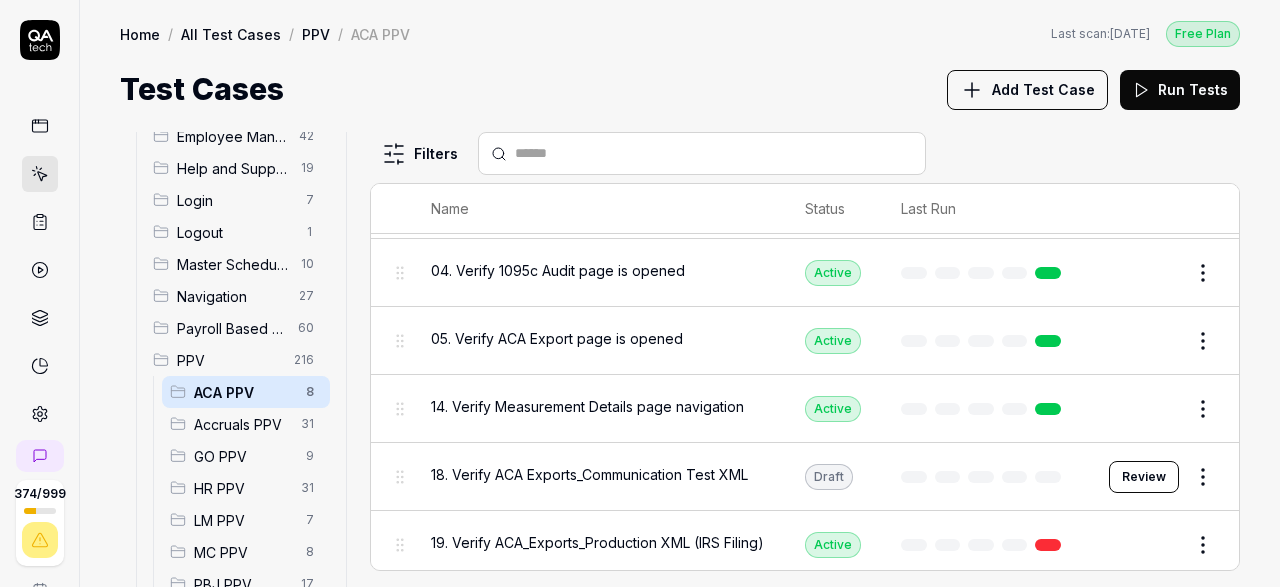 click on "374  /  999 s S Home / All Test Cases / PPV / ACA PPV Free Plan Home / All Test Cases / PPV / ACA PPV Last scan:  [DATE] Free Plan Test Cases Add Test Case Run Tests All Test Cases 658 Communication 46 Dashboard Management 13 Employee Management 42 Help and Support 19 Login 7 Logout 1 Master Schedule 10 Navigation 27 Payroll Based Journal 60 PPV 216 ACA PPV 8 Accruals PPV 31 GO PPV 9 HR PPV 31 LM PPV 7 MC PPV 8 PBJ PPV 17 SO PPV 55 Spotlight PPV 4 TA PPV 46 Reporting 6 Schedule Optimizer 7 Screen Loads 7 TestPPV 0 Time & Attendance 192 User Profile 1 Filters Name Status Last Run PPV ACA PPV 01. Login application and navigate to  ACA Active Edit 02. Verify ACA Director section sub links is visible Active Edit 03. Verify 1095-c/1094c Reporting page is opened Active Edit 04. Verify 1095c Audit  page is opened Active Edit 05. Verify ACA Export page is opened Active Edit 14. Verify Measurement Details page navigation Active Edit 18. Verify ACA Exports_Communication Test XML Draft Review Active Edit *" at bounding box center [640, 293] 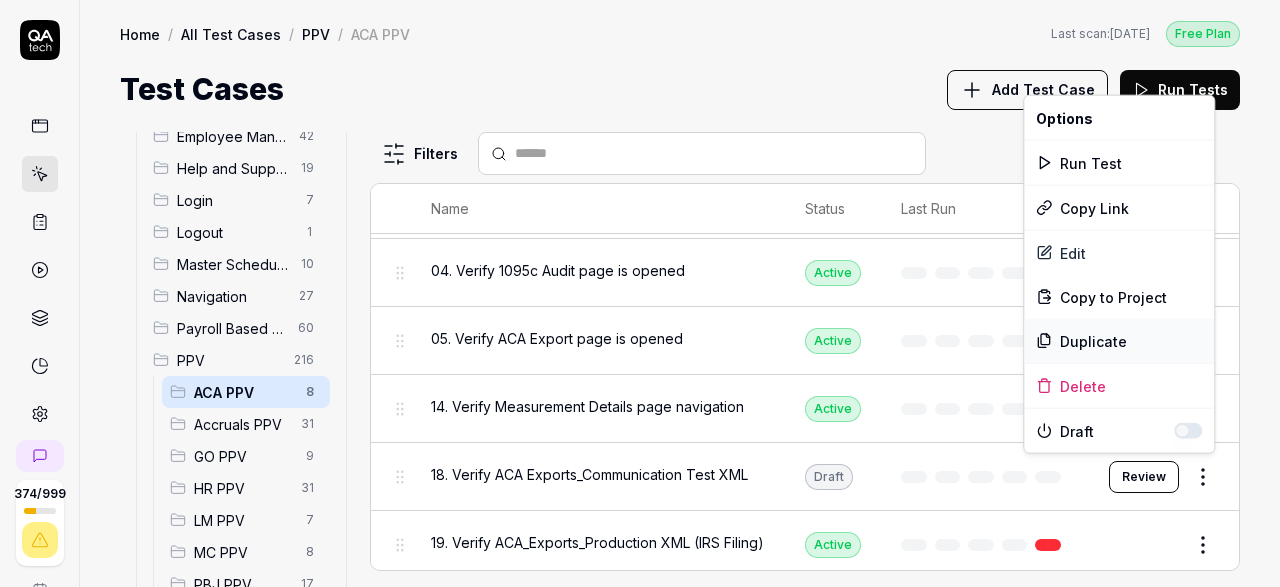 click on "Duplicate" at bounding box center (1119, 341) 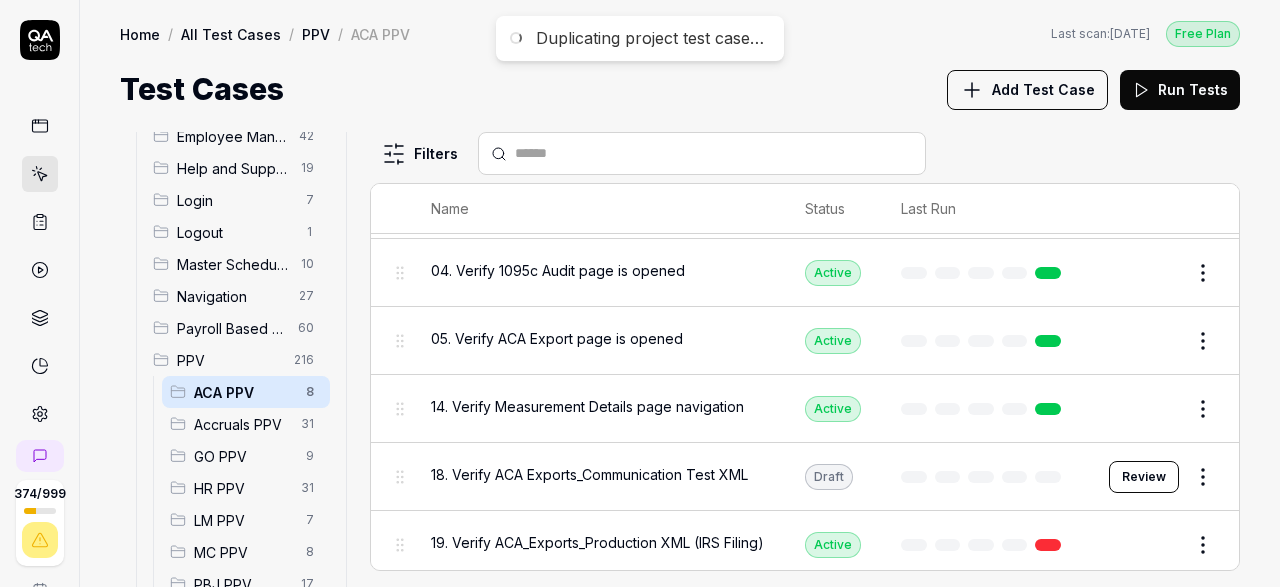 scroll, scrollTop: 116, scrollLeft: 0, axis: vertical 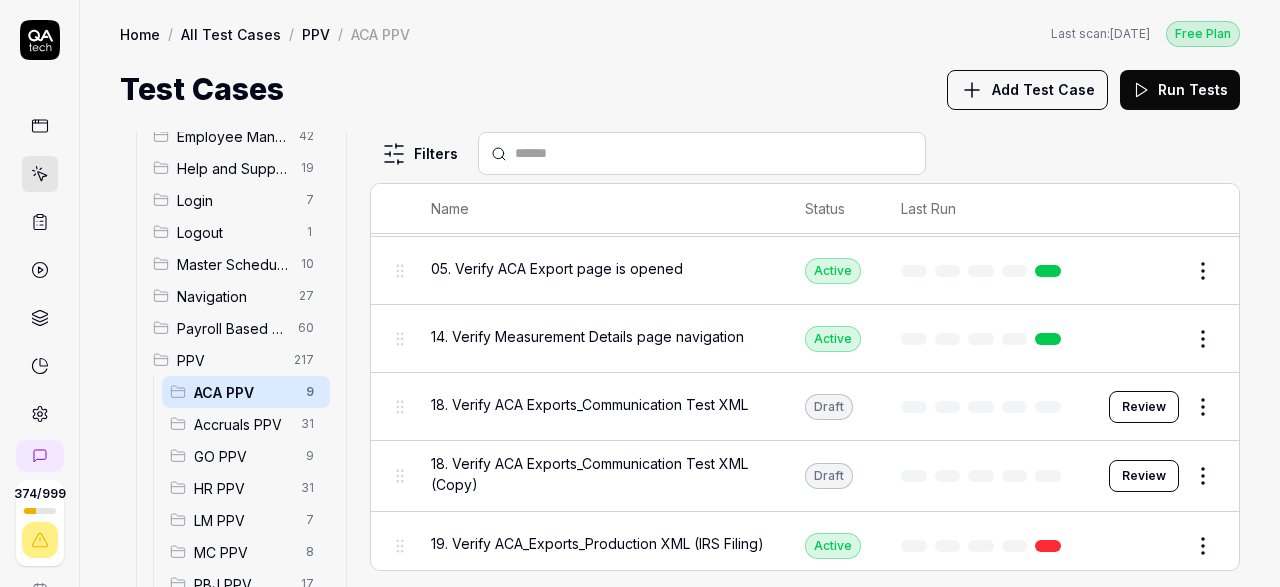 click on "18. Verify ACA Exports_Communication Test XML (Copy)" at bounding box center [598, 474] 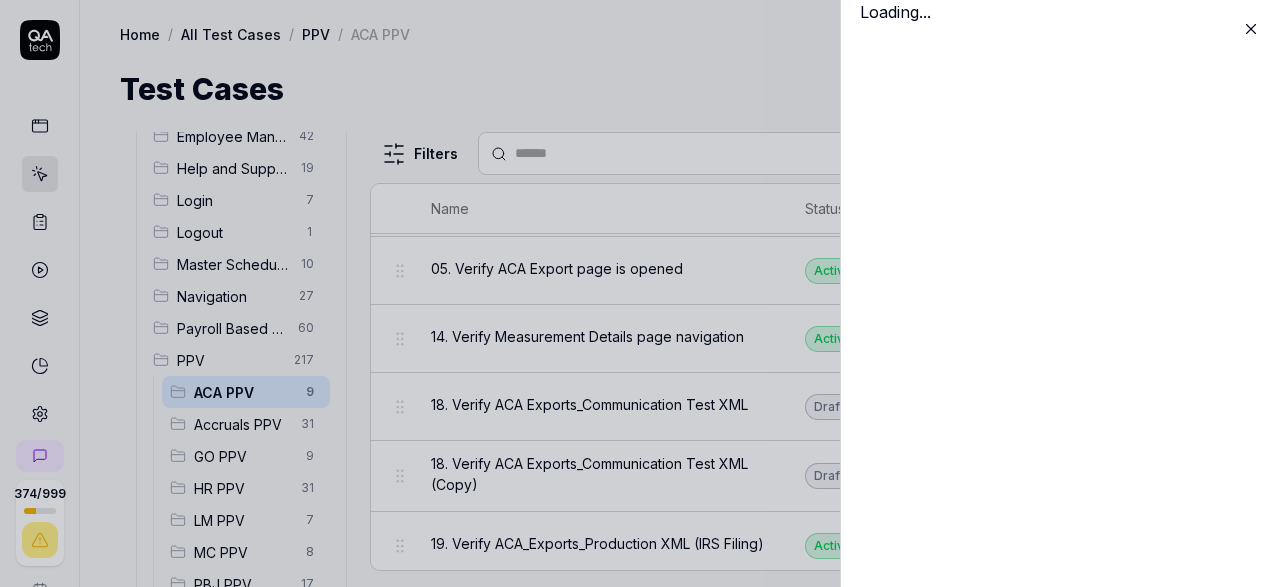 scroll, scrollTop: 116, scrollLeft: 0, axis: vertical 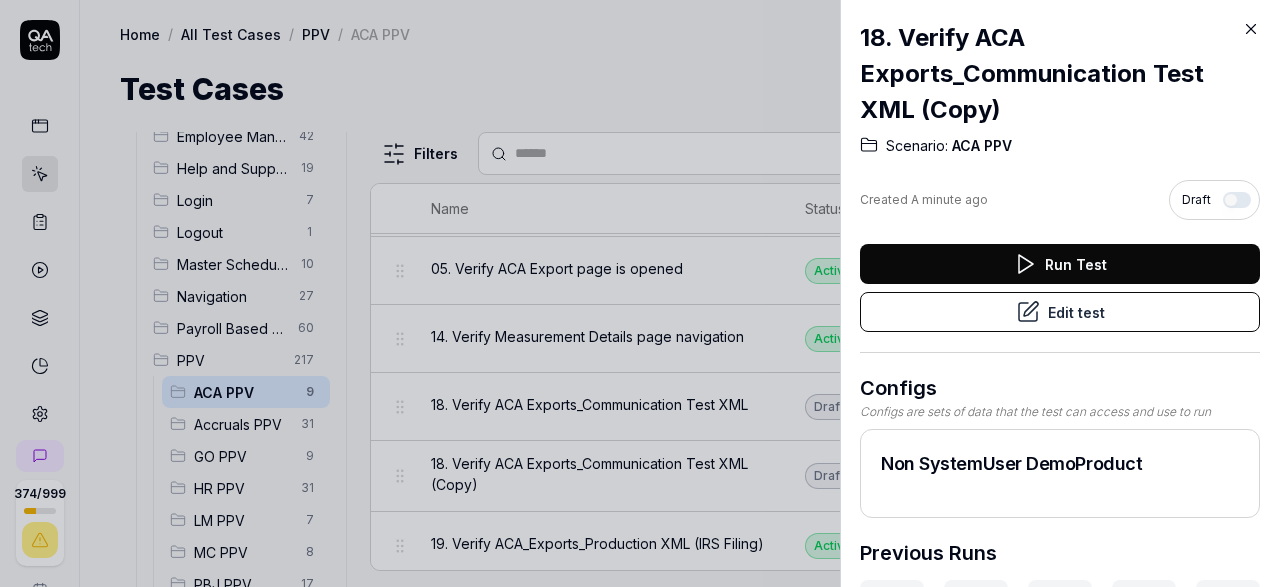 click on "Edit test" at bounding box center [1060, 312] 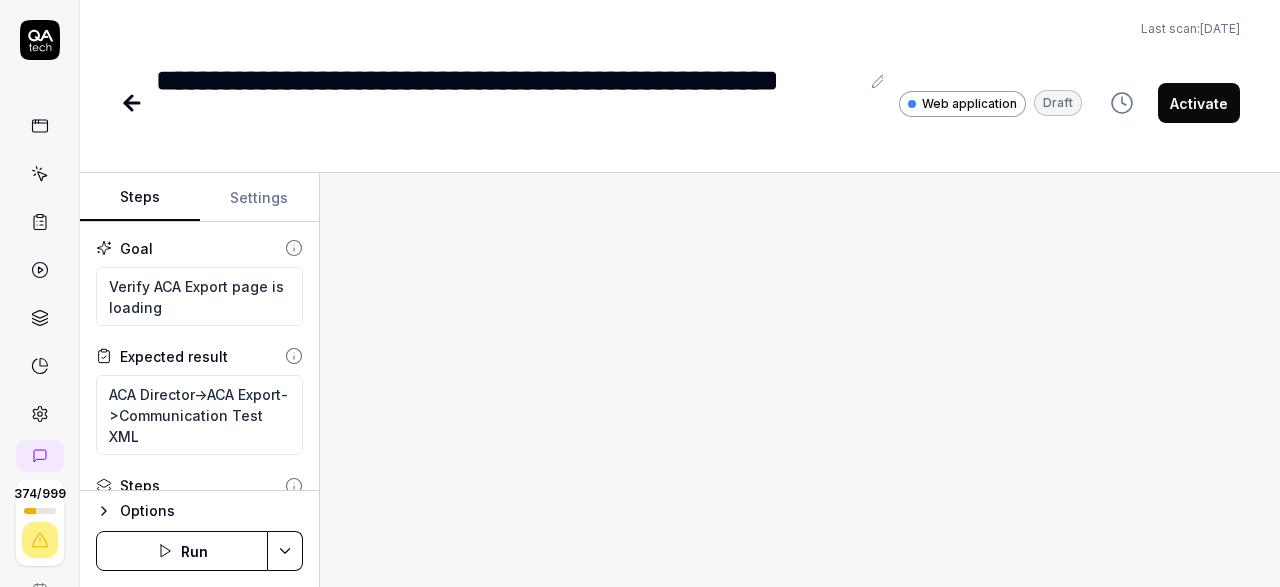 type on "*" 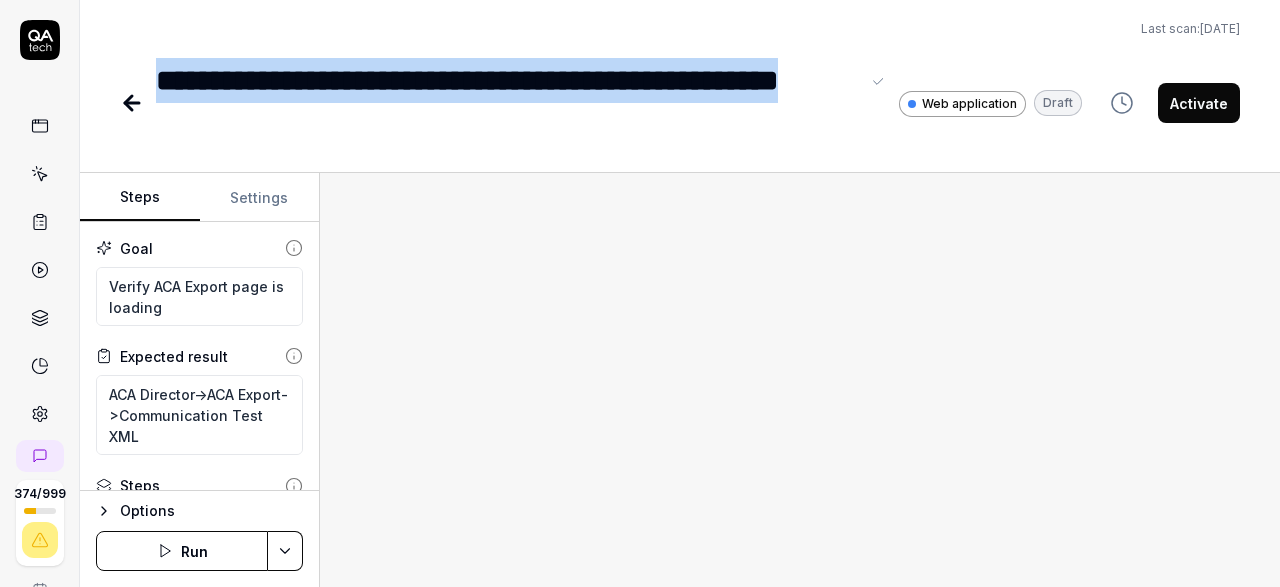 click on "**********" at bounding box center [507, 103] 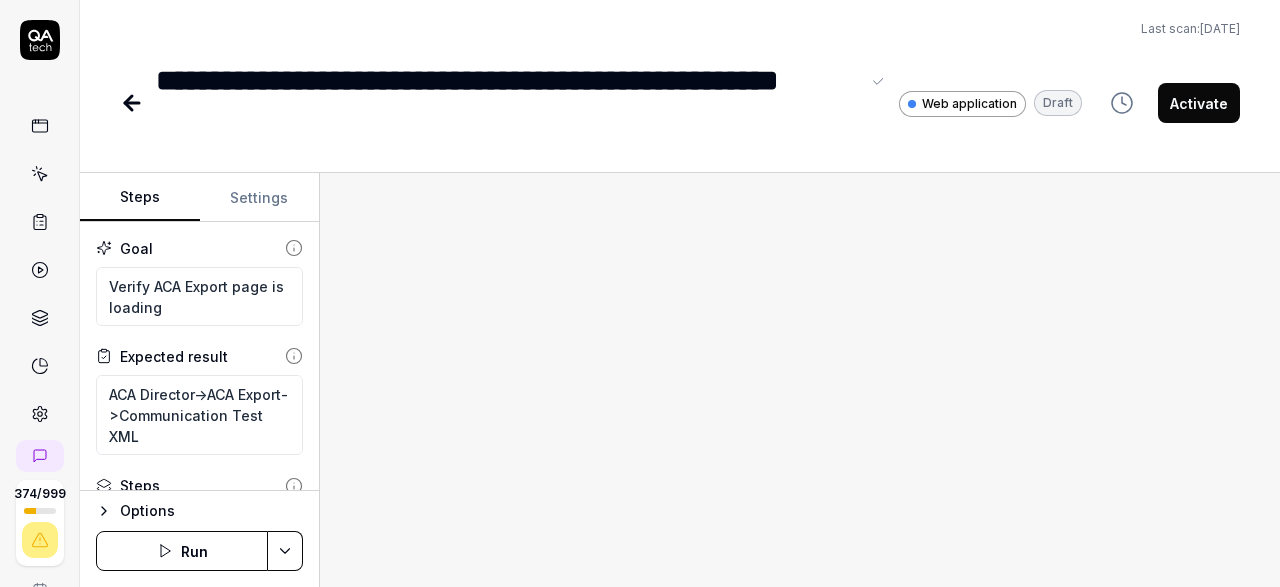 click on "**********" at bounding box center (507, 103) 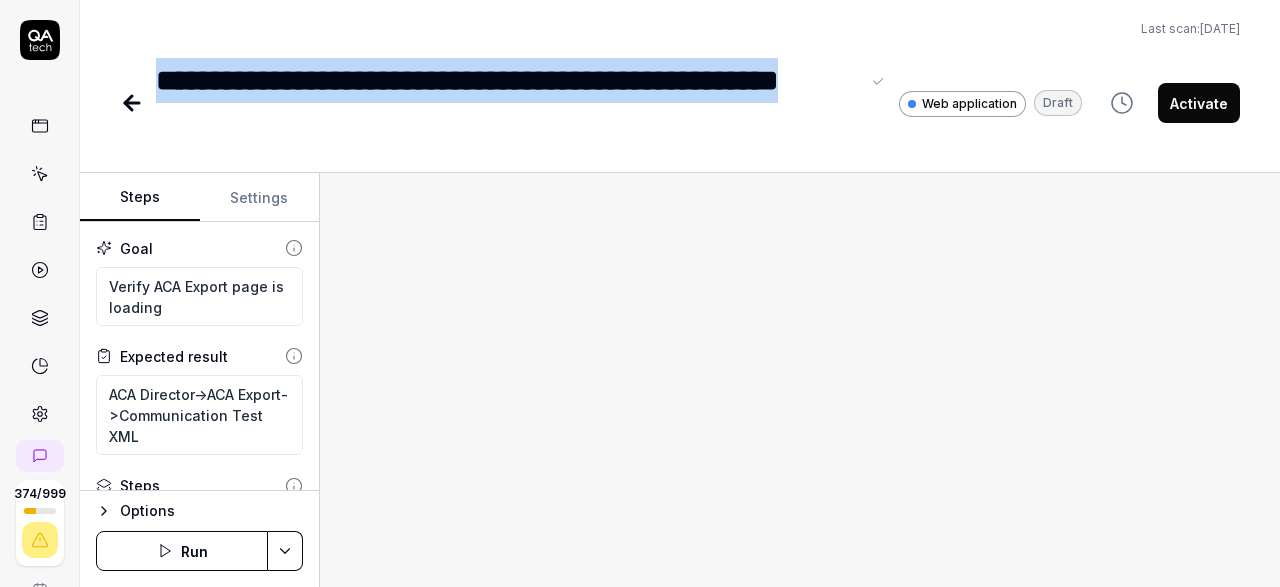 drag, startPoint x: 341, startPoint y: 121, endPoint x: 153, endPoint y: 69, distance: 195.05896 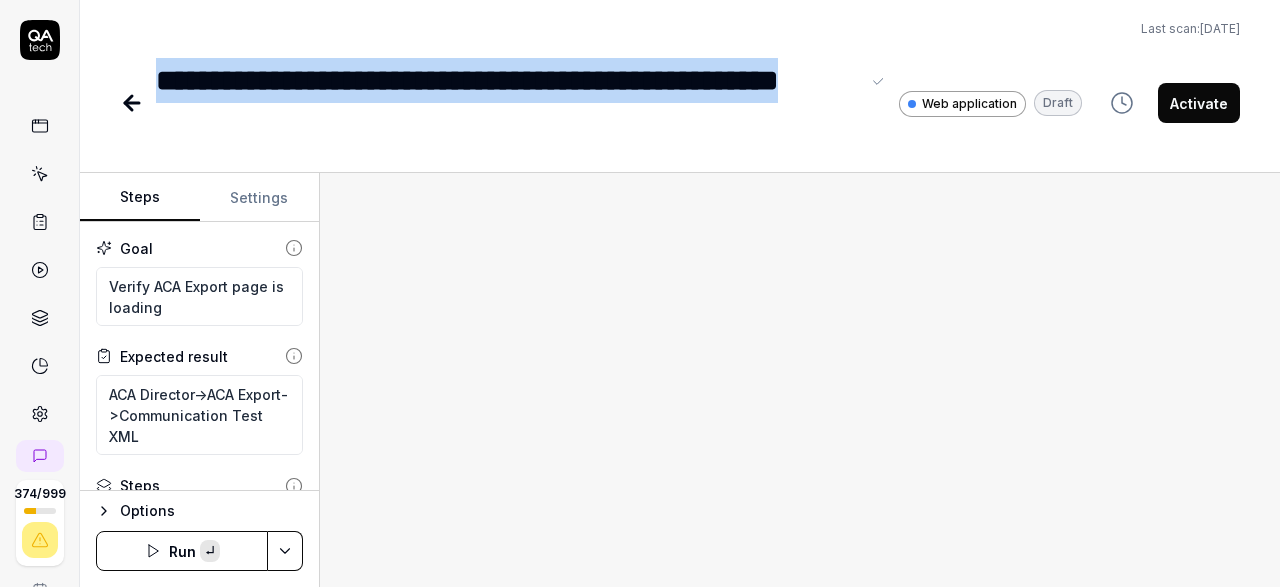 paste 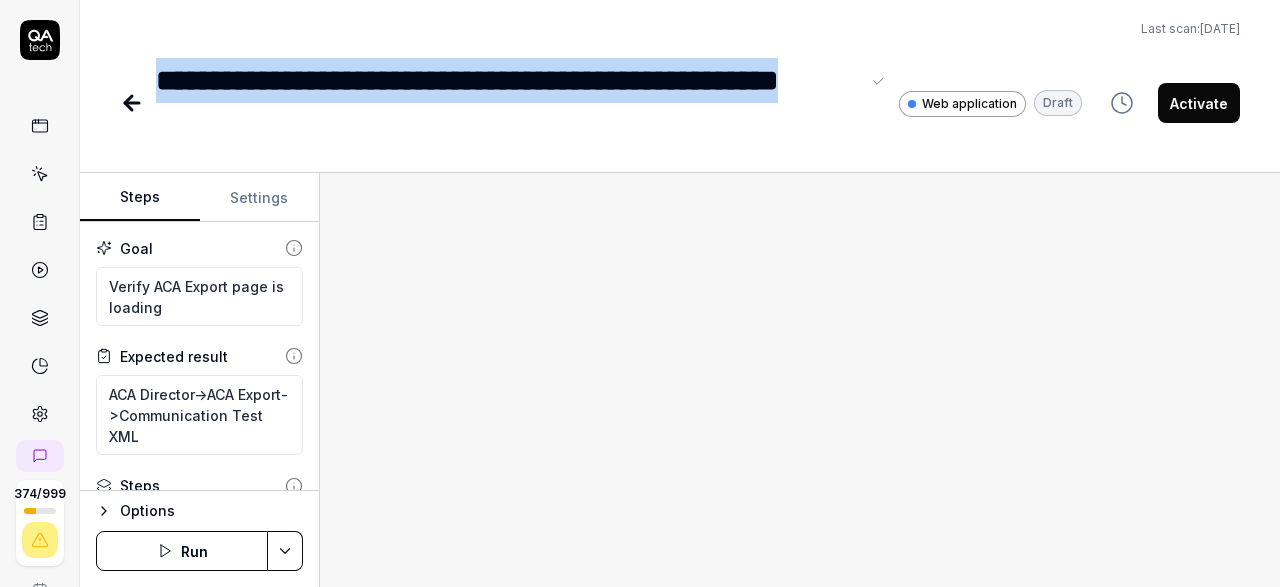 type 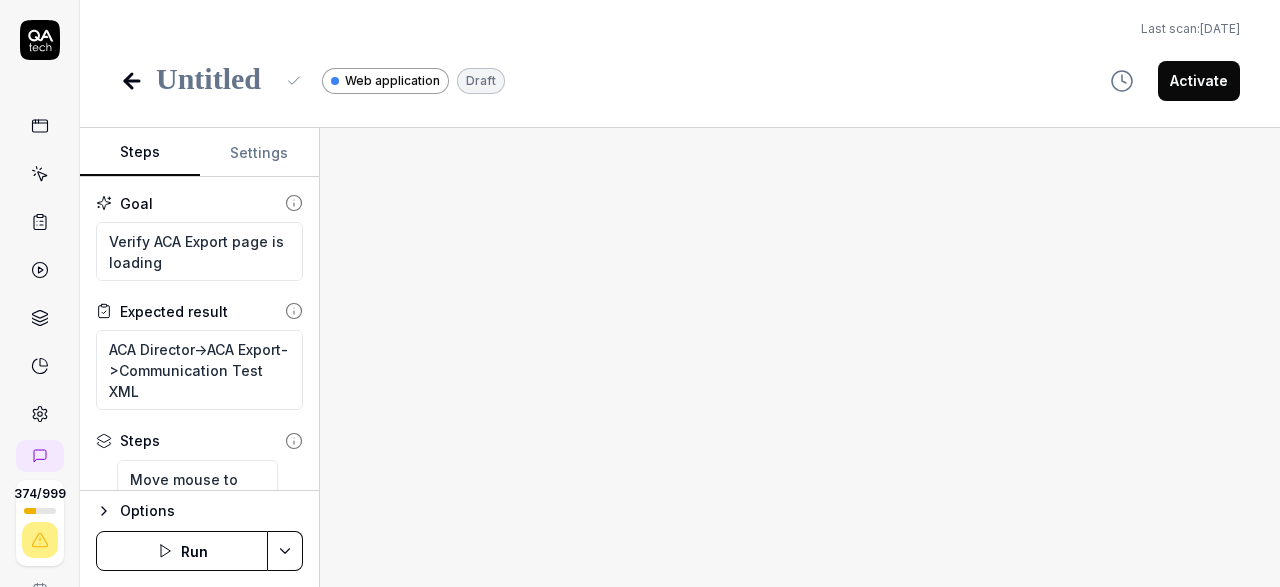 click at bounding box center [215, 80] 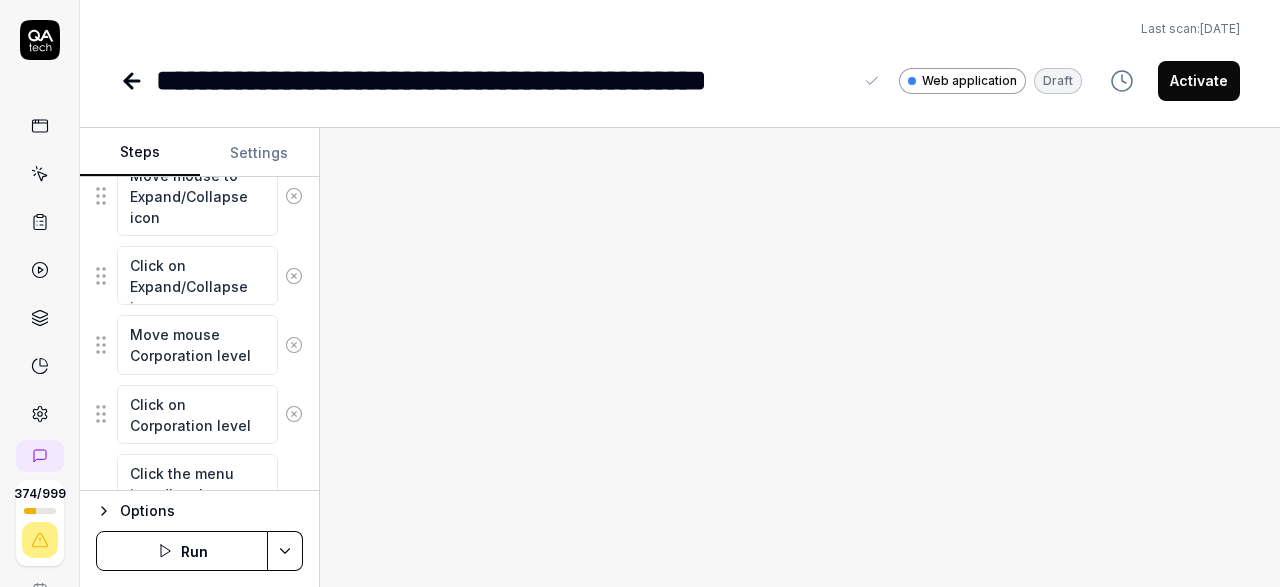 scroll, scrollTop: 696, scrollLeft: 0, axis: vertical 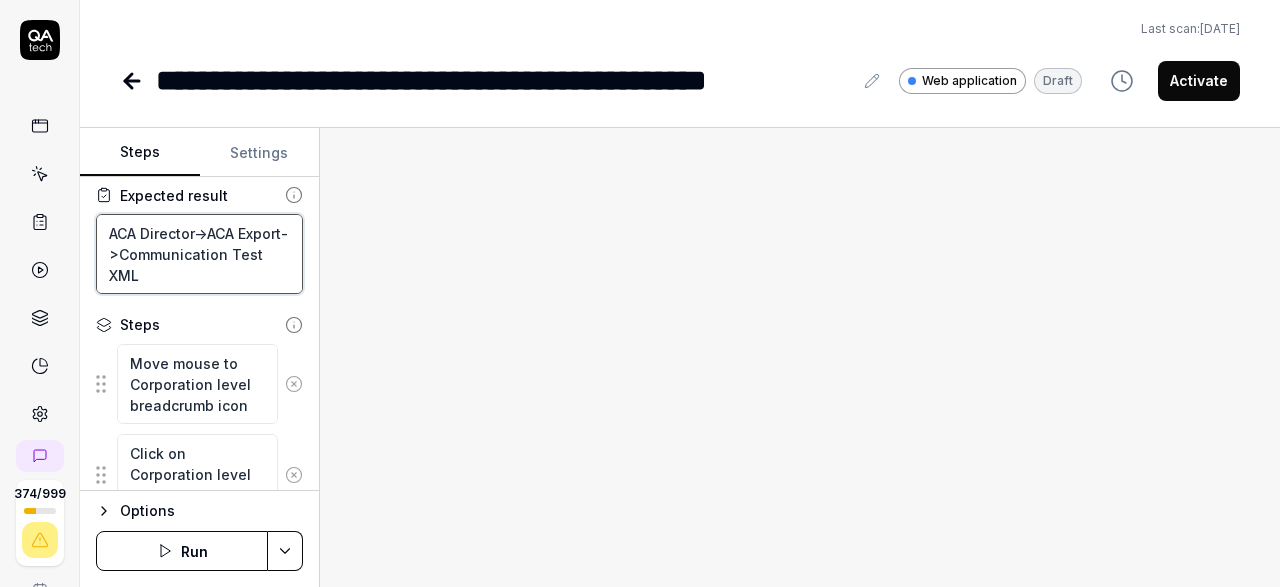 drag, startPoint x: 163, startPoint y: 255, endPoint x: 191, endPoint y: 271, distance: 32.24903 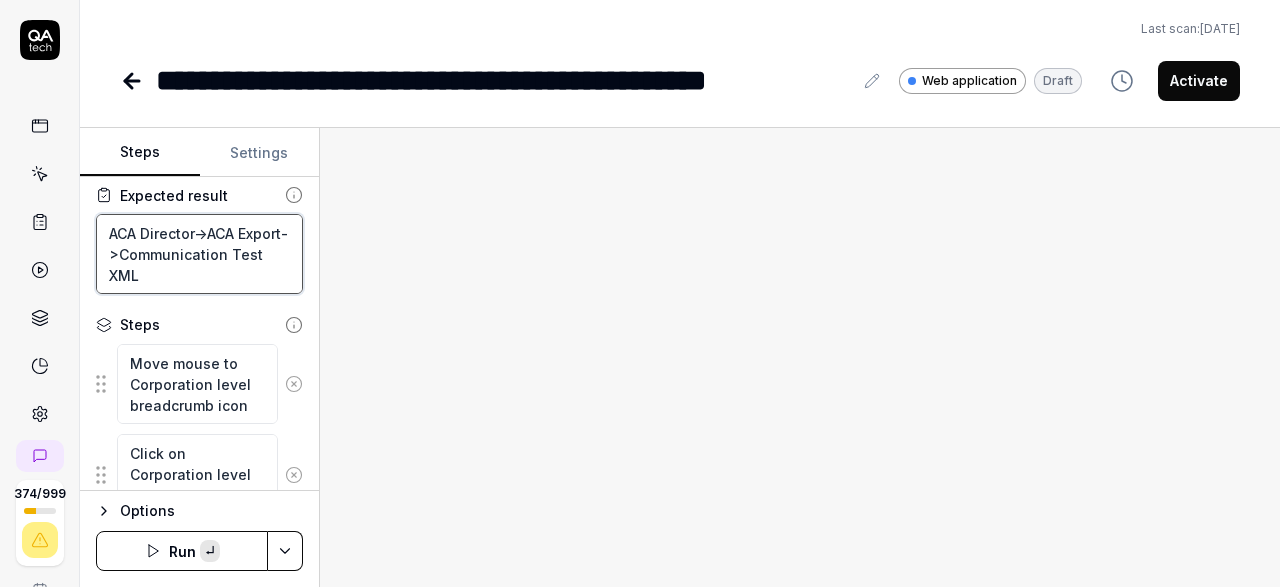 paste on "1094-C PDF" 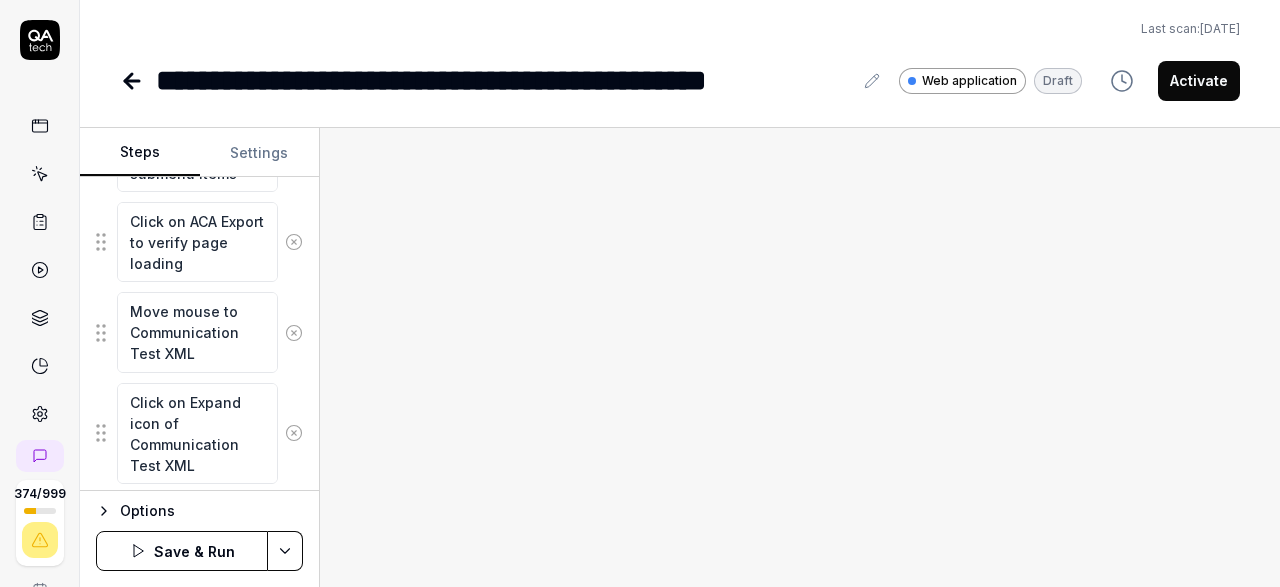 scroll, scrollTop: 1044, scrollLeft: 0, axis: vertical 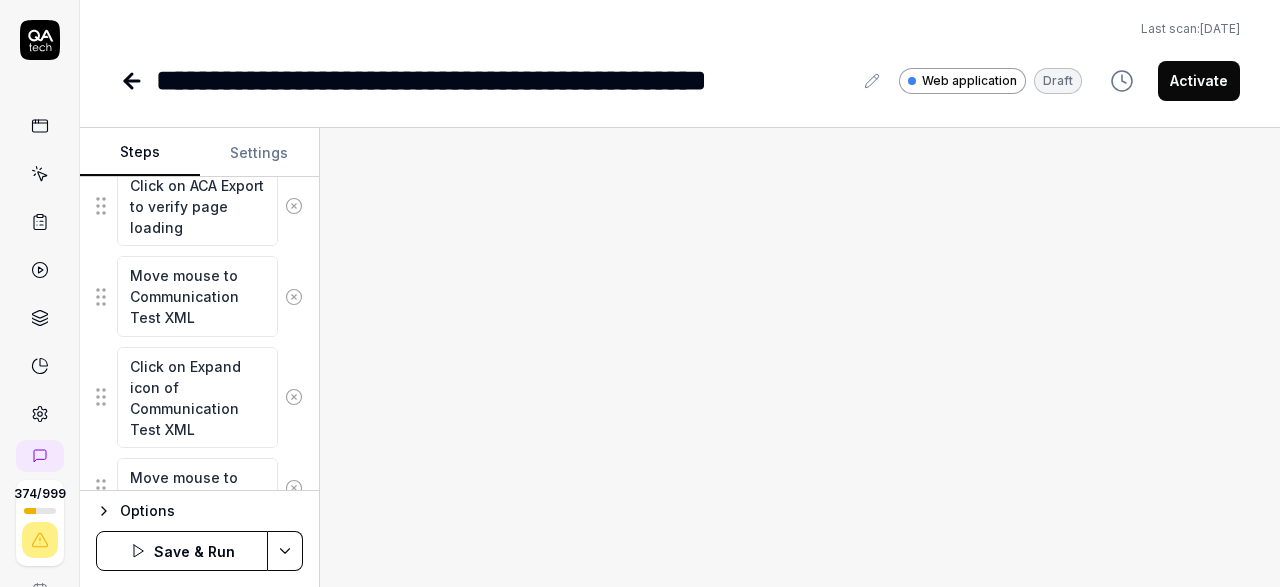 type on "ACA Director->ACA Export->1094-C PDF" 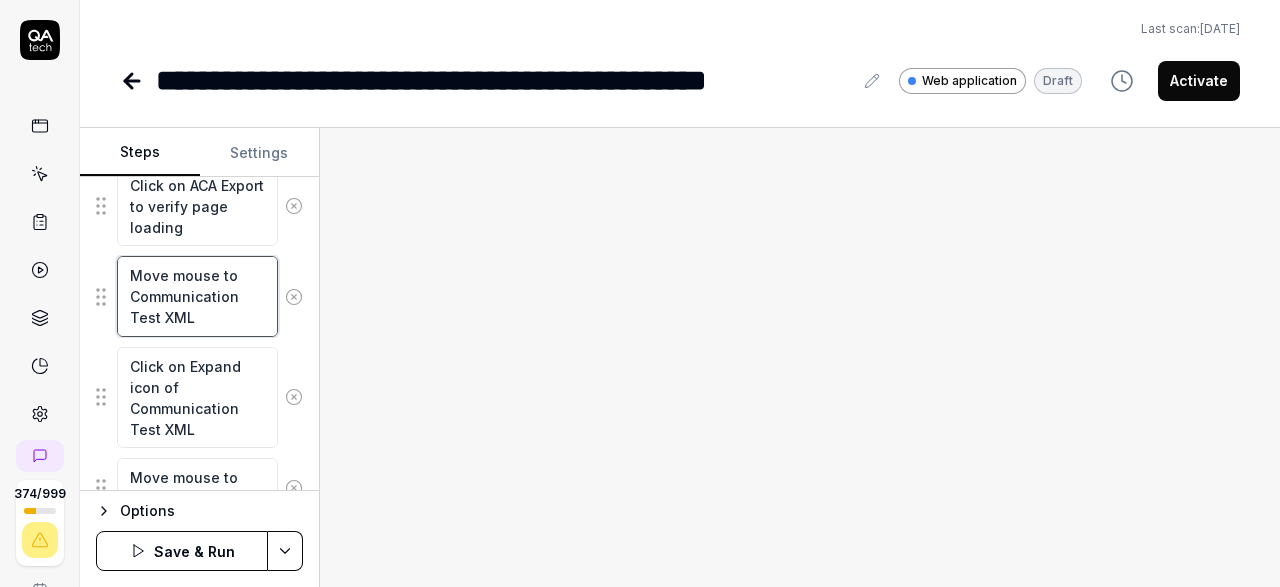 drag, startPoint x: 126, startPoint y: 292, endPoint x: 194, endPoint y: 323, distance: 74.73286 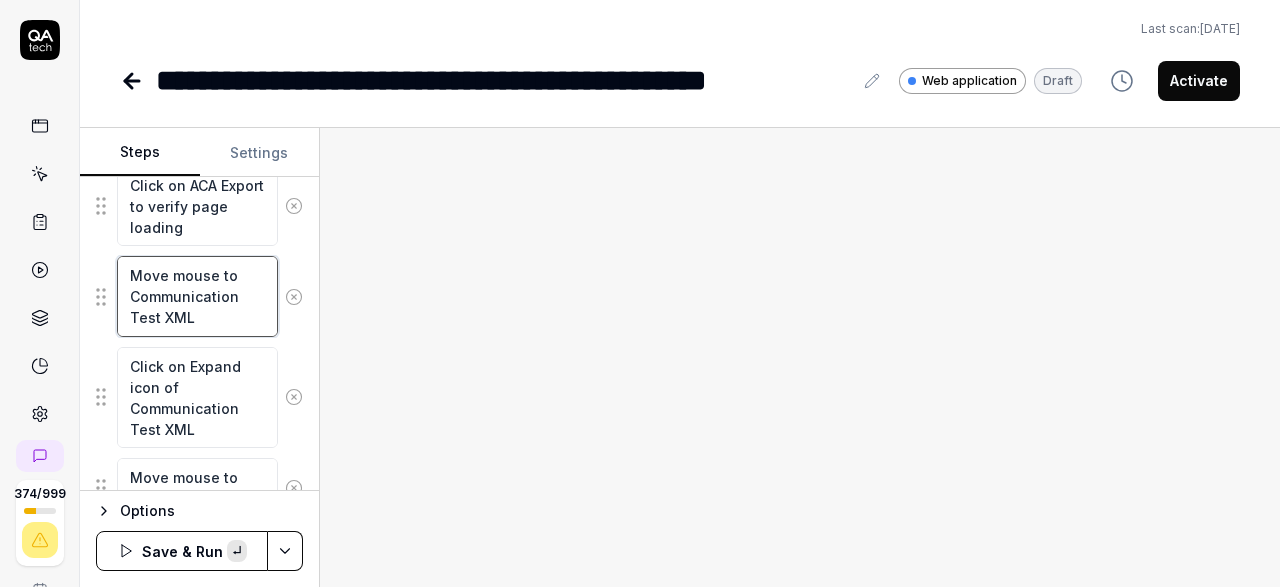 paste on "1094-C PDF" 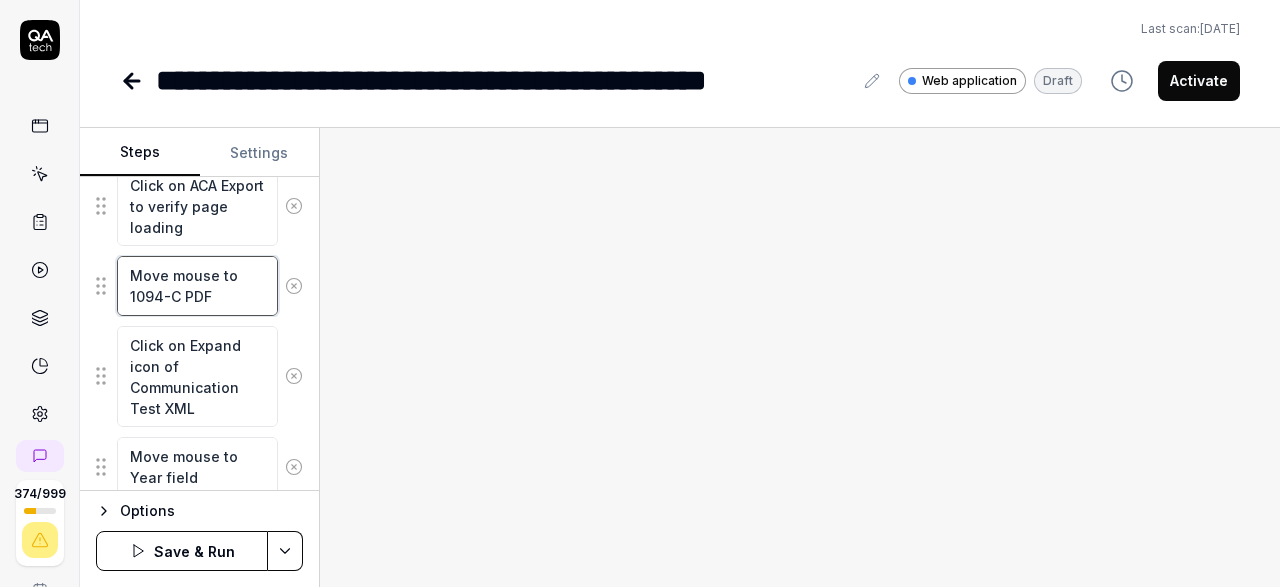 type on "Move mouse to 1094-C PDF" 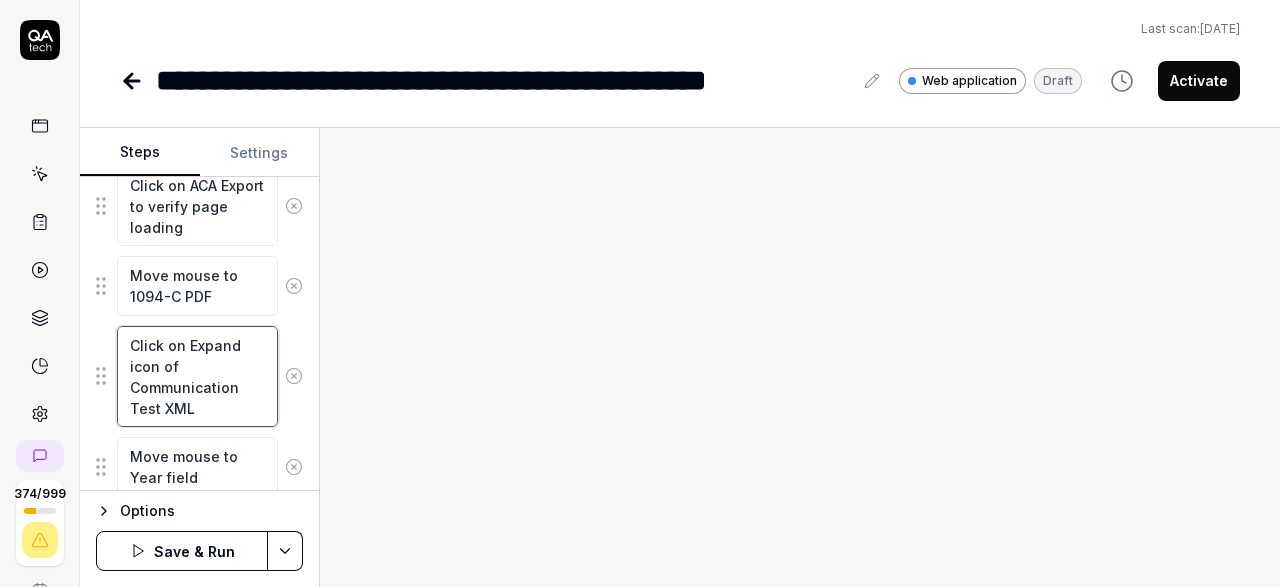 drag, startPoint x: 129, startPoint y: 375, endPoint x: 193, endPoint y: 402, distance: 69.46222 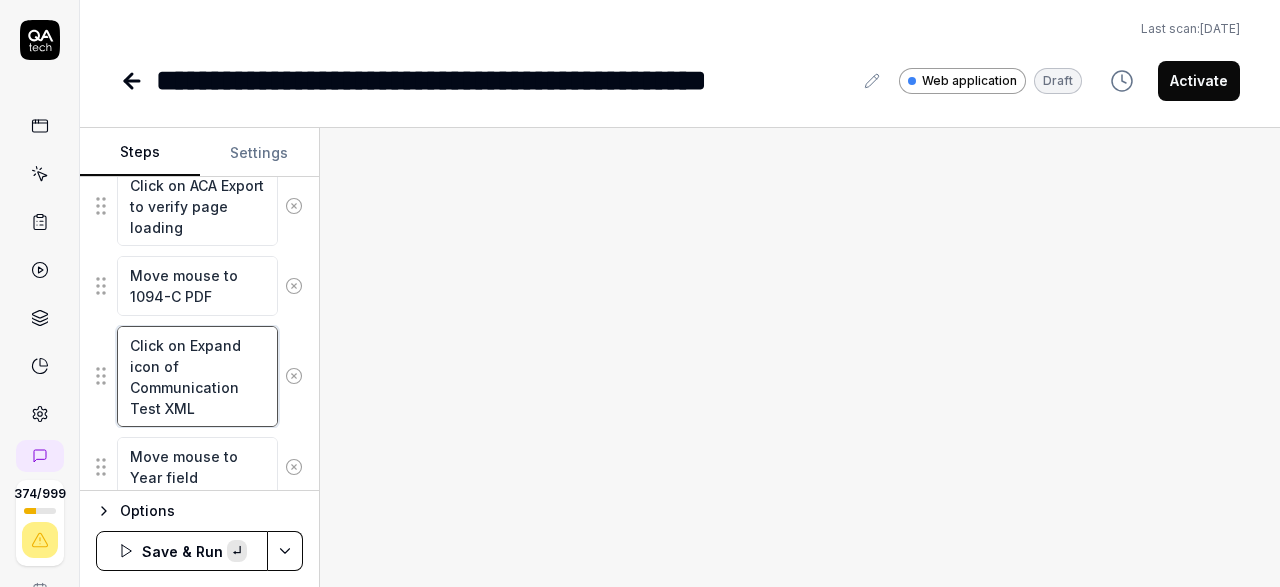 paste on "1094-C PDF" 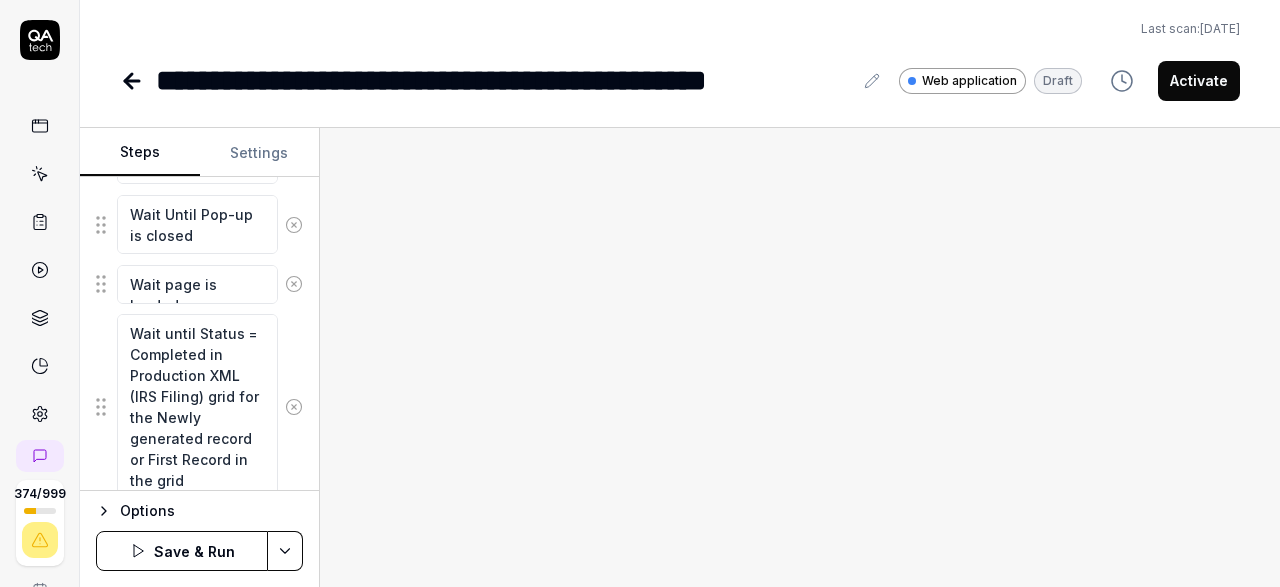 scroll, scrollTop: 2088, scrollLeft: 0, axis: vertical 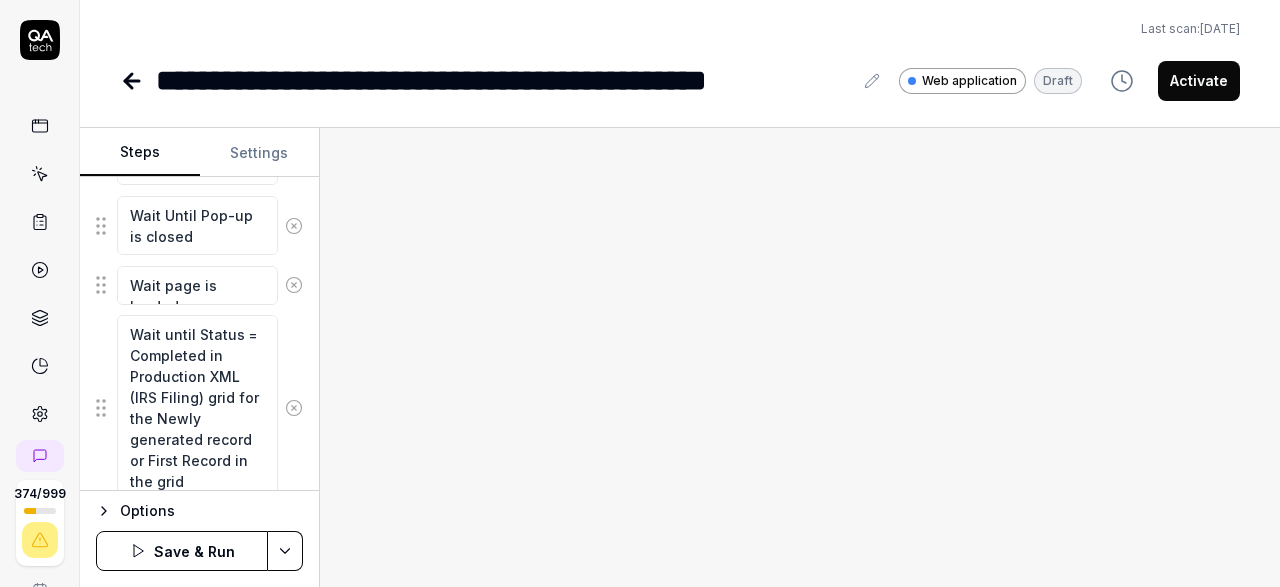 type on "Click on Expand icon of 1094-C PDF" 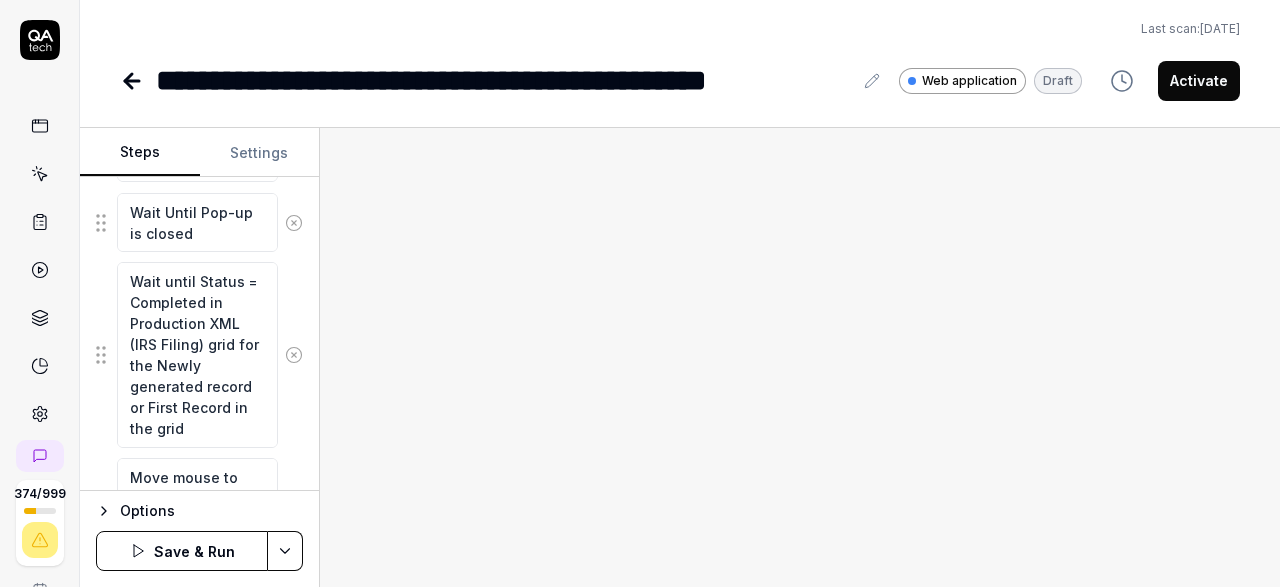 scroll, scrollTop: 2088, scrollLeft: 0, axis: vertical 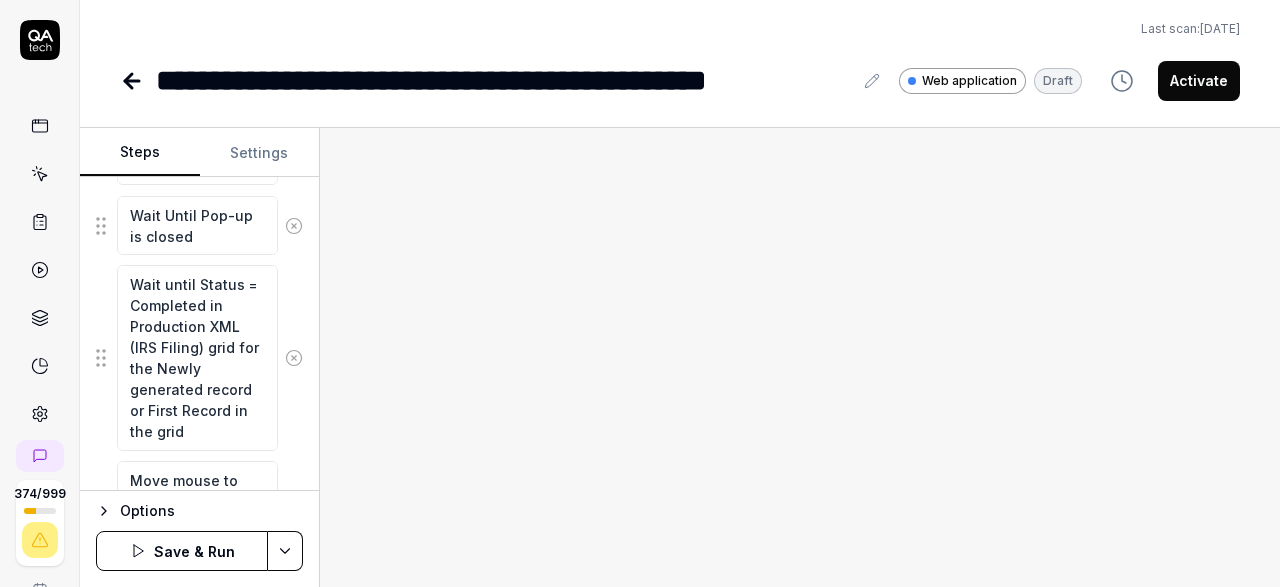 click 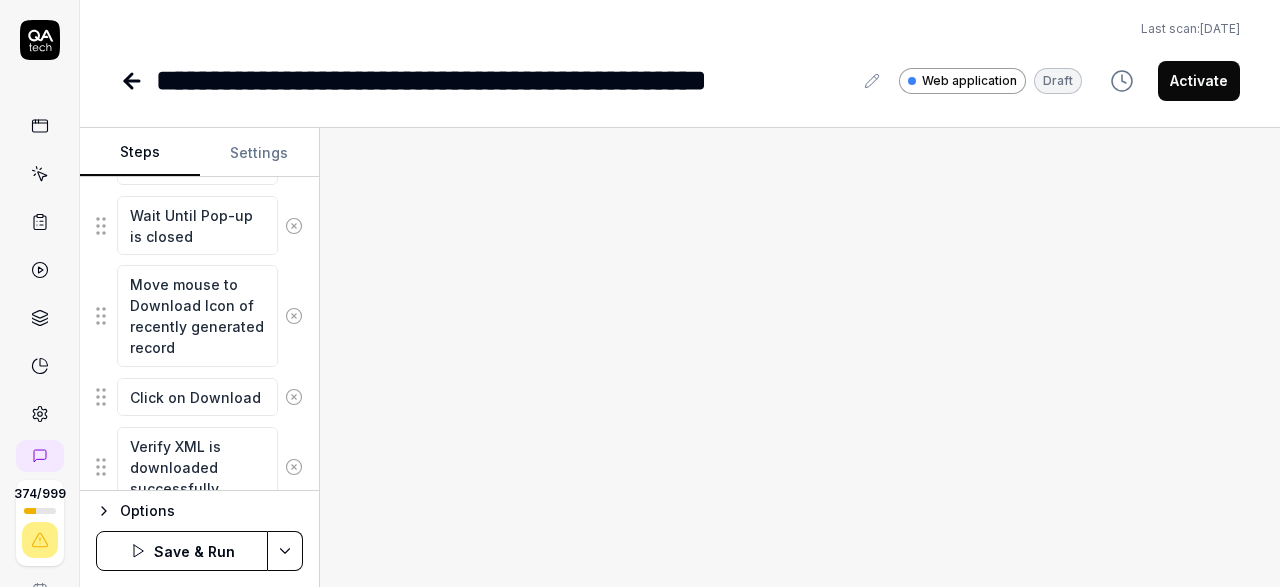 click 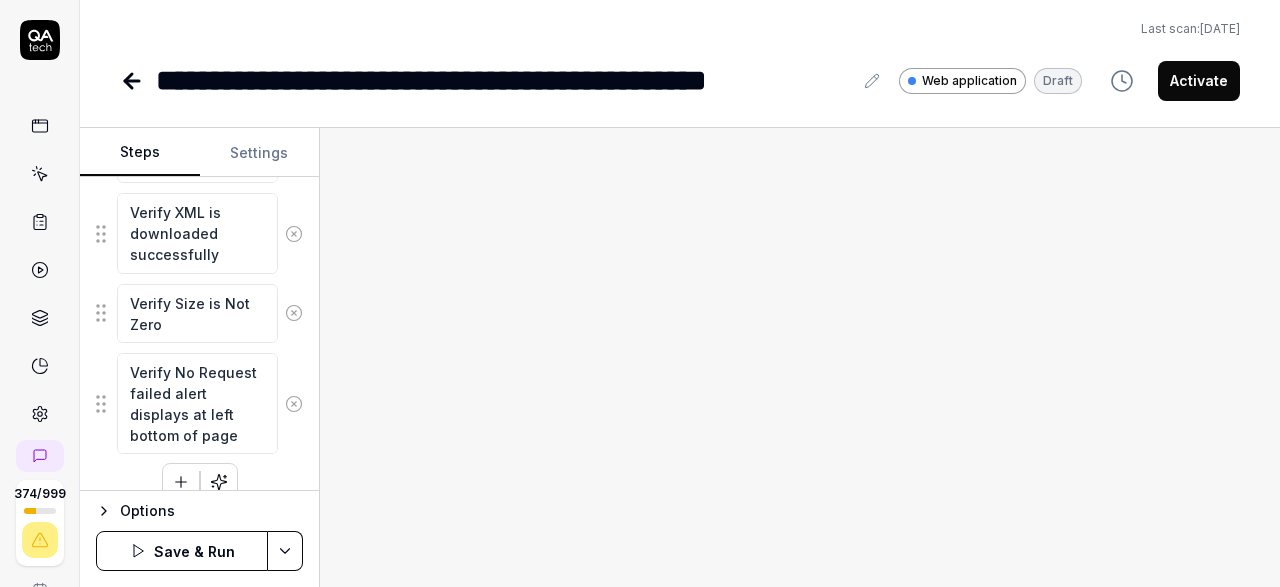 scroll, scrollTop: 2215, scrollLeft: 0, axis: vertical 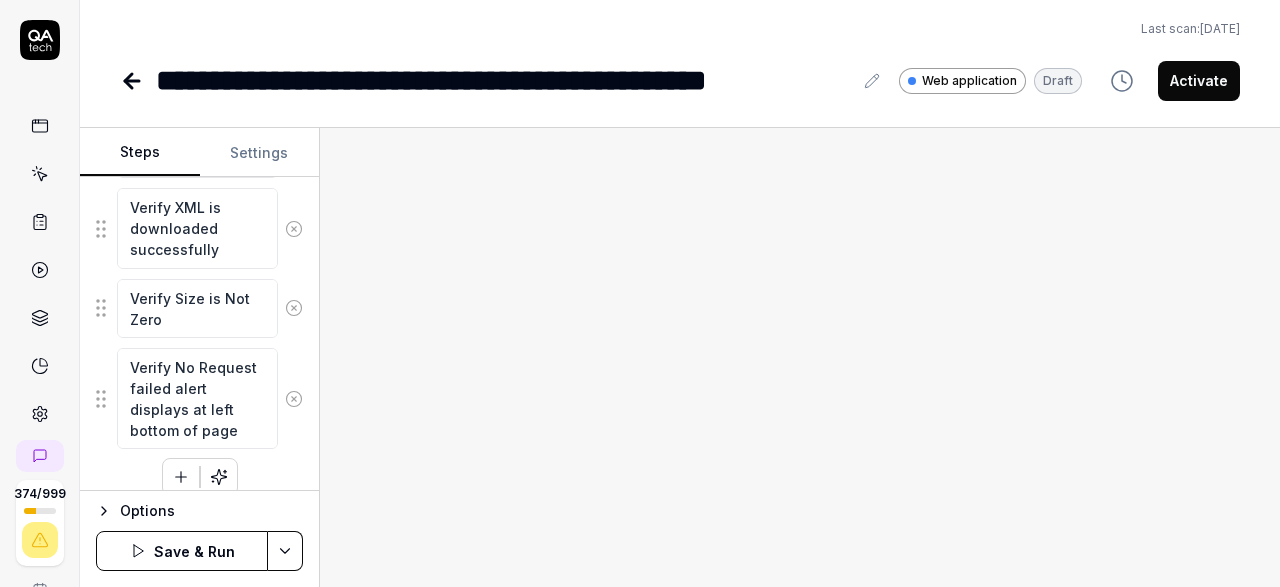 click 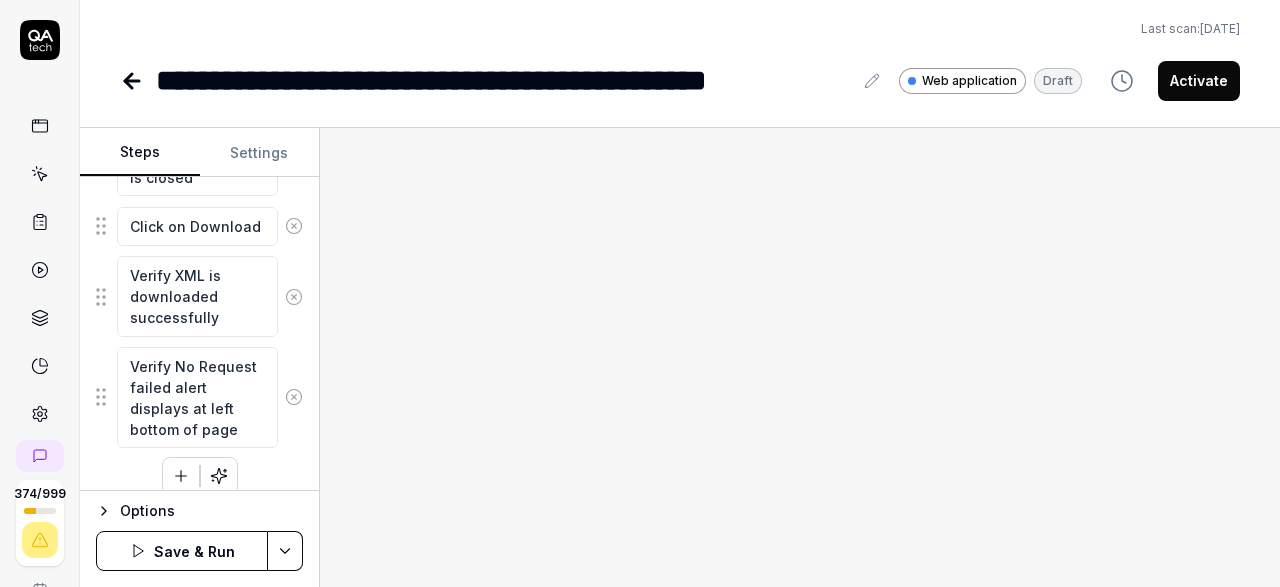 click 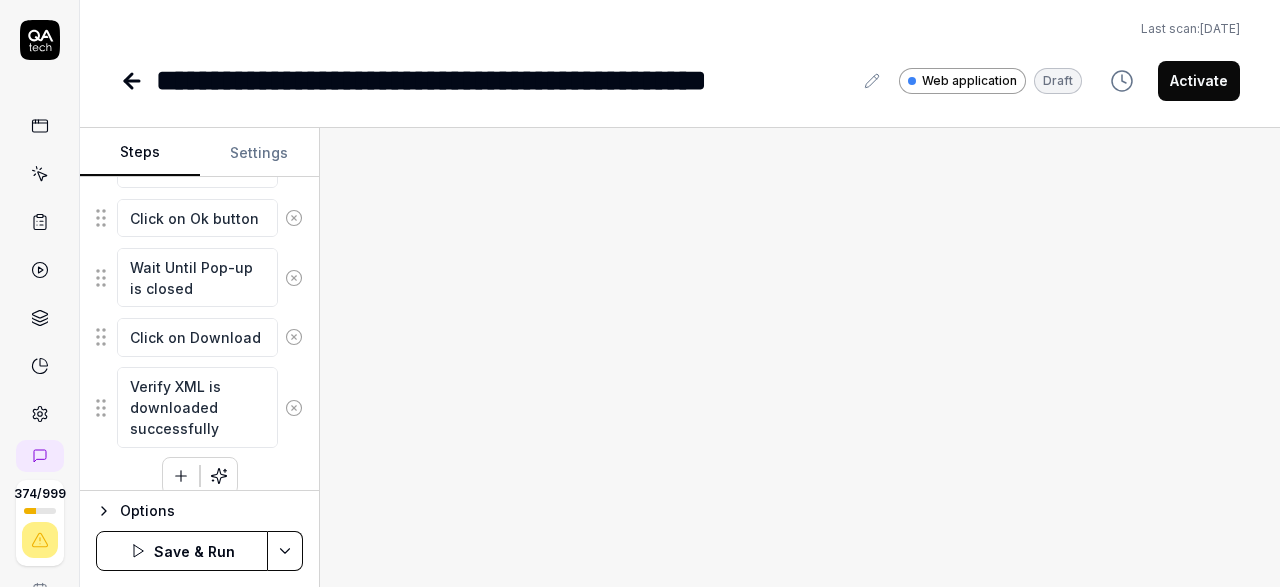 scroll, scrollTop: 1920, scrollLeft: 0, axis: vertical 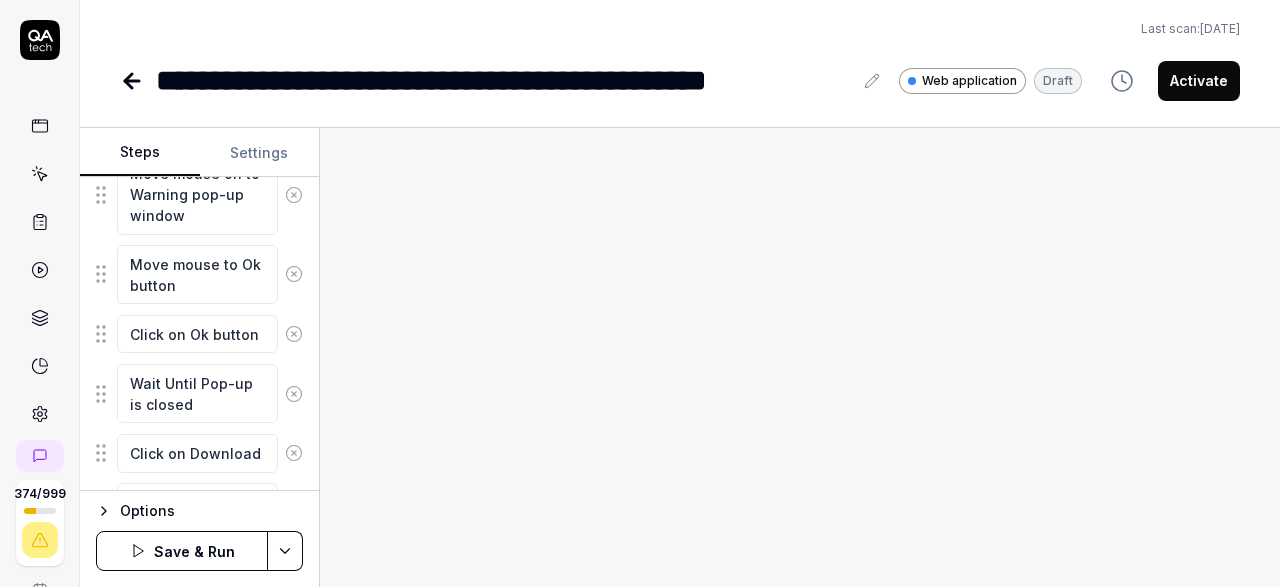 click 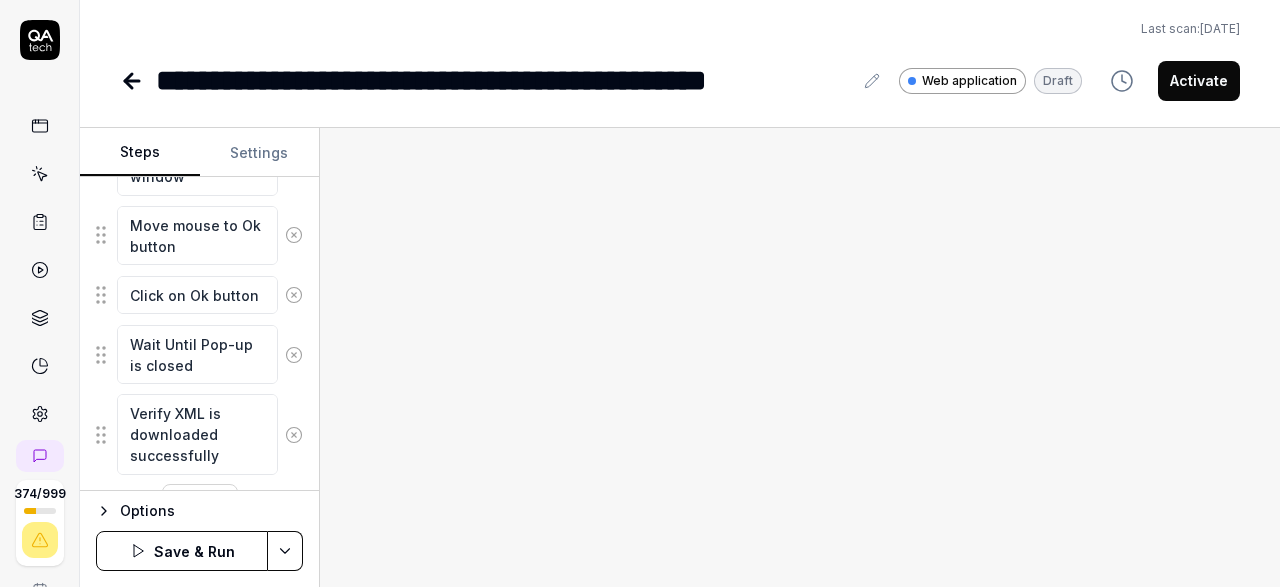 scroll, scrollTop: 1987, scrollLeft: 0, axis: vertical 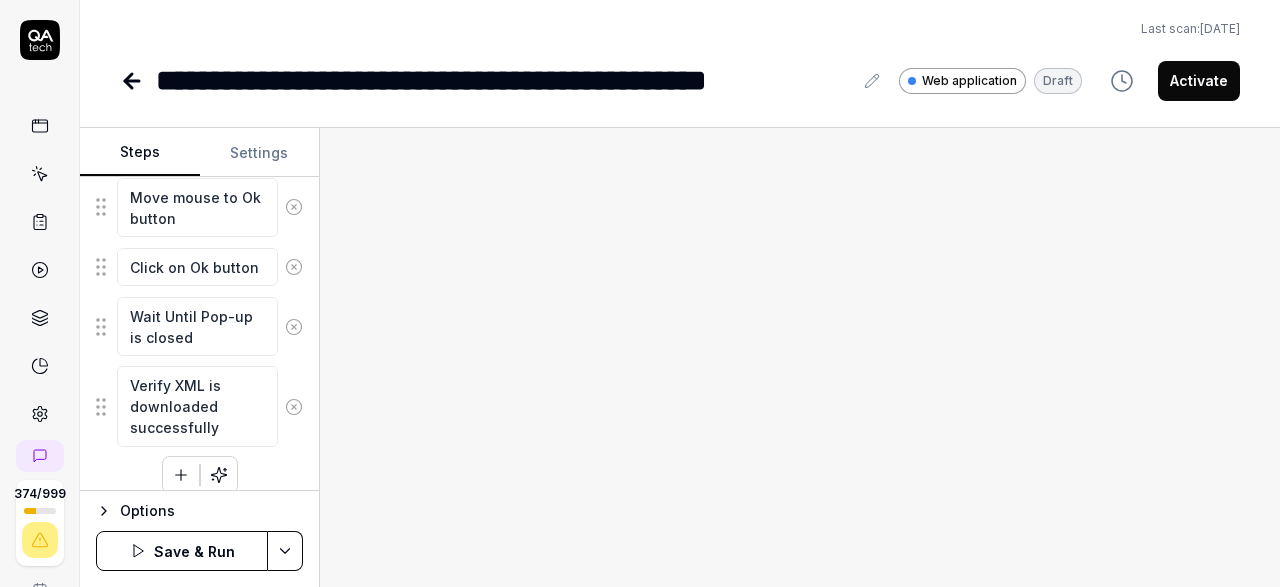 click 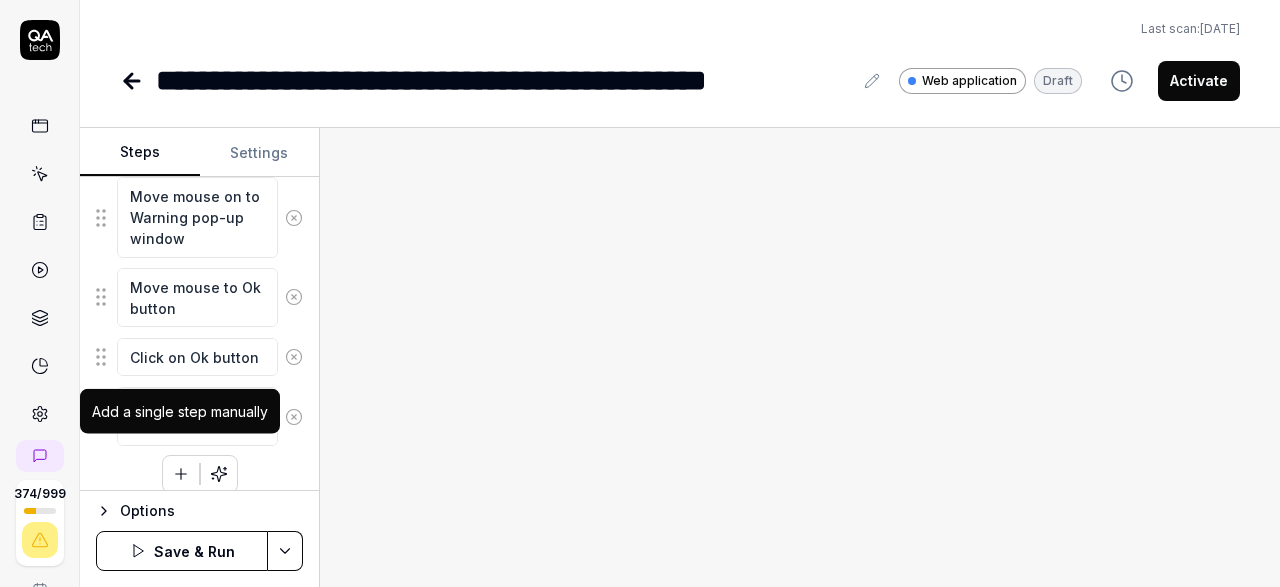 click 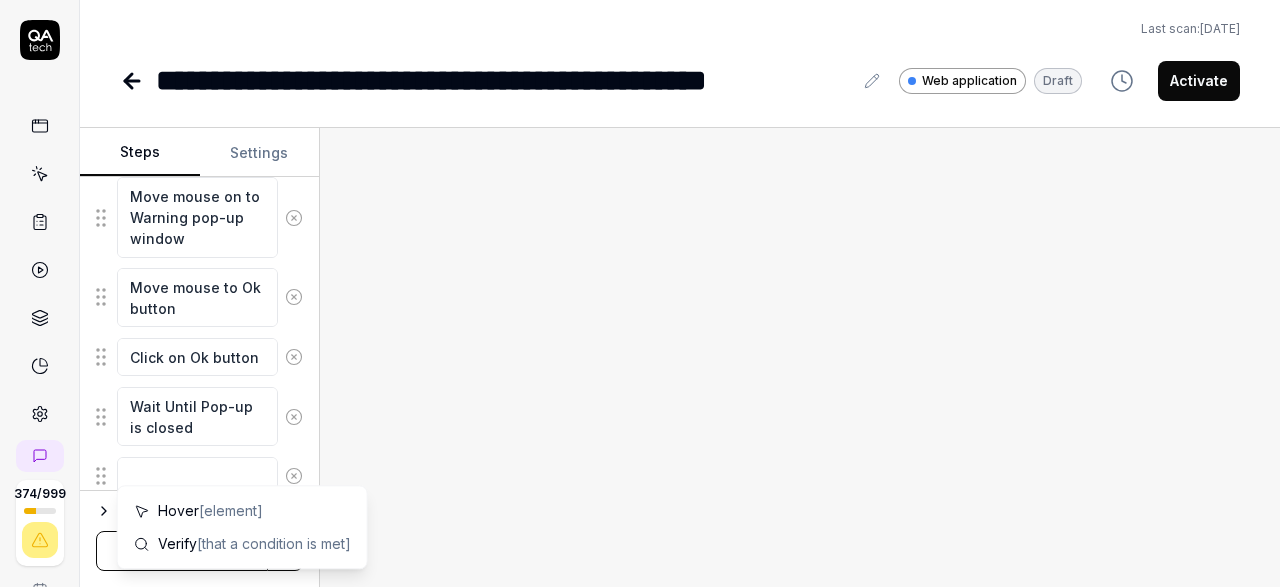 type on "*" 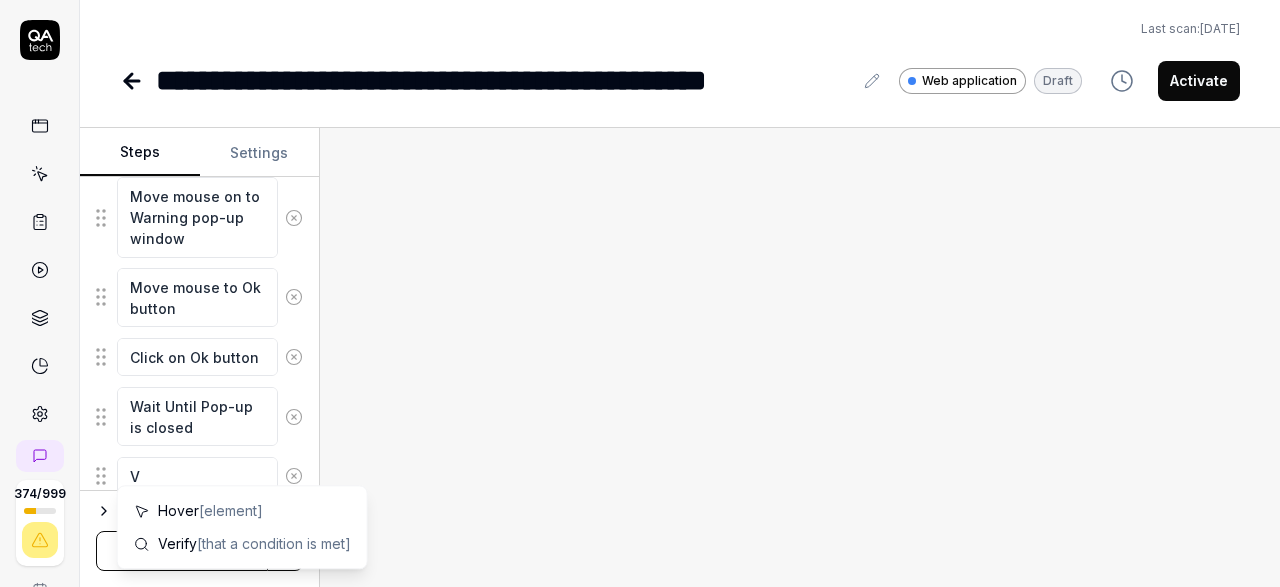 type on "*" 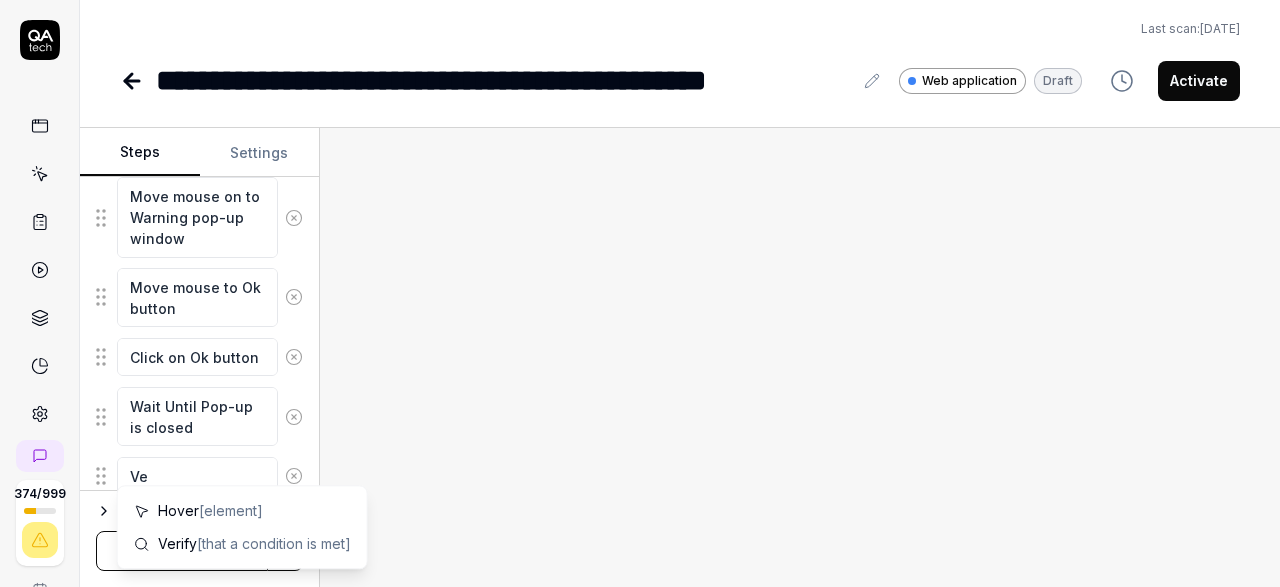 type on "*" 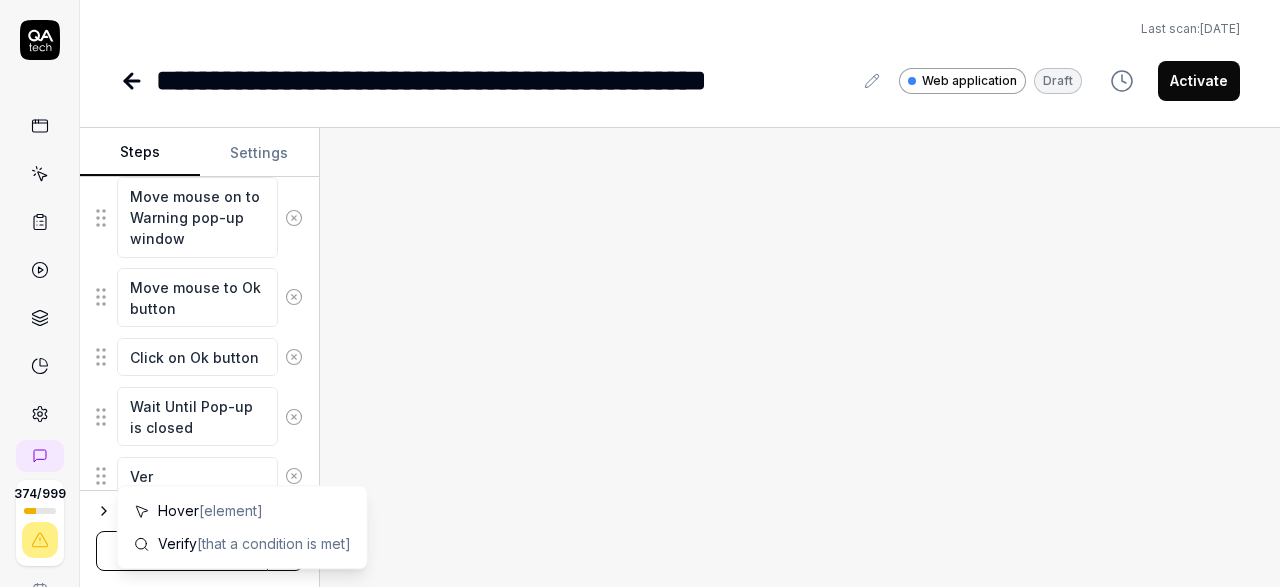 type on "*" 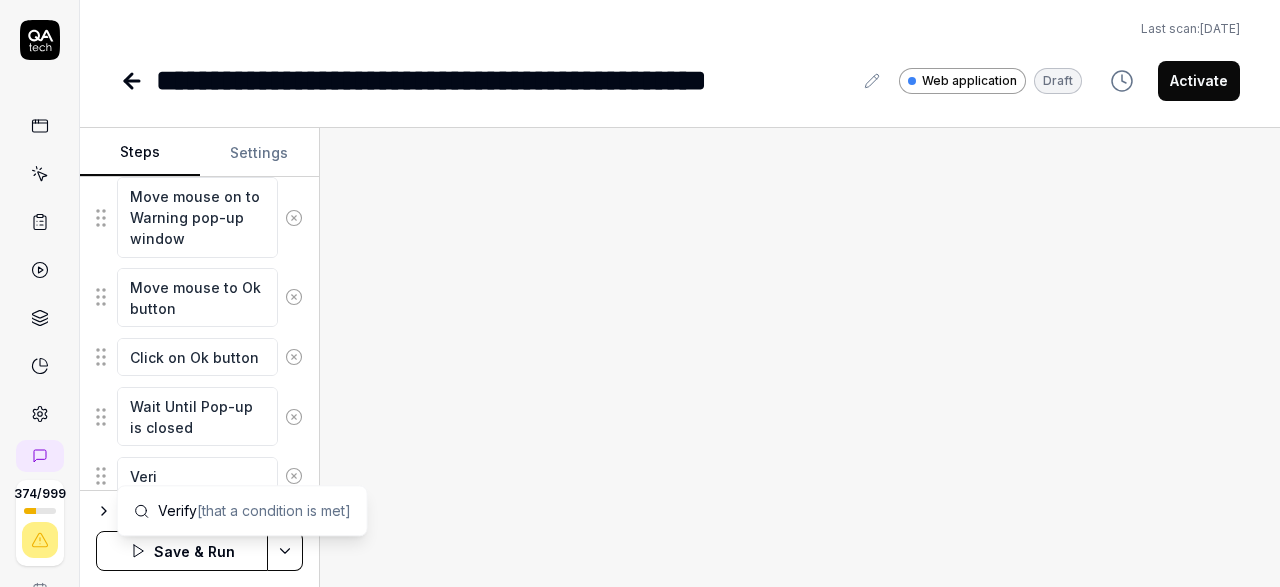 type on "*" 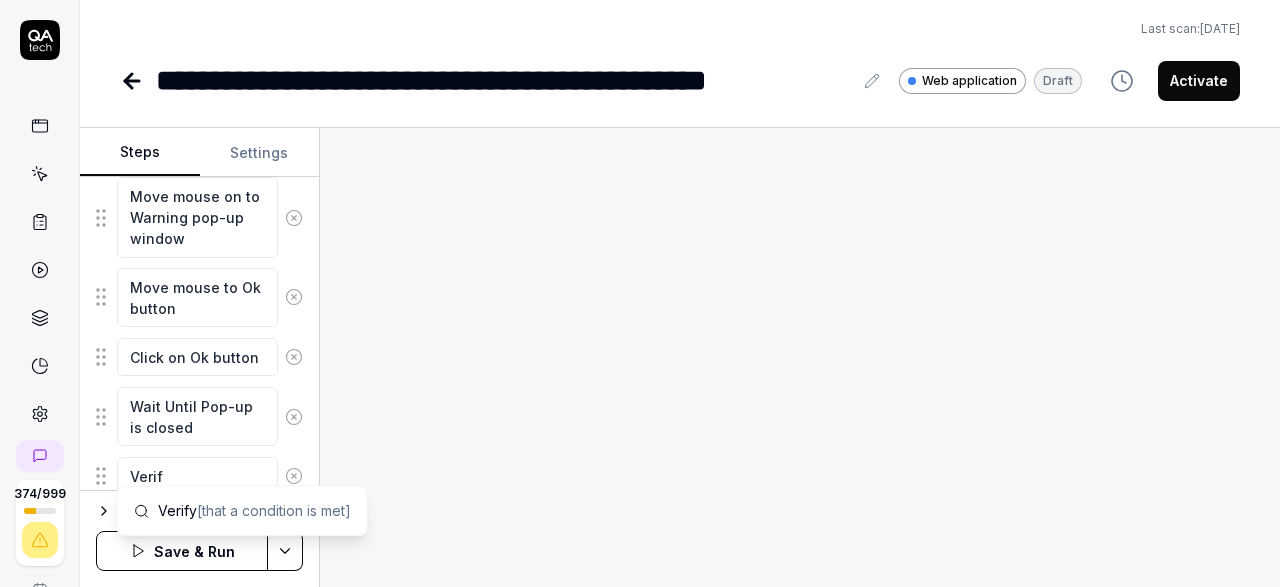 type on "*" 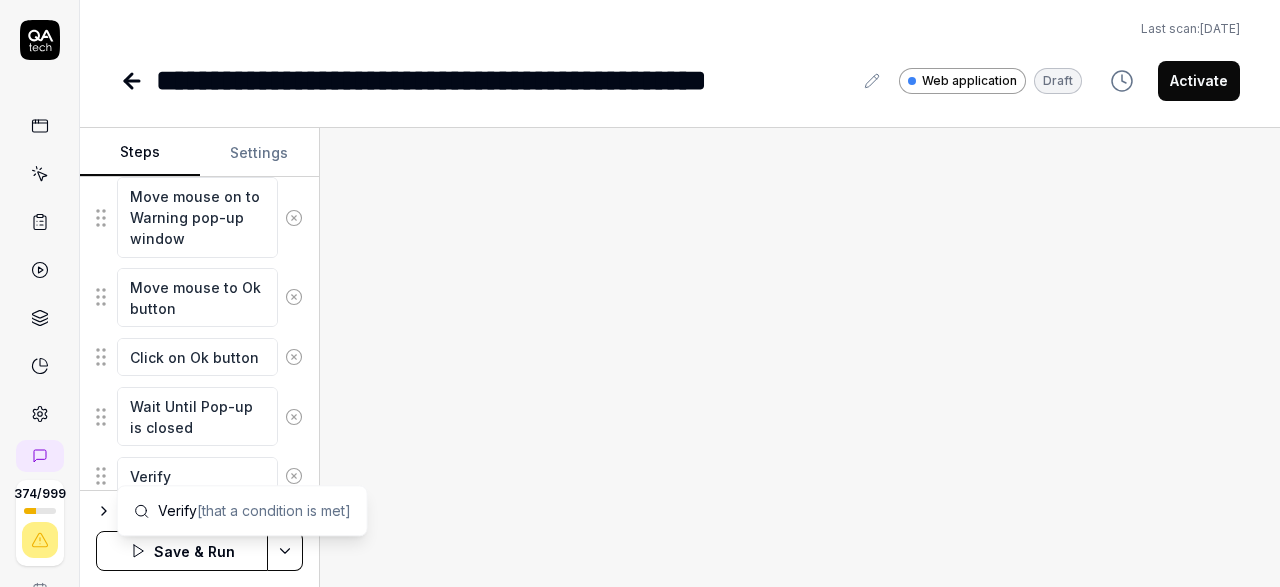 type on "*" 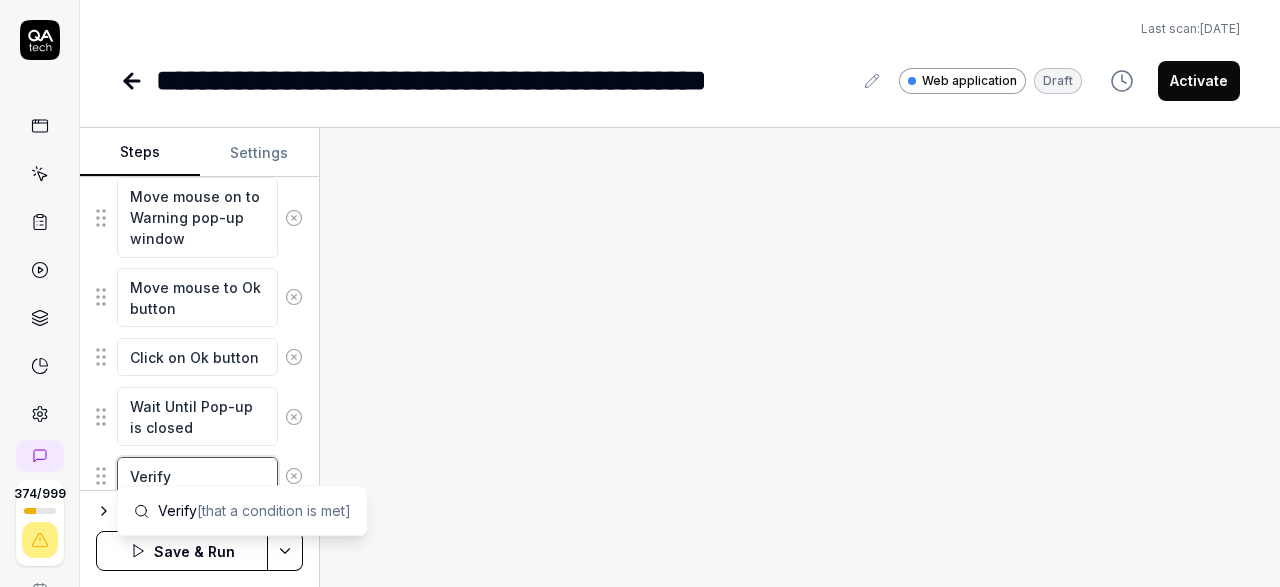 type on "*" 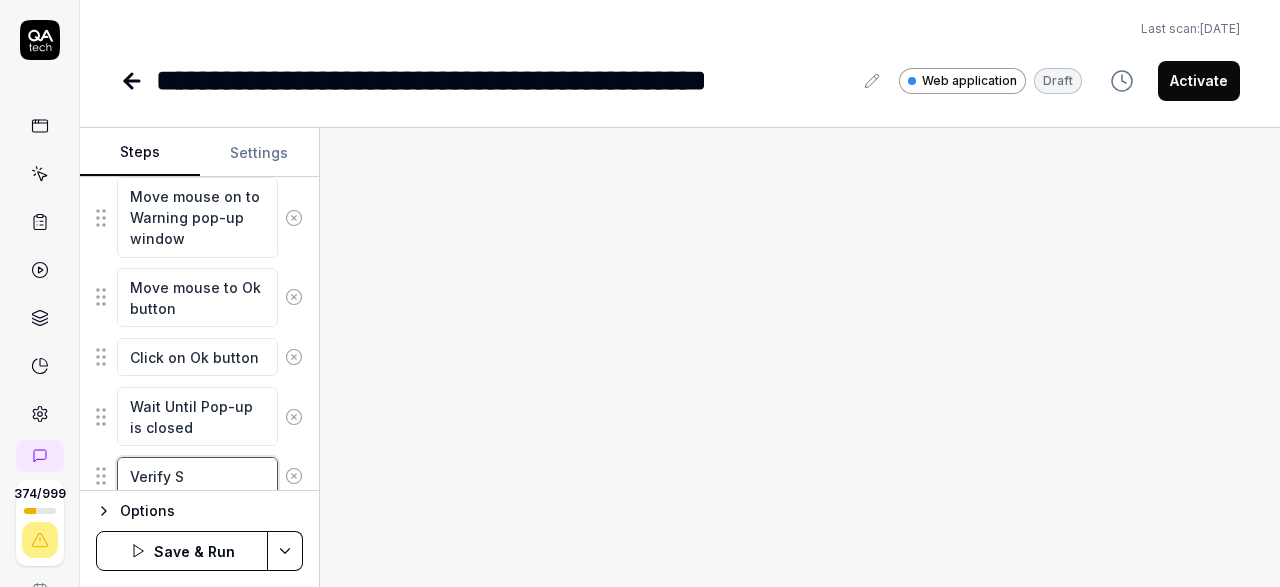 type on "*" 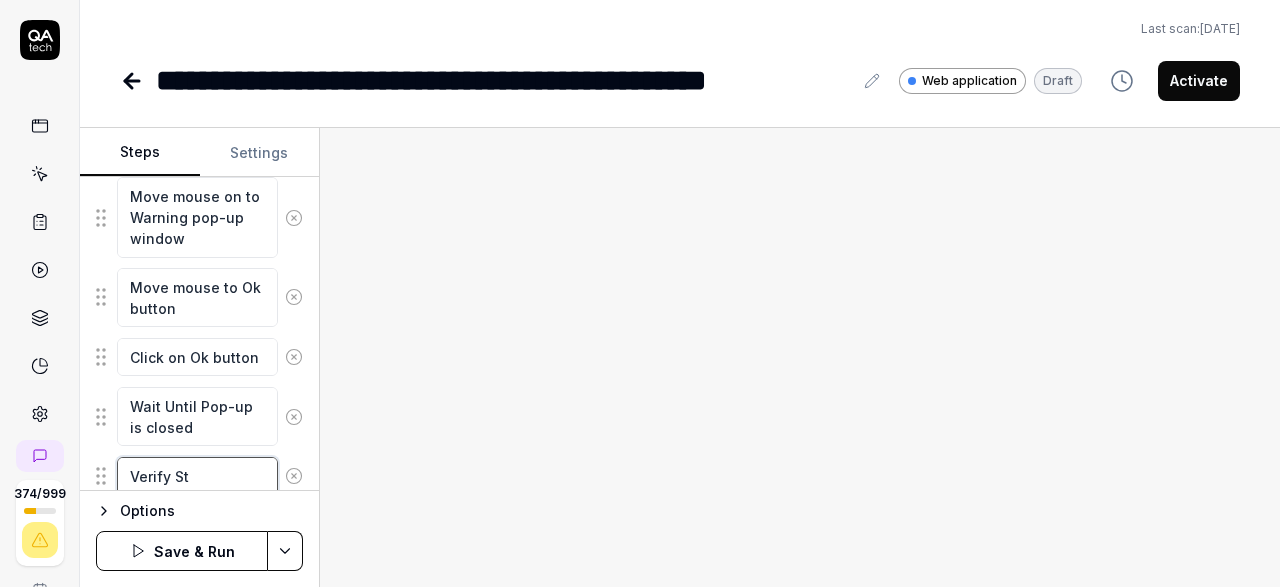type on "*" 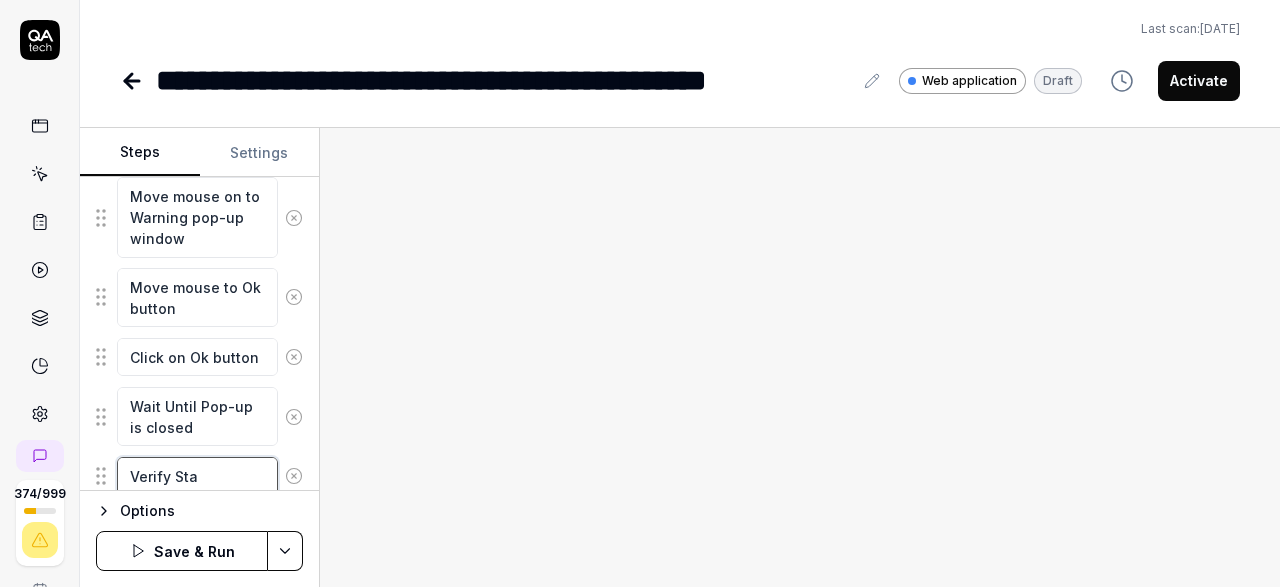 type on "*" 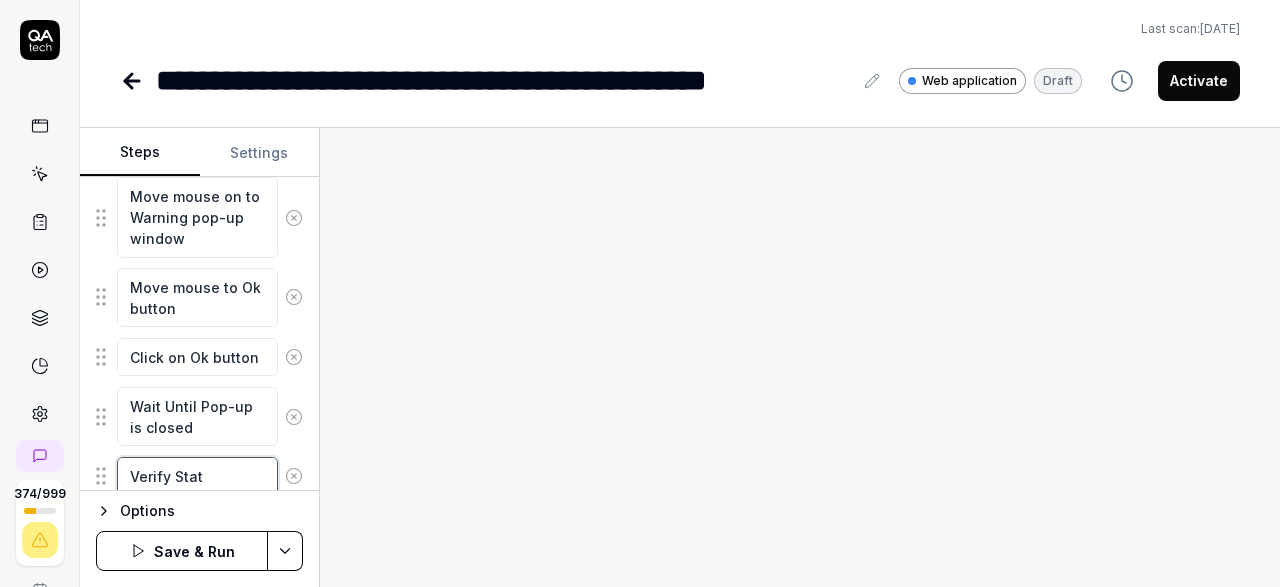 type on "*" 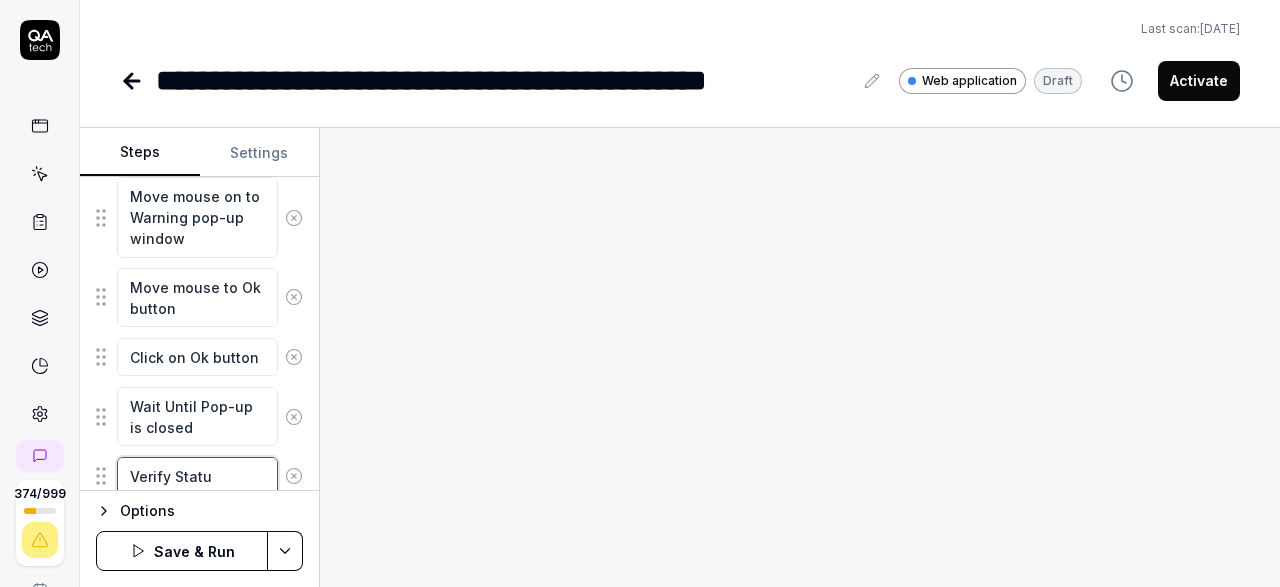 type on "*" 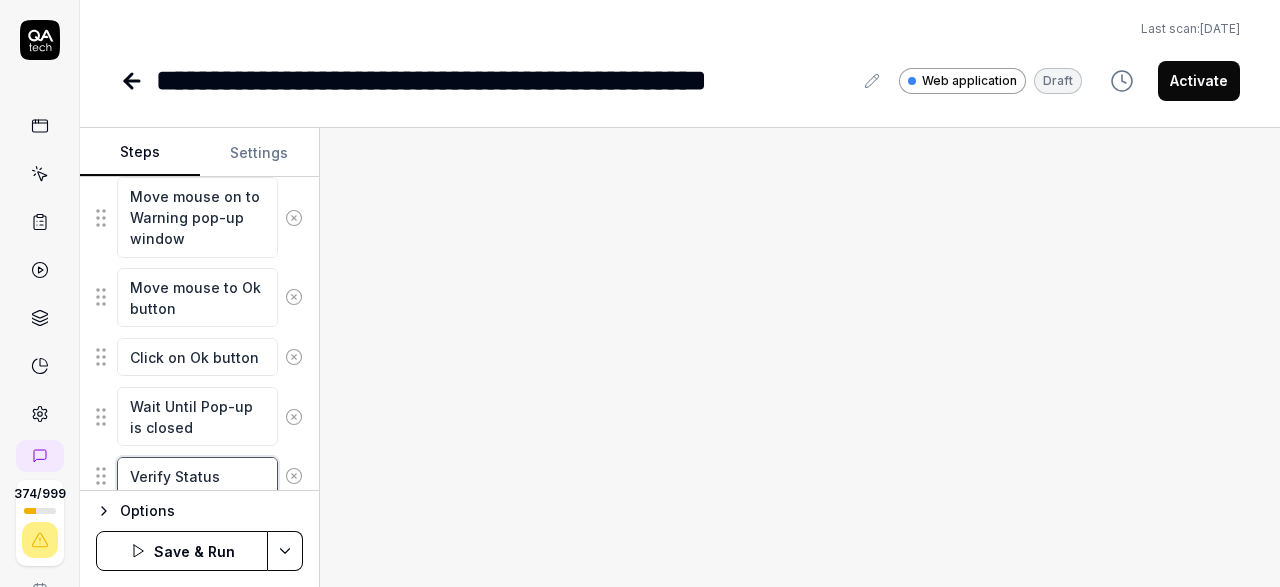 type on "*" 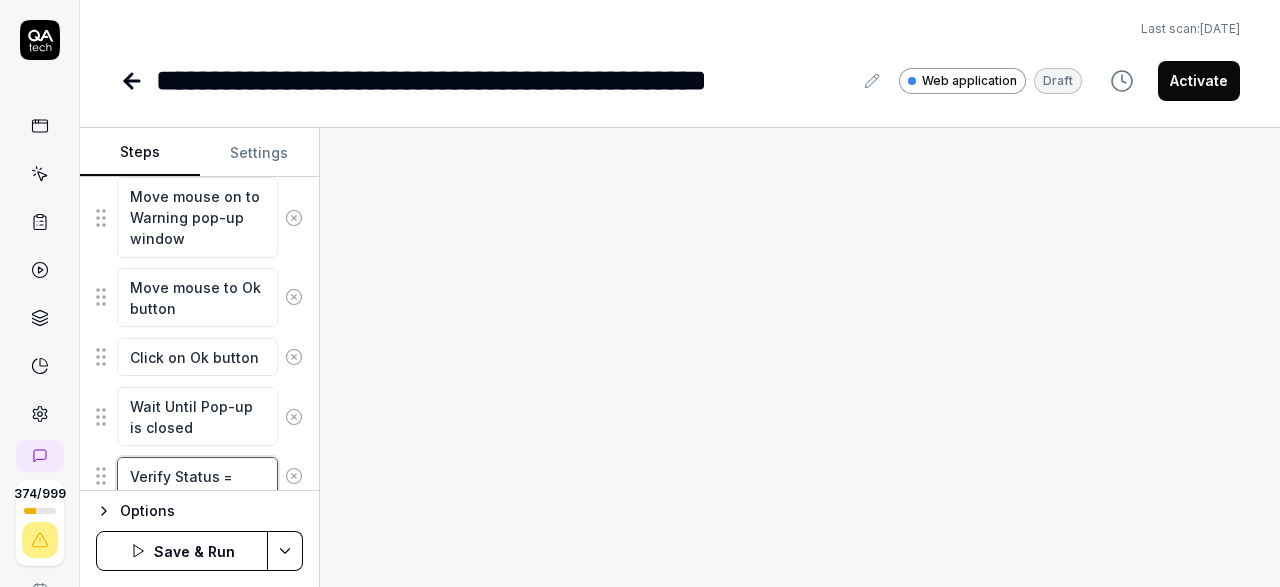 type on "*" 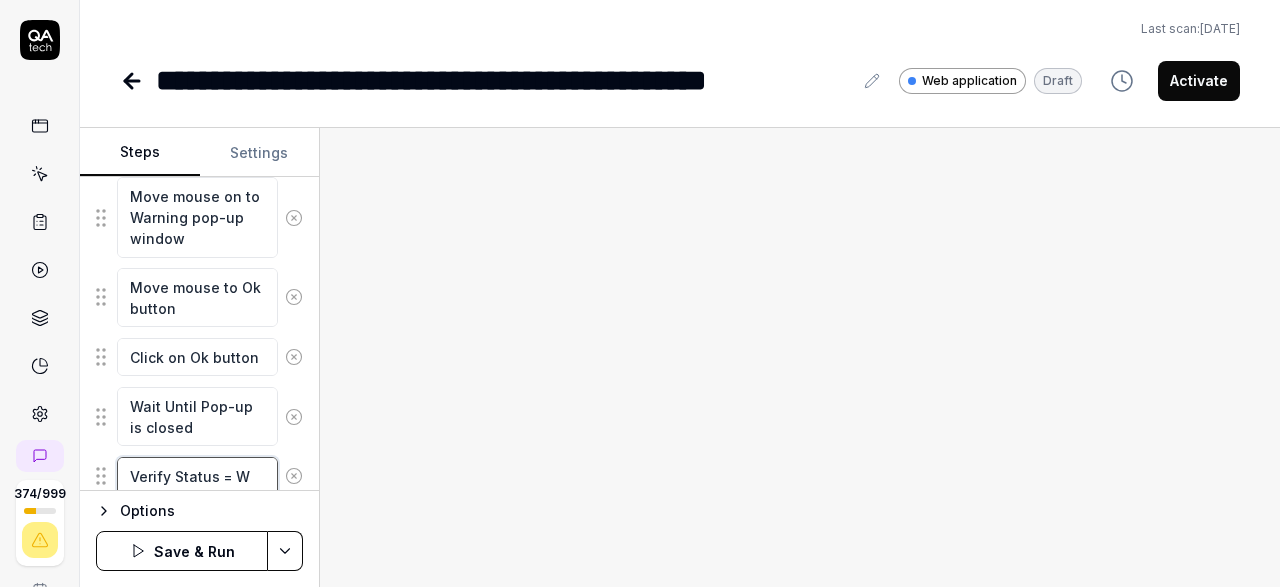 type on "Verify Status = W" 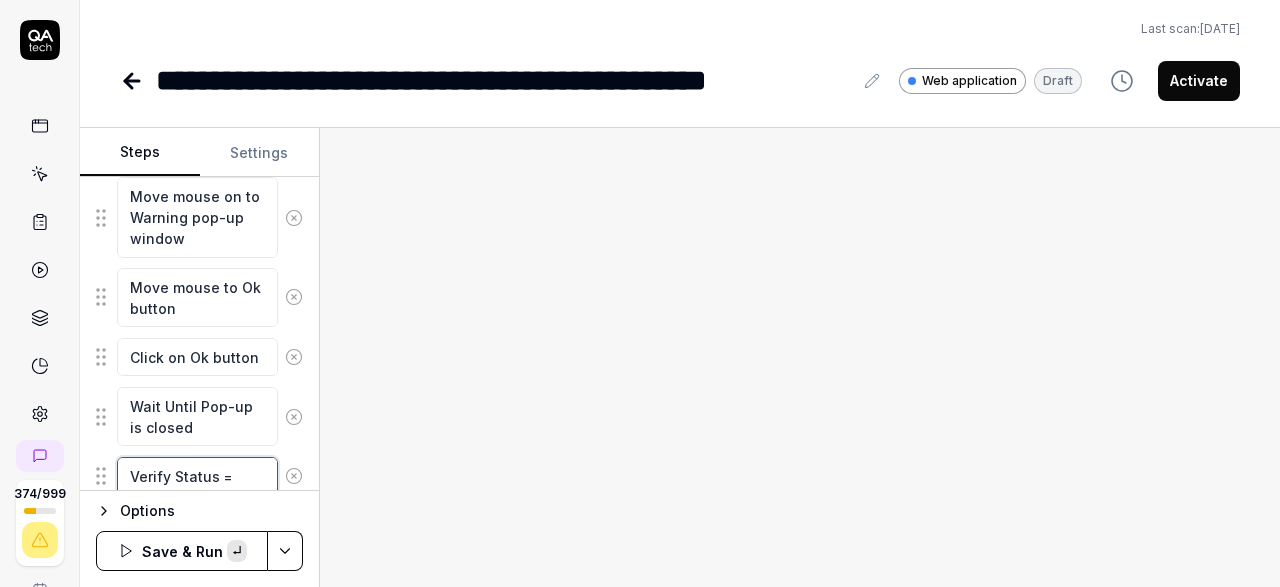 paste on "Waiting" 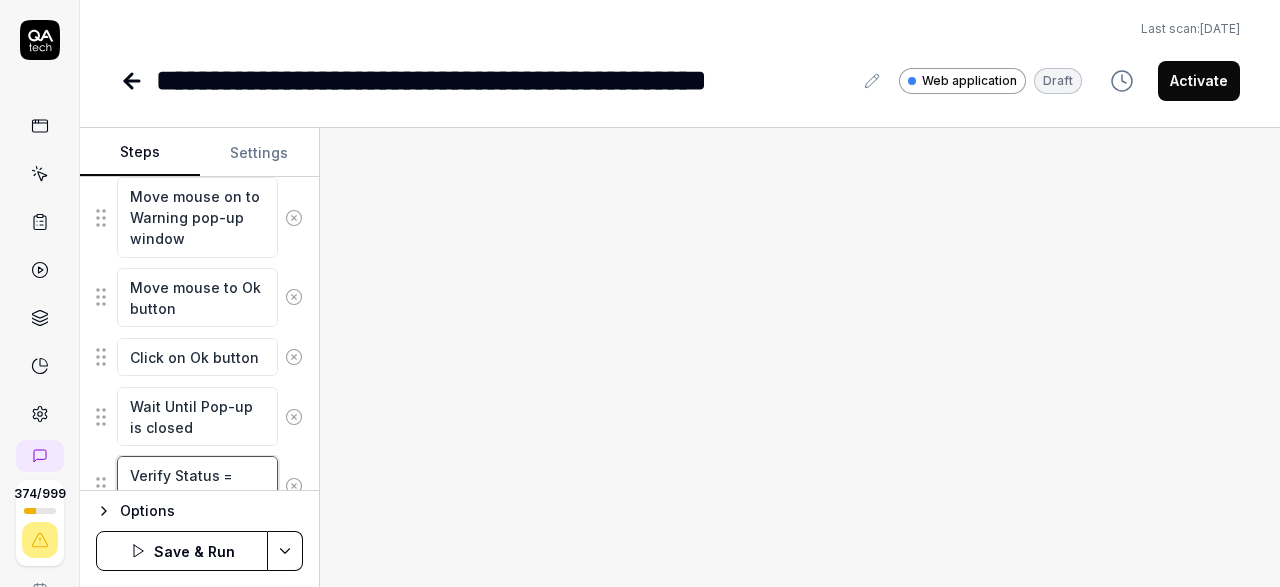 type on "*" 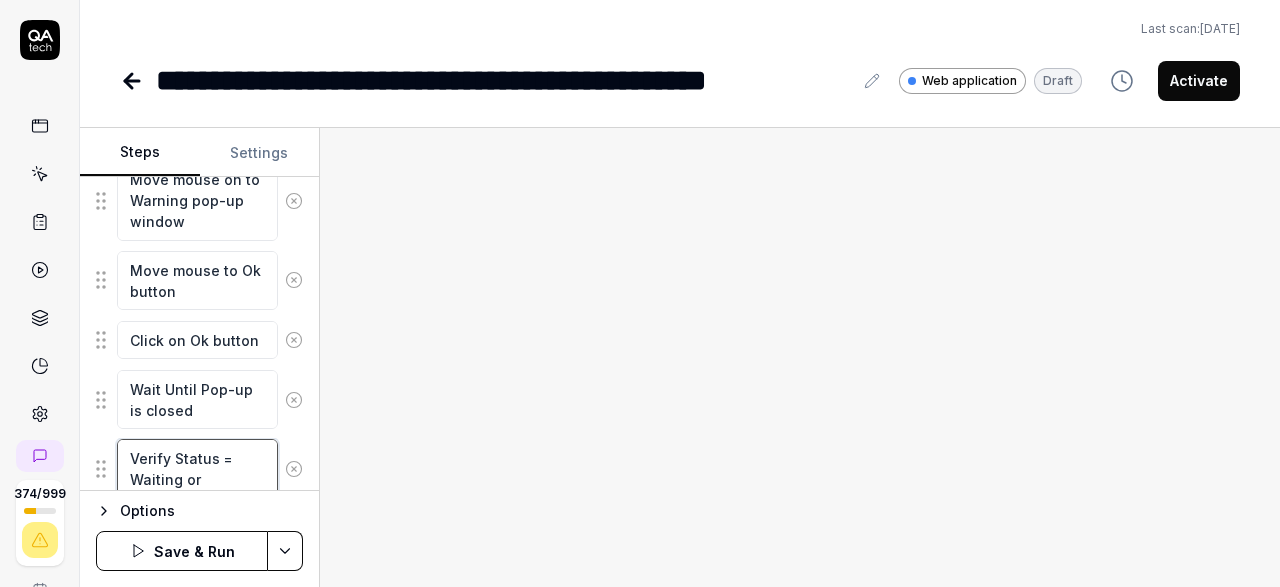 type on "*" 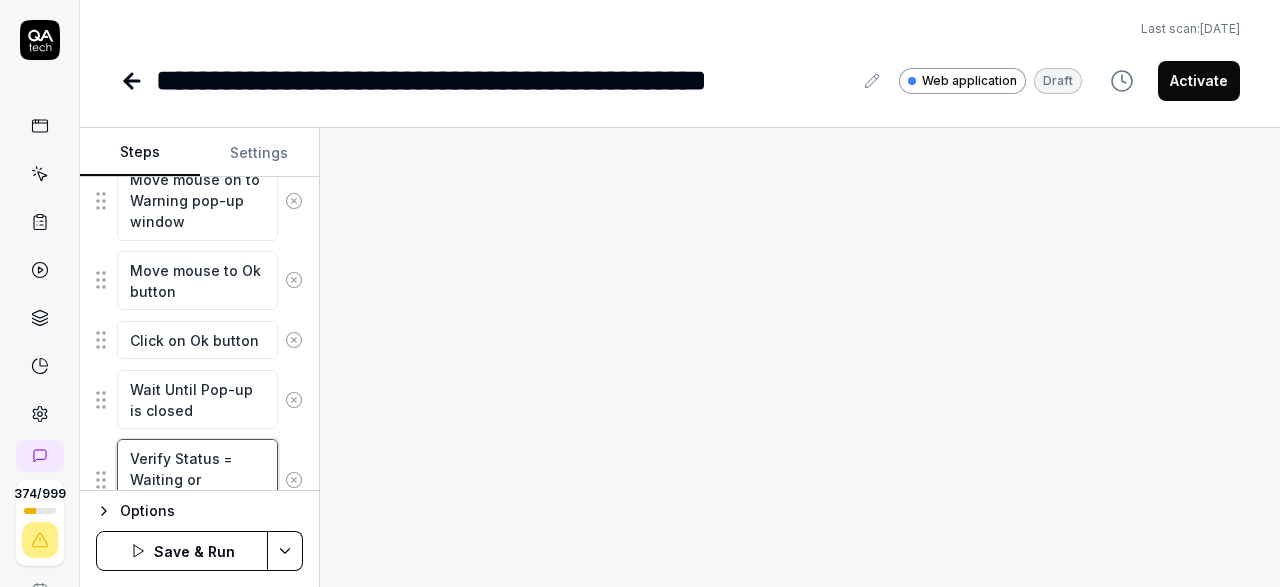 type on "*" 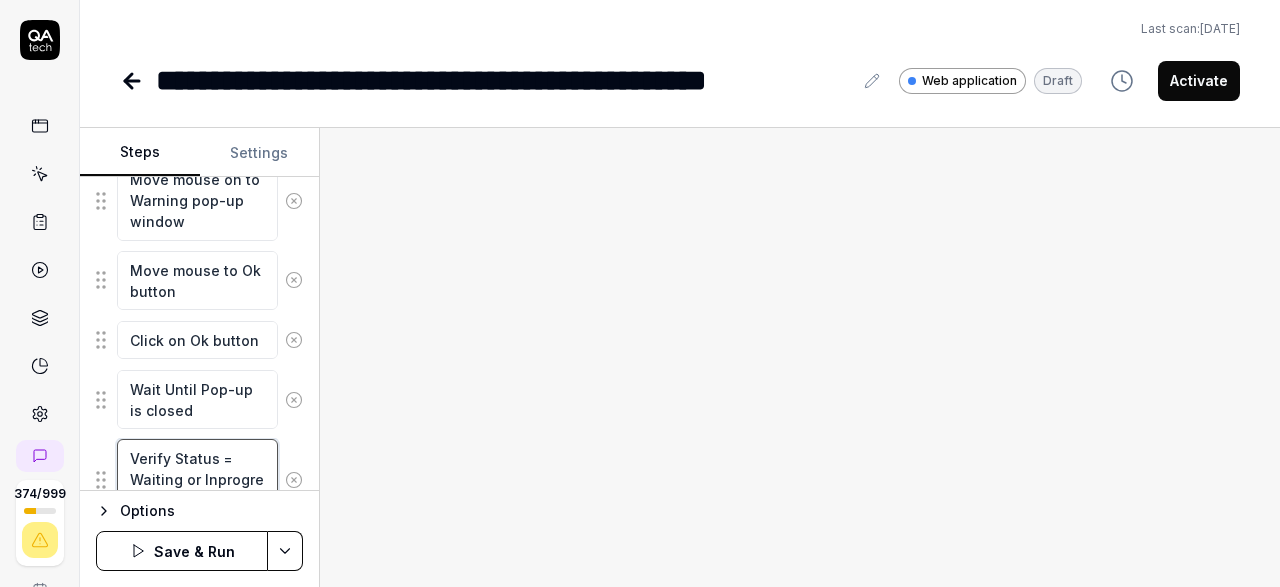 type on "*" 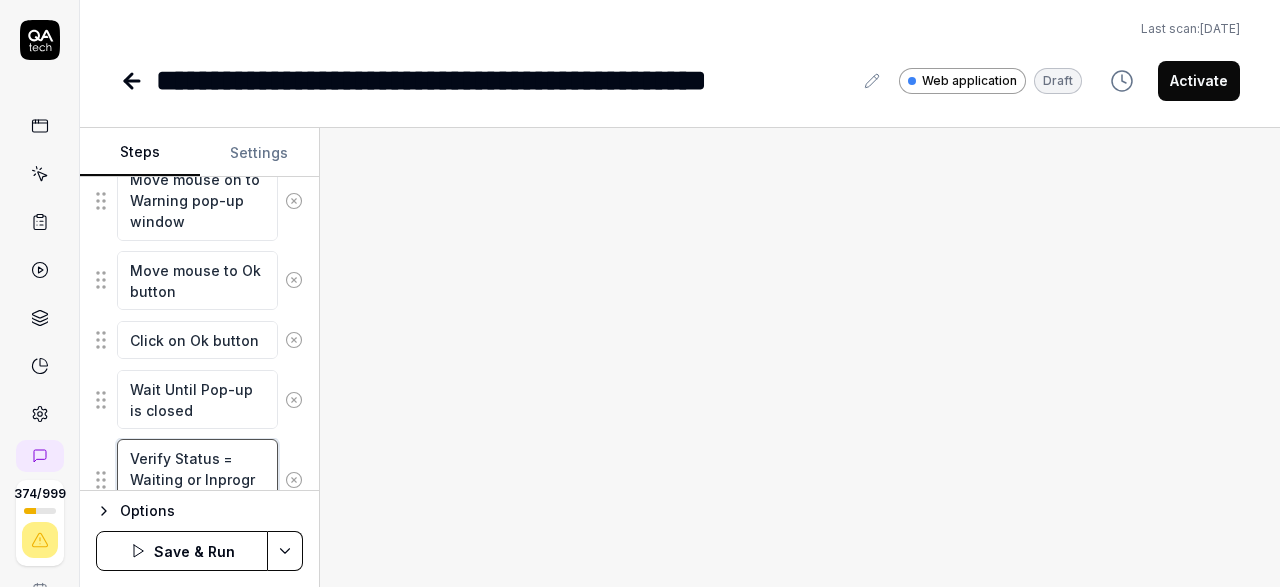 type on "*" 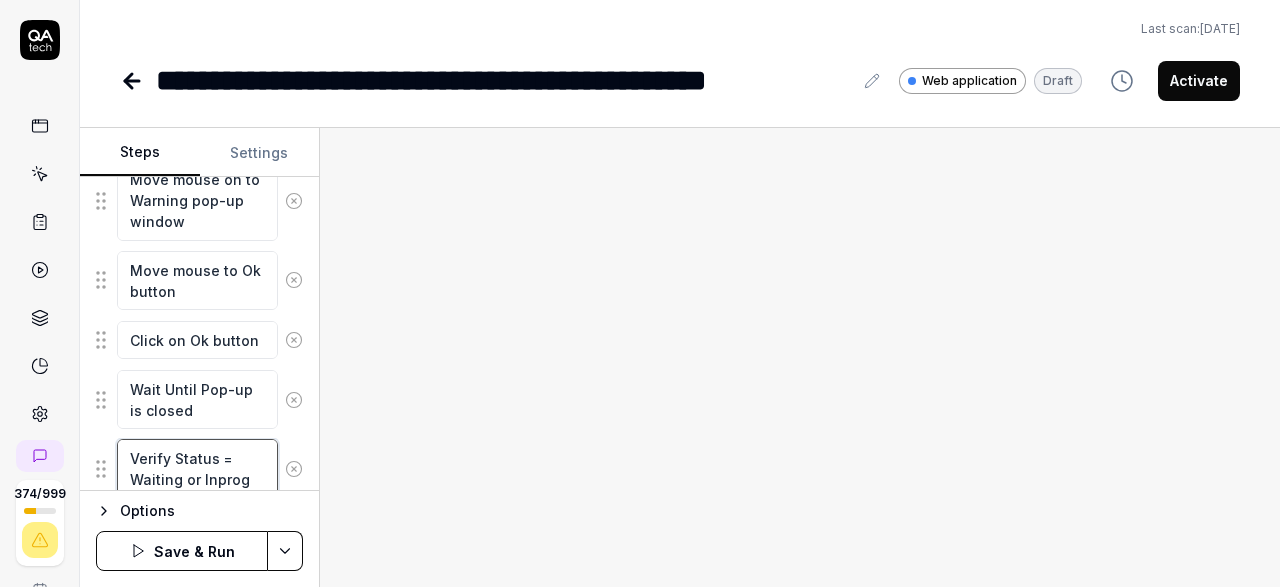 type on "*" 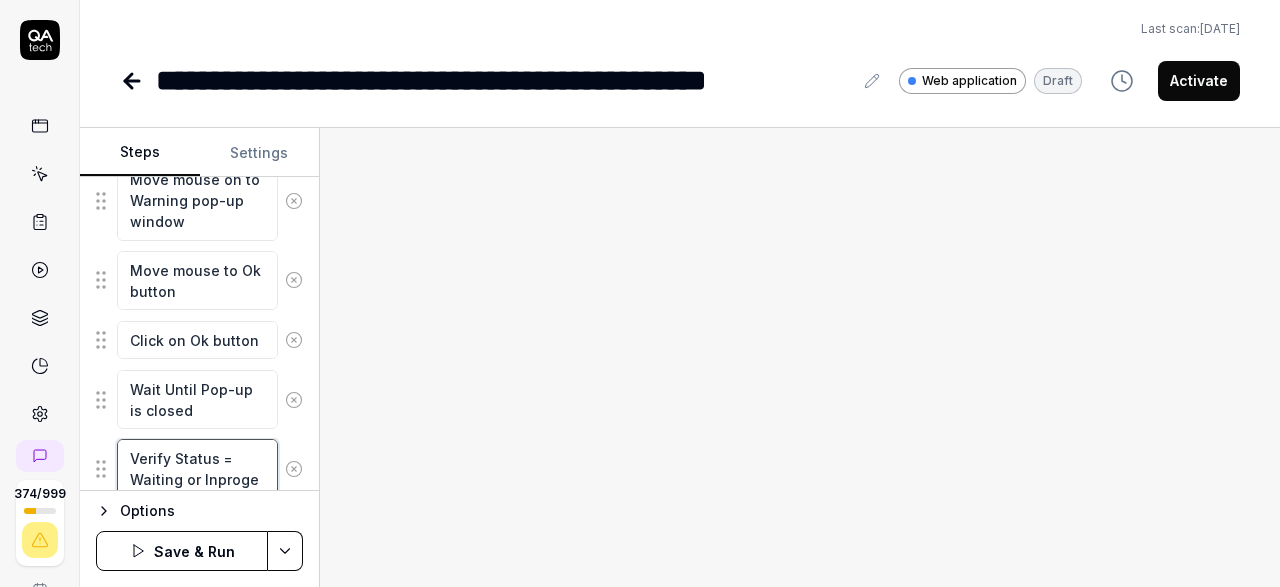type on "*" 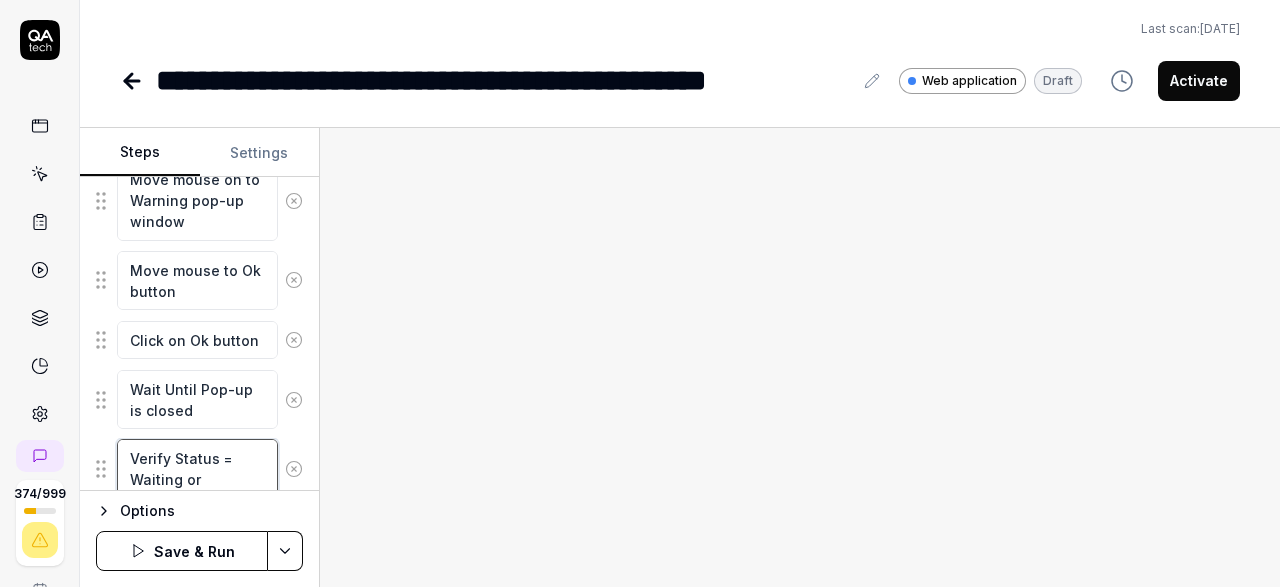type on "*" 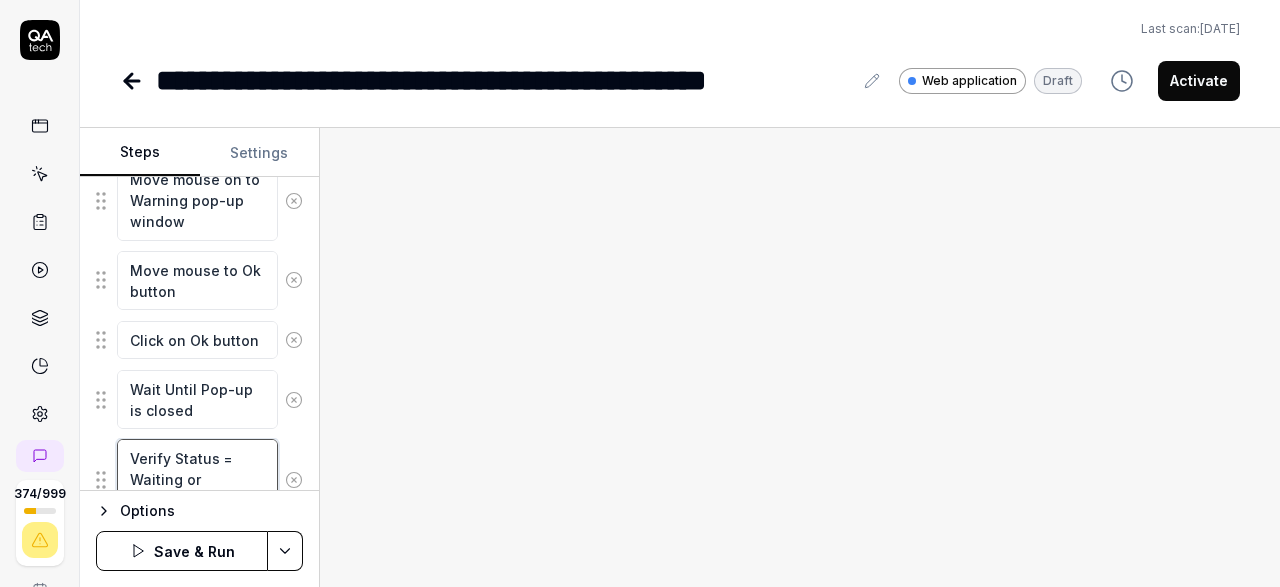 type on "*" 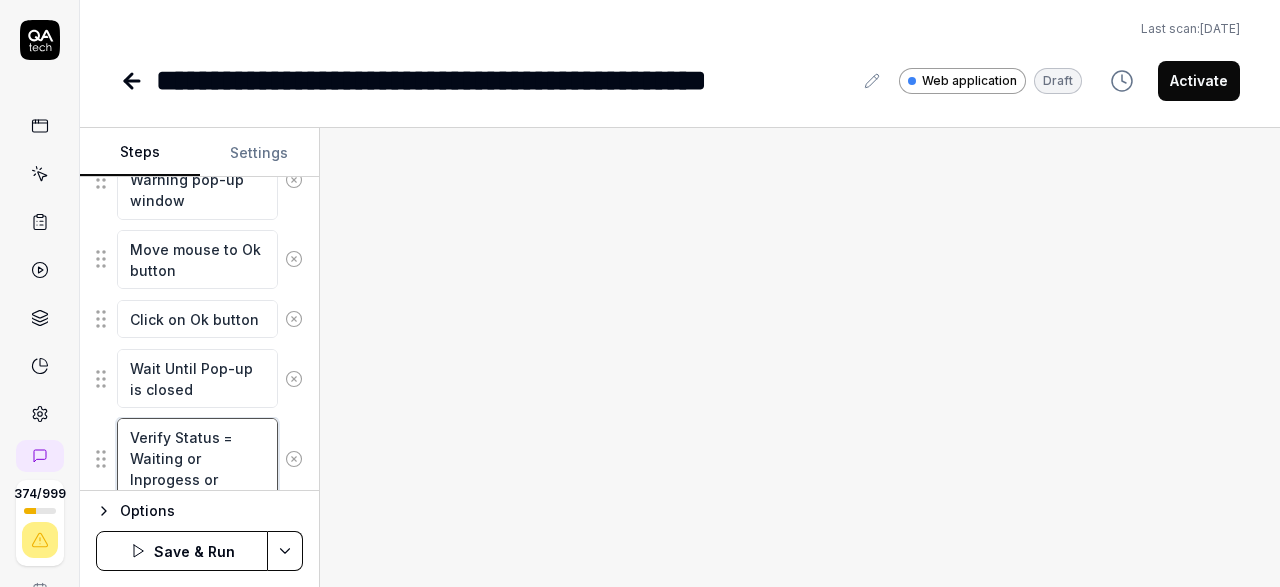 type on "*" 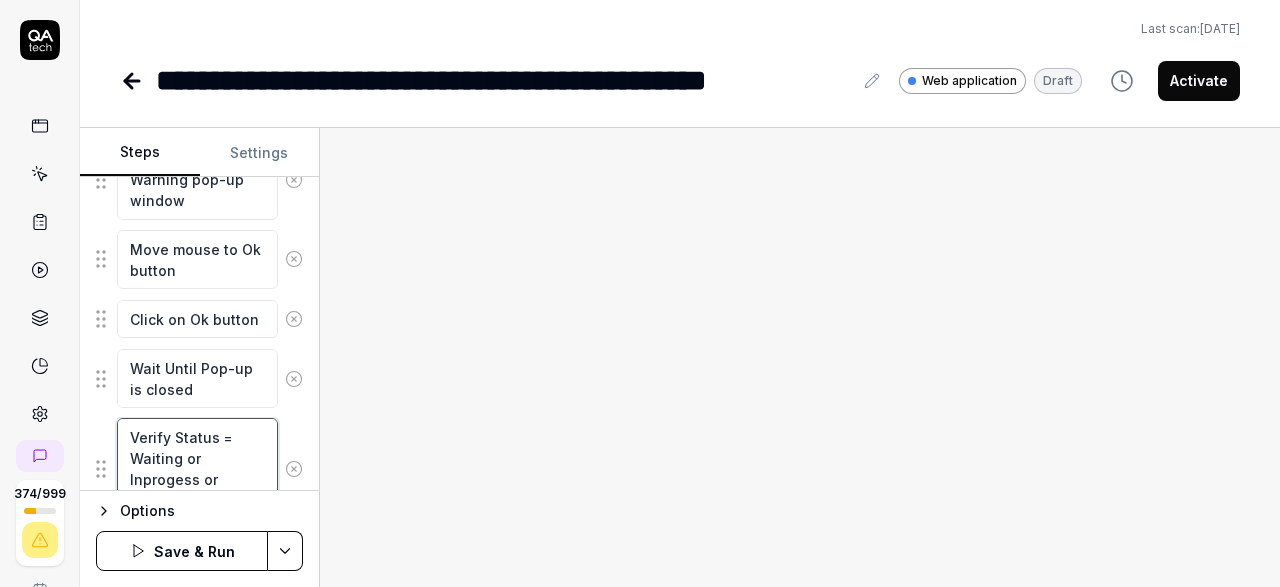 type on "*" 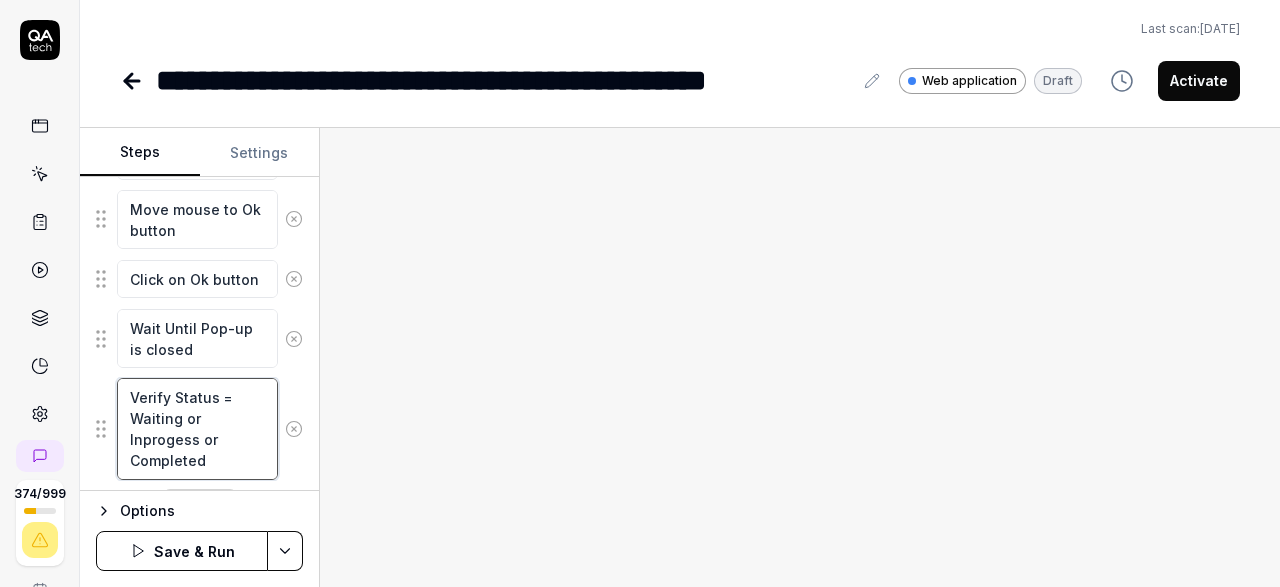 scroll, scrollTop: 2008, scrollLeft: 0, axis: vertical 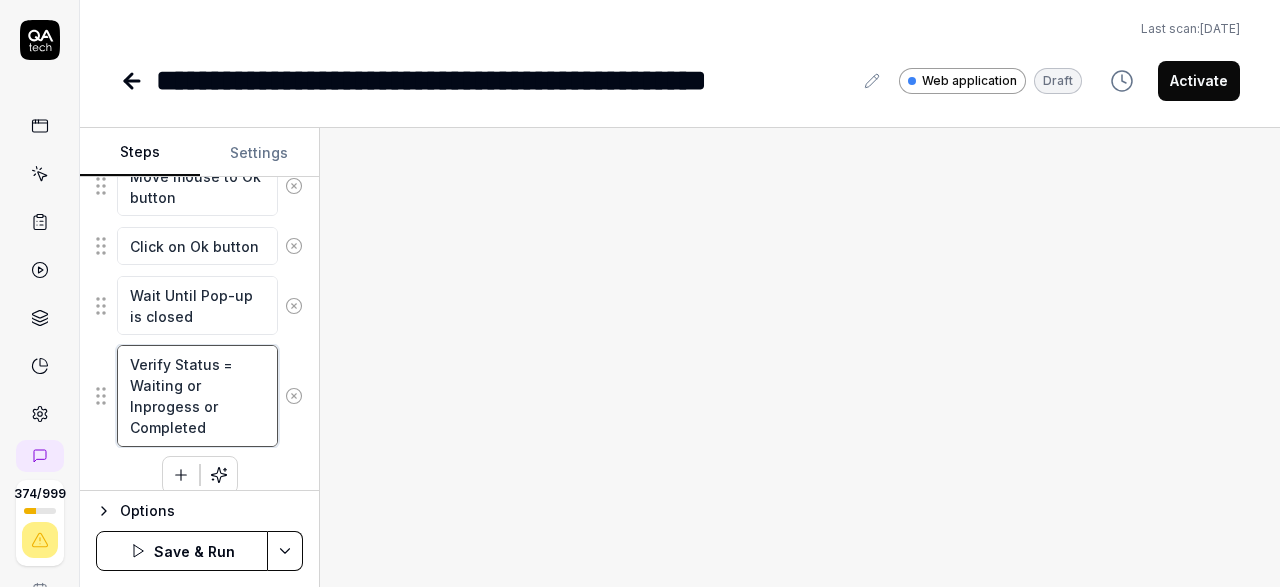 type on "*" 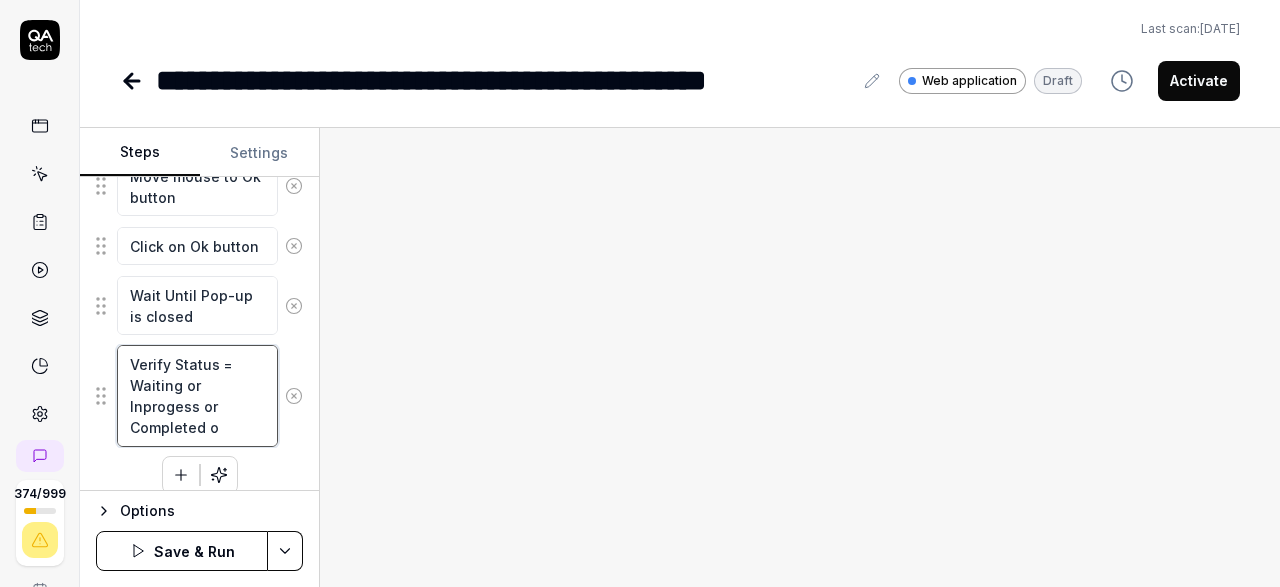 type on "*" 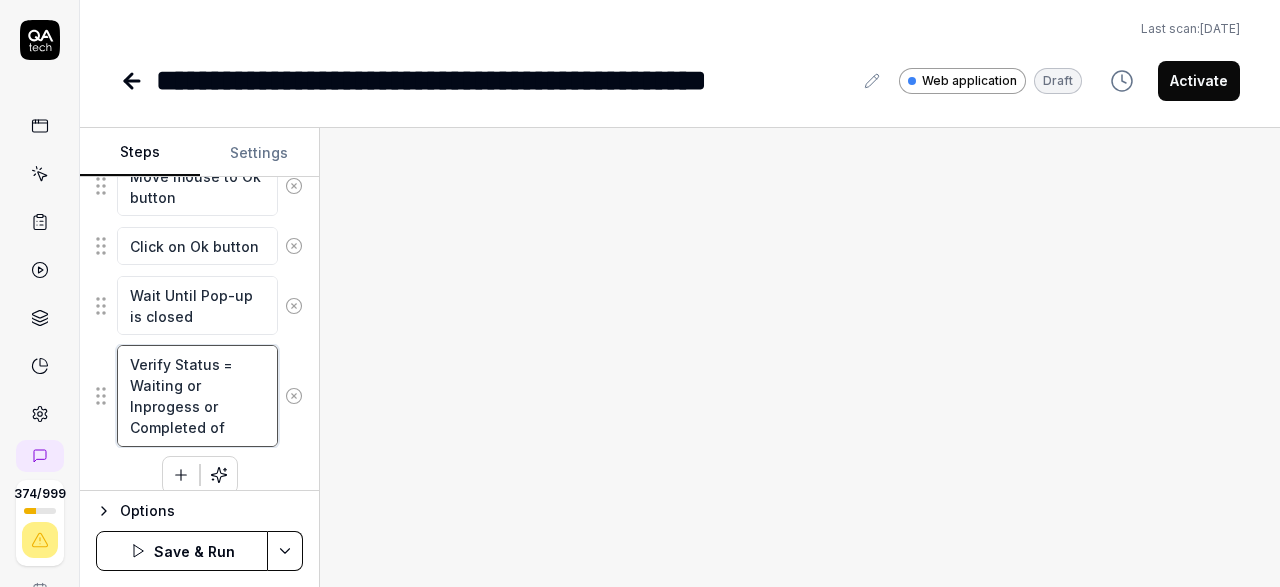 type on "*" 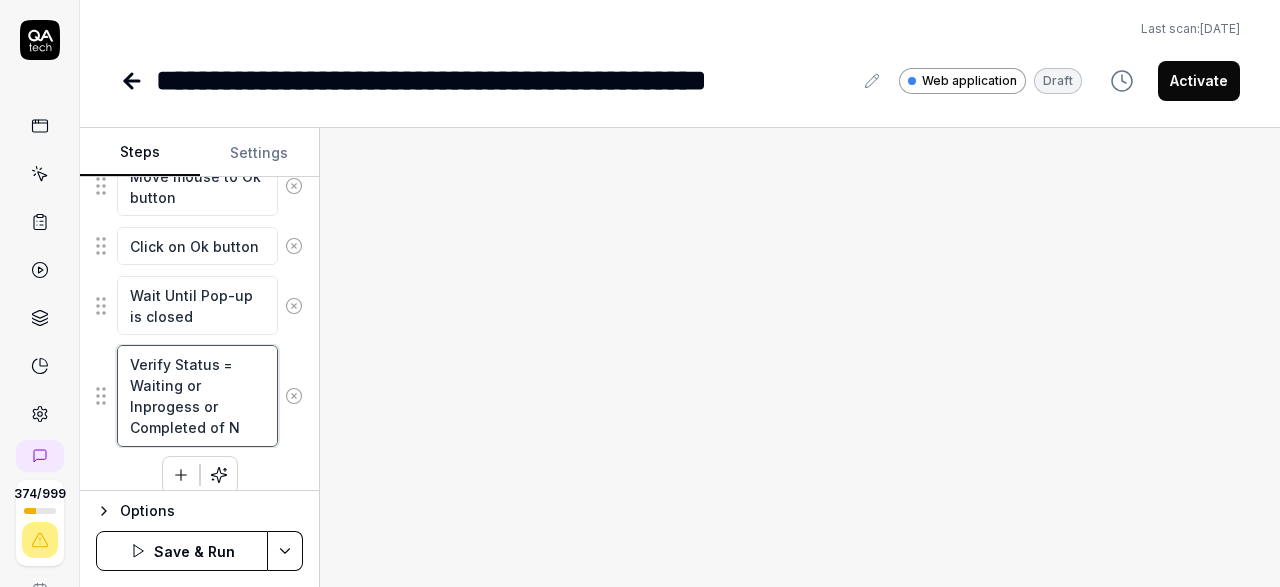 type on "*" 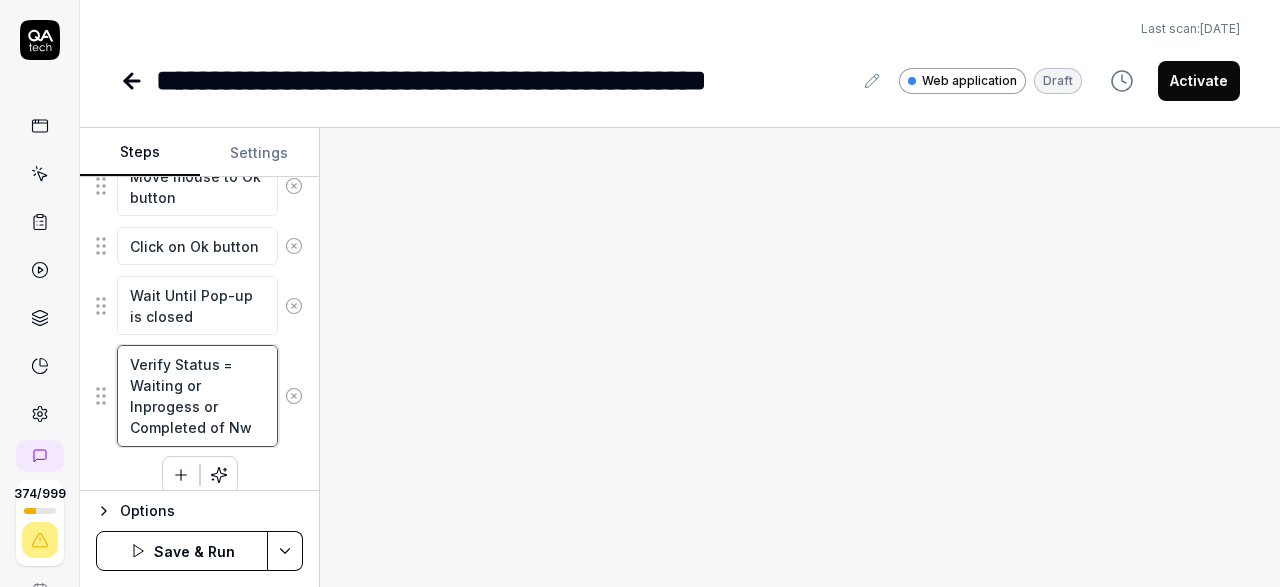 type on "*" 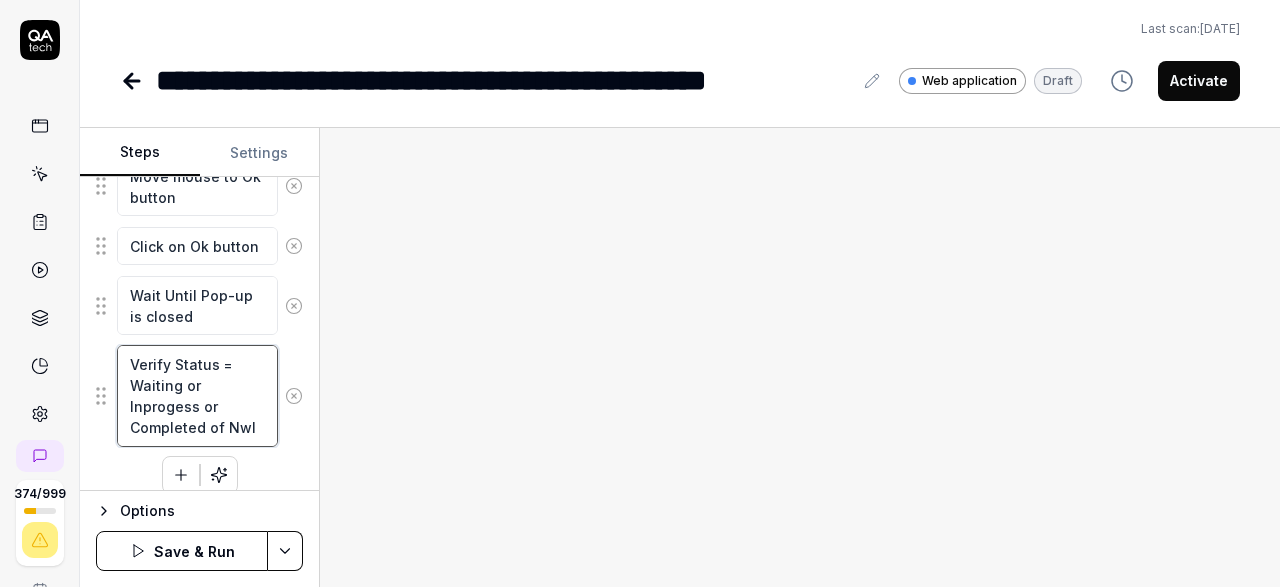 type on "*" 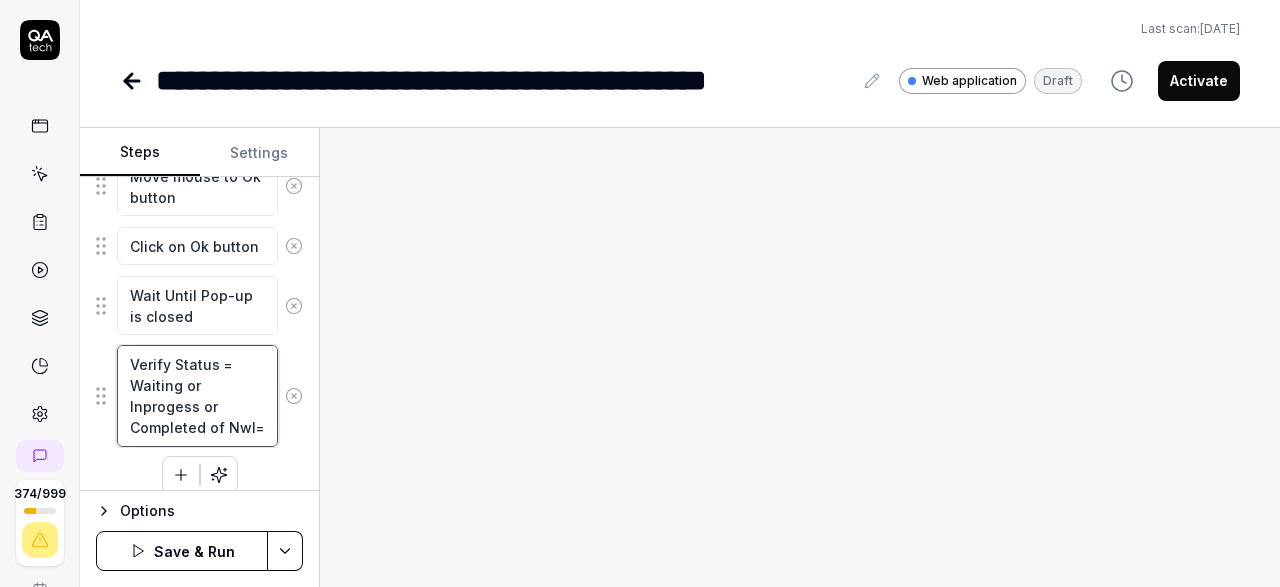 type on "*" 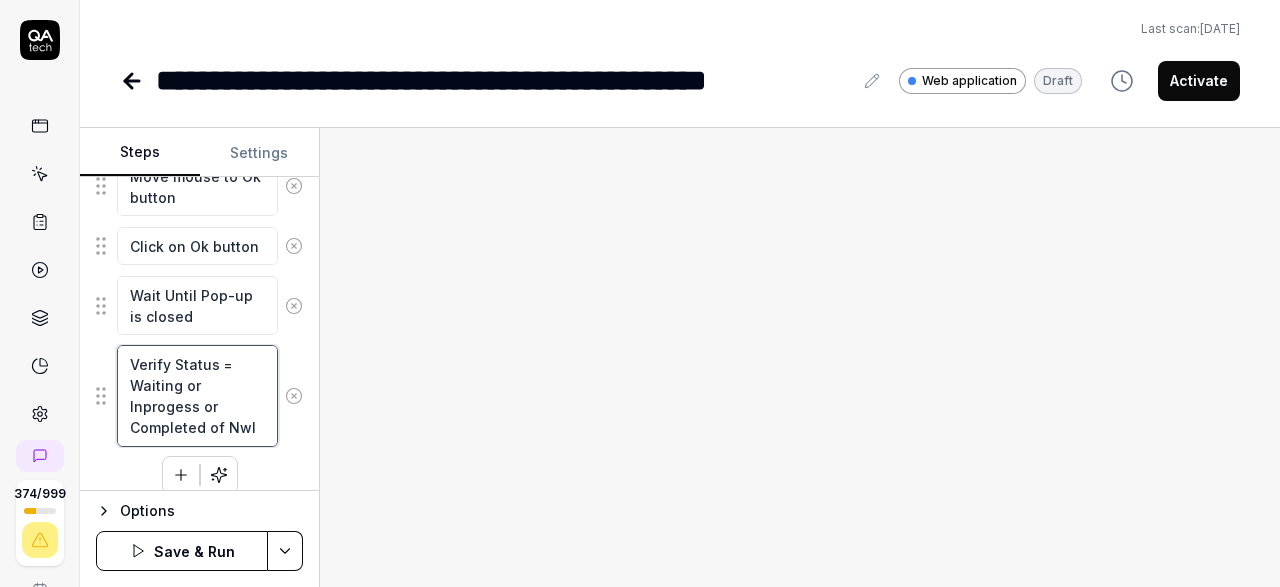 type on "*" 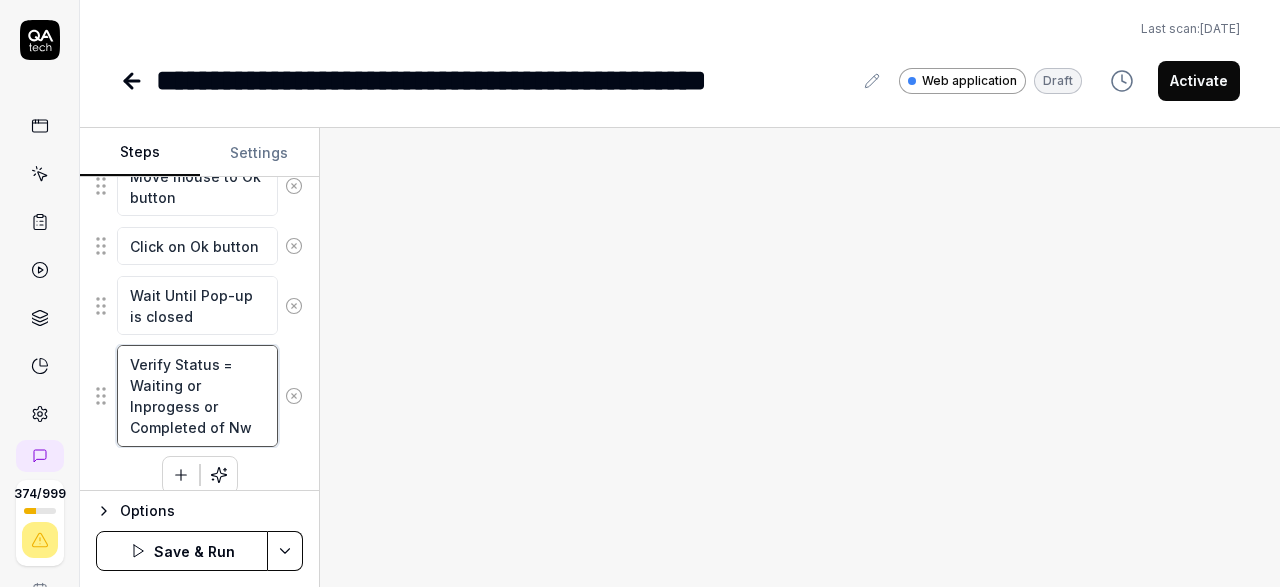 type on "*" 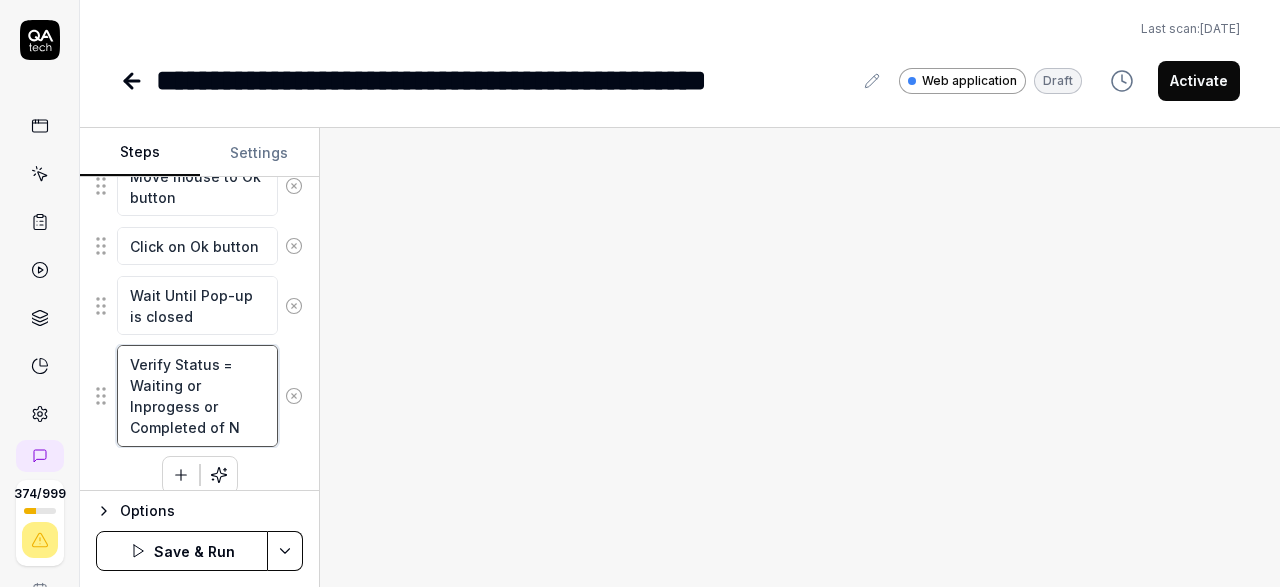 type on "*" 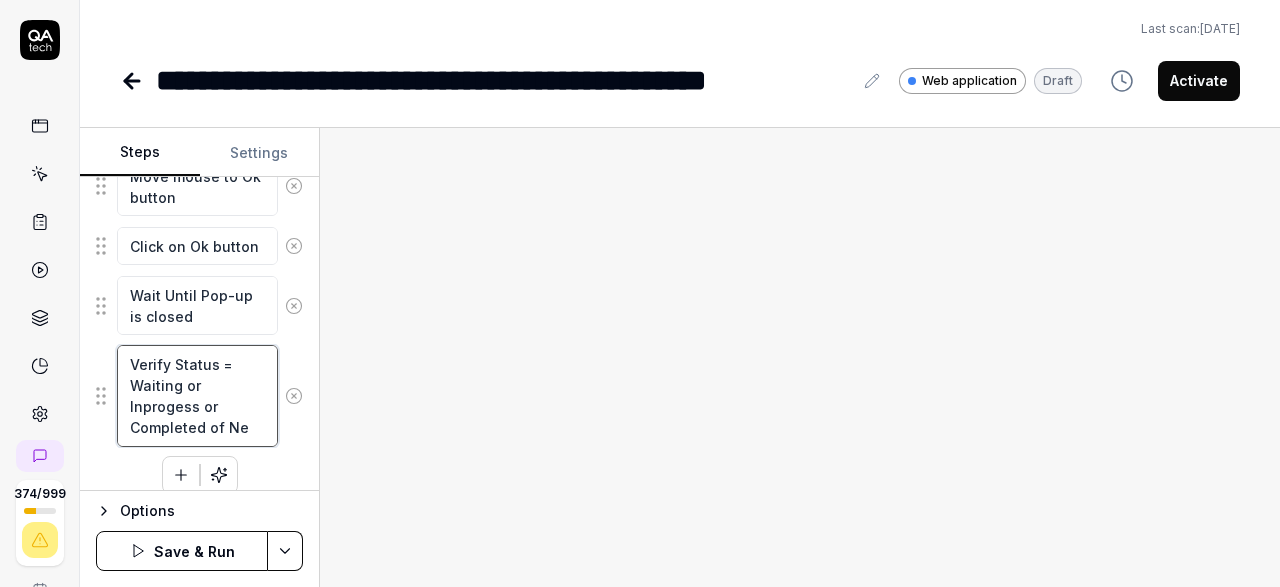 type on "*" 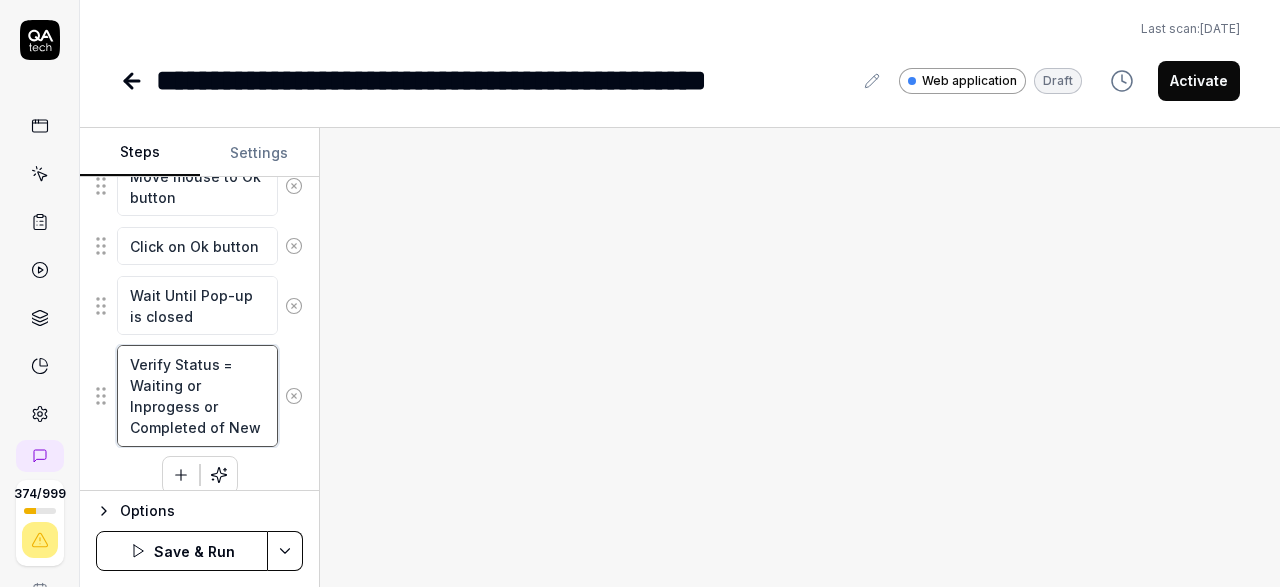 type on "*" 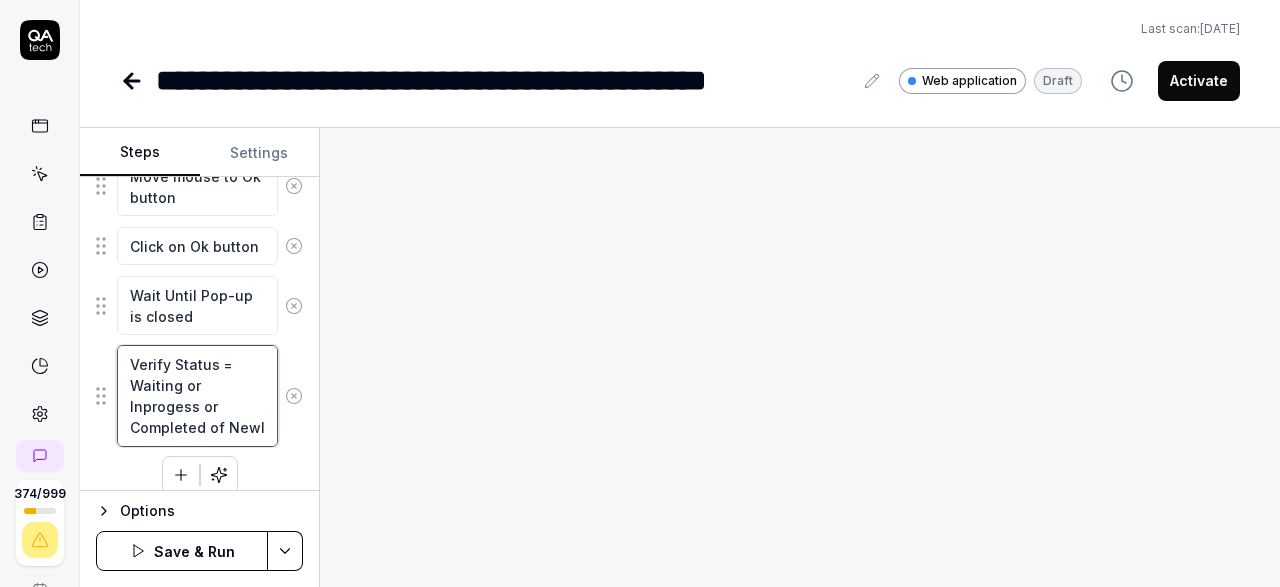 type on "*" 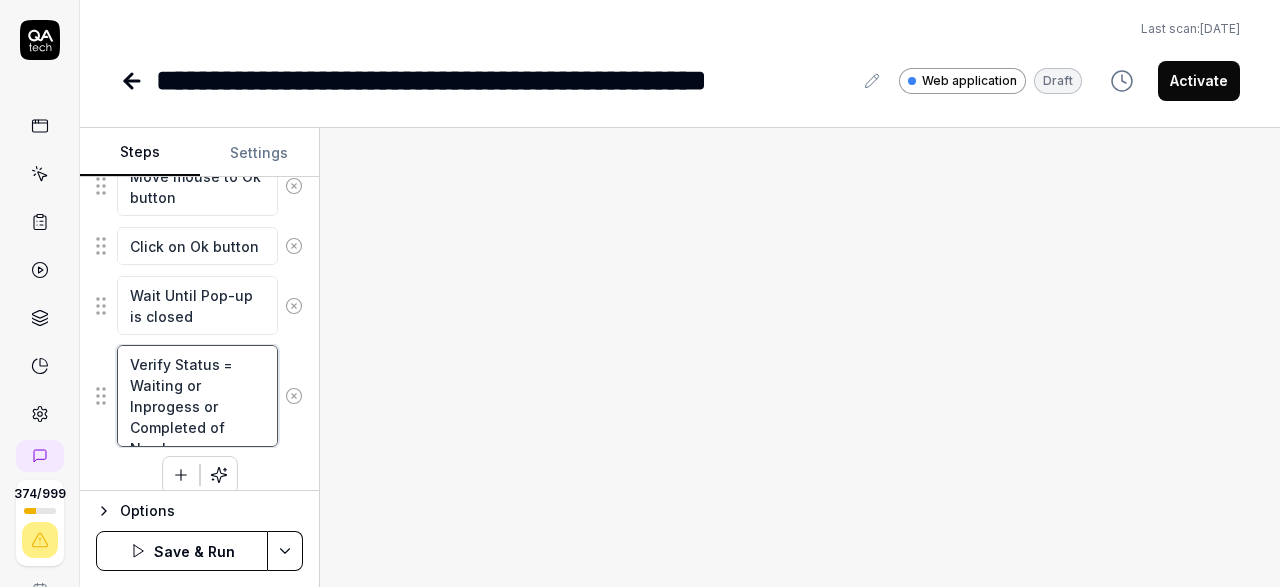 type on "*" 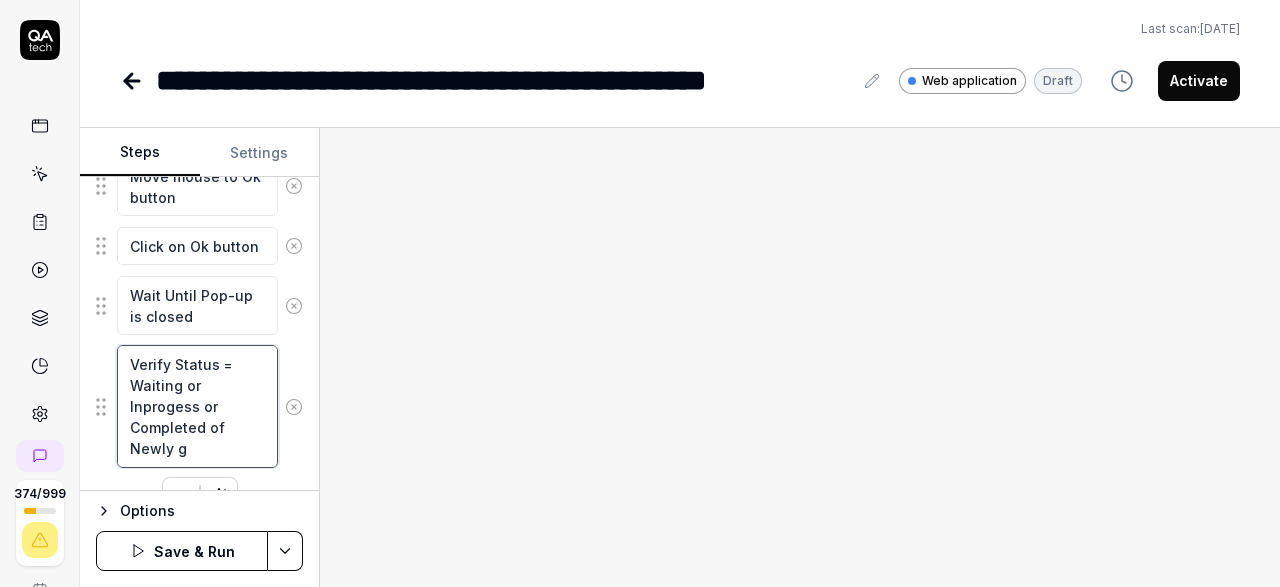 type on "*" 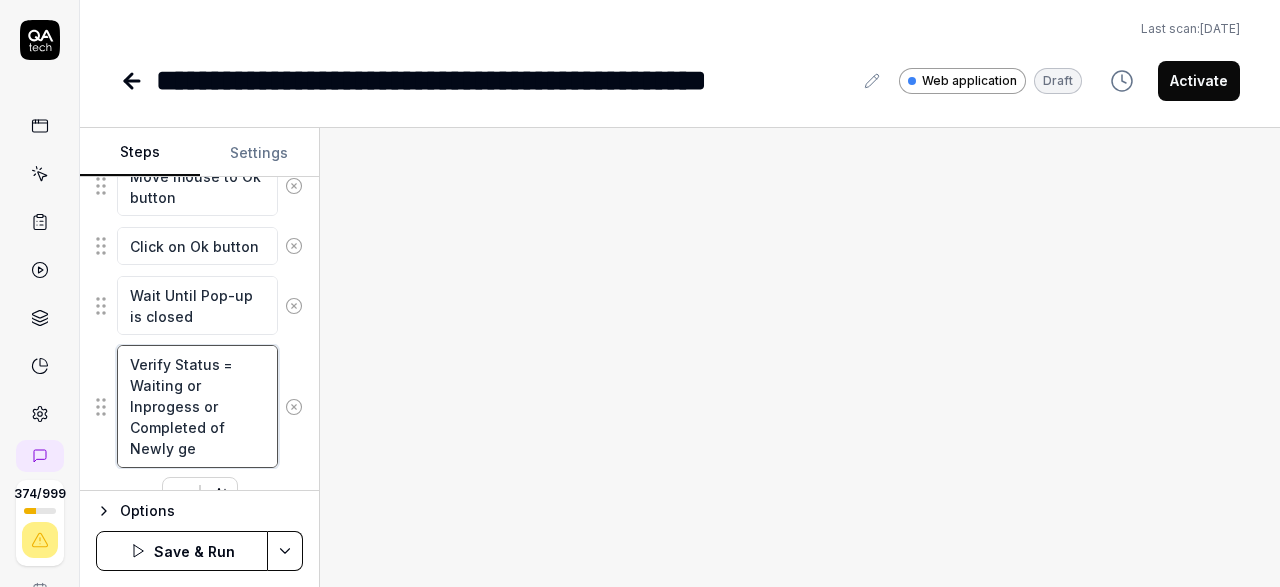 type on "*" 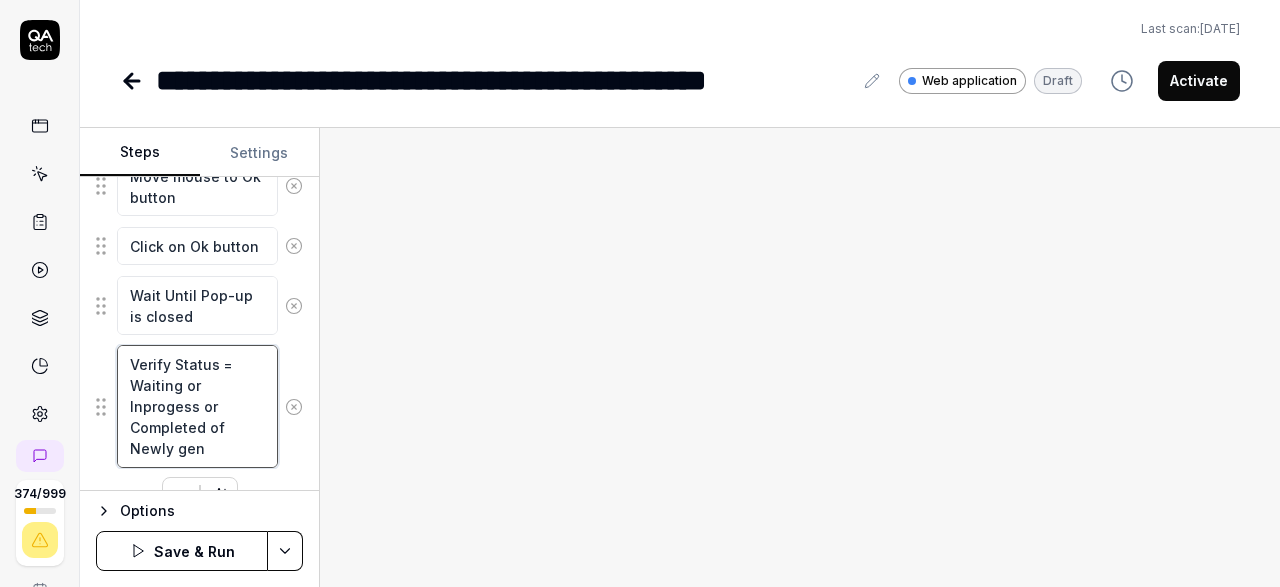type on "*" 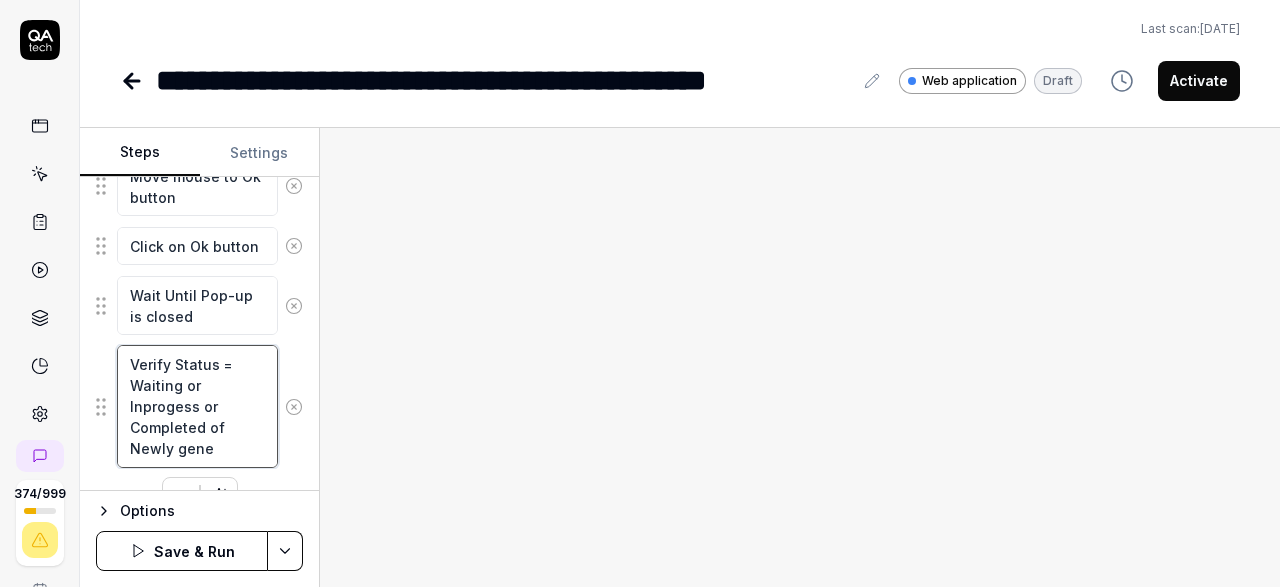 type on "*" 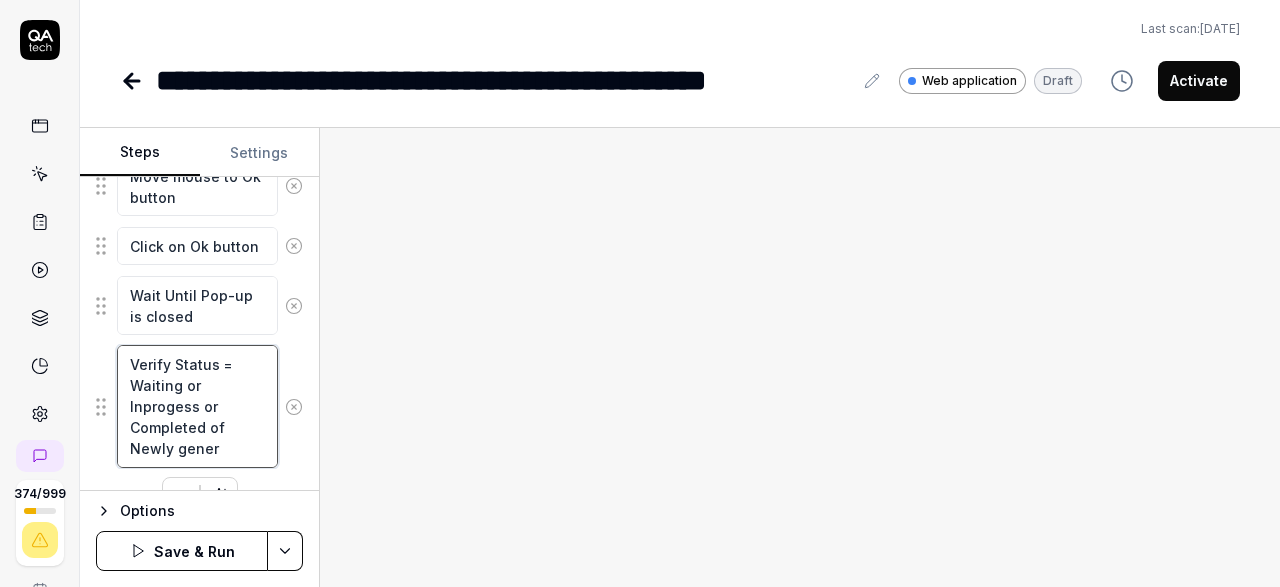 type on "*" 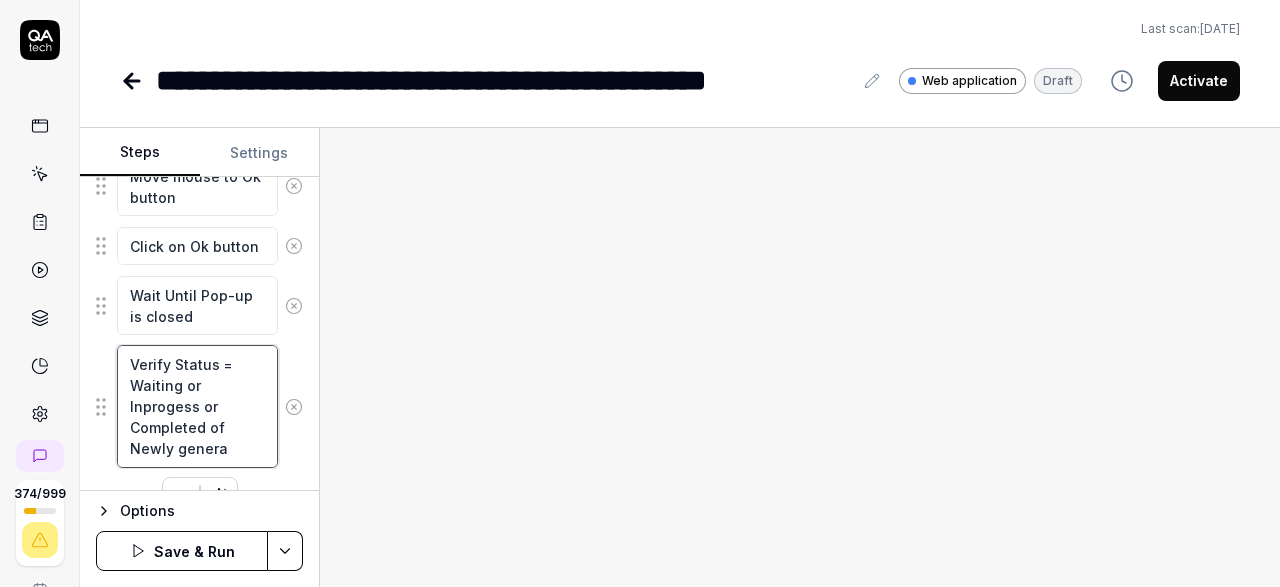 type on "*" 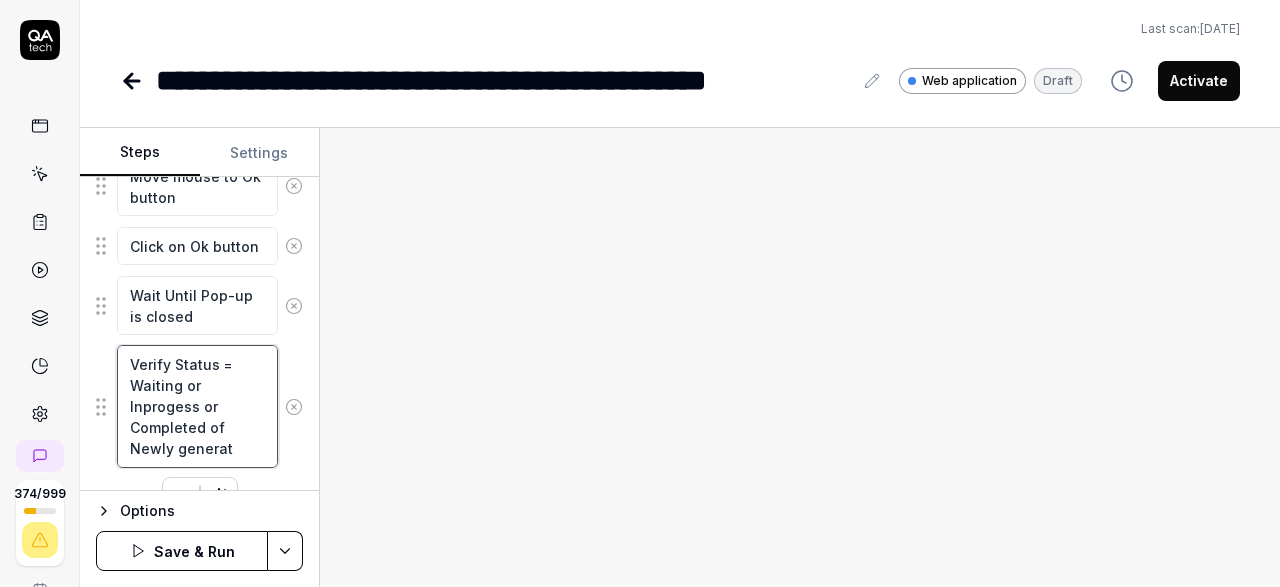 type on "*" 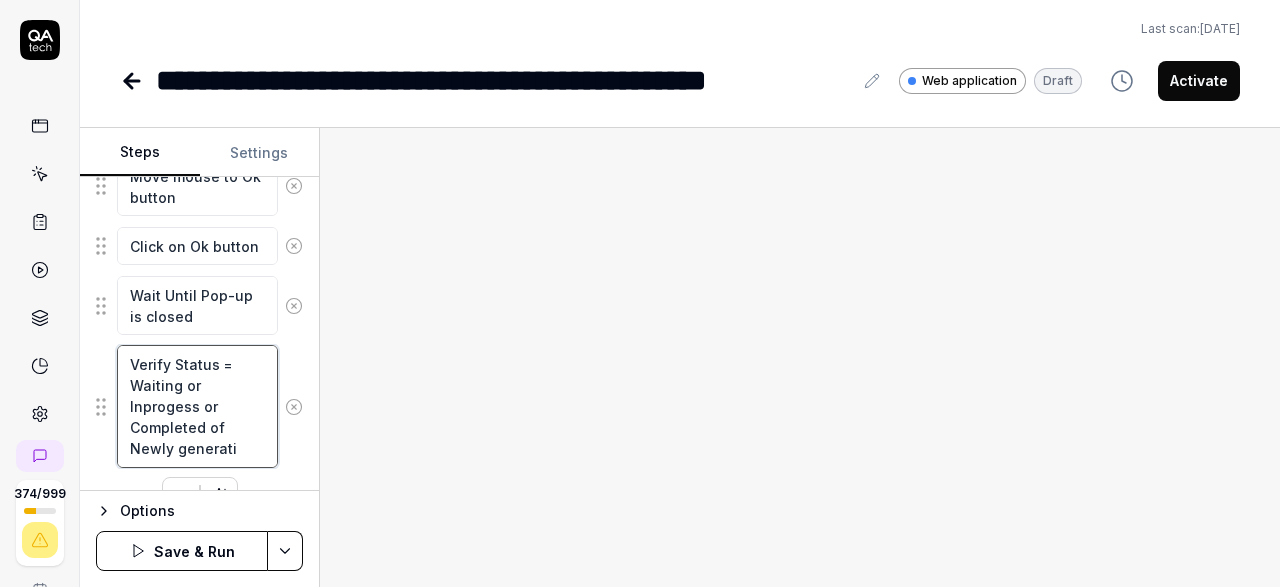 type on "*" 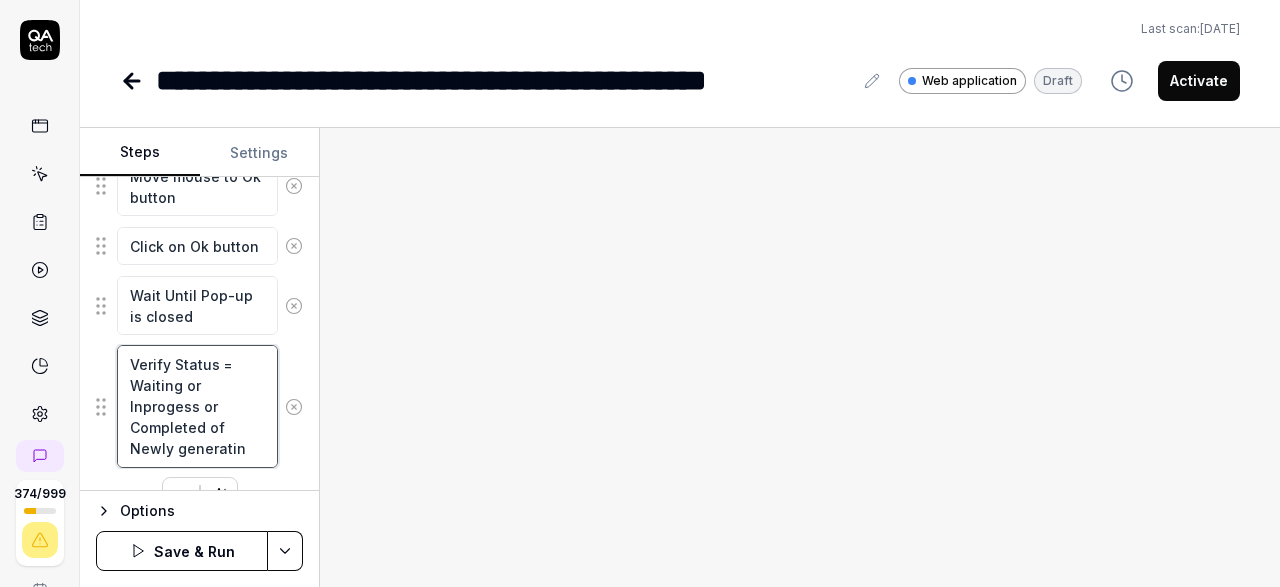 type on "*" 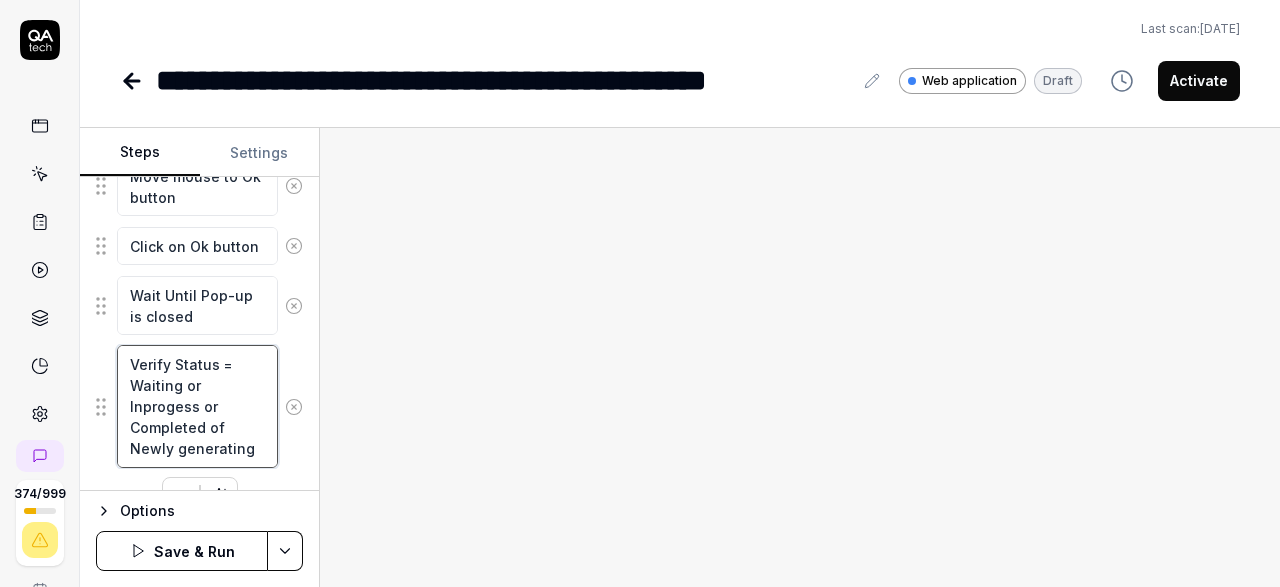 type on "*" 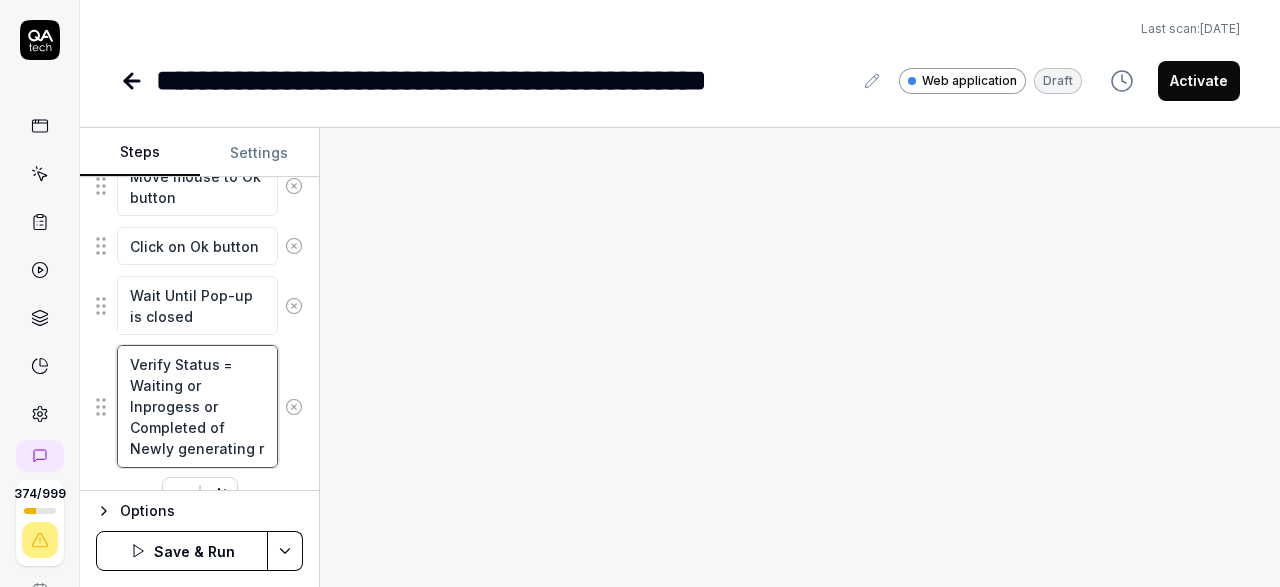 type on "*" 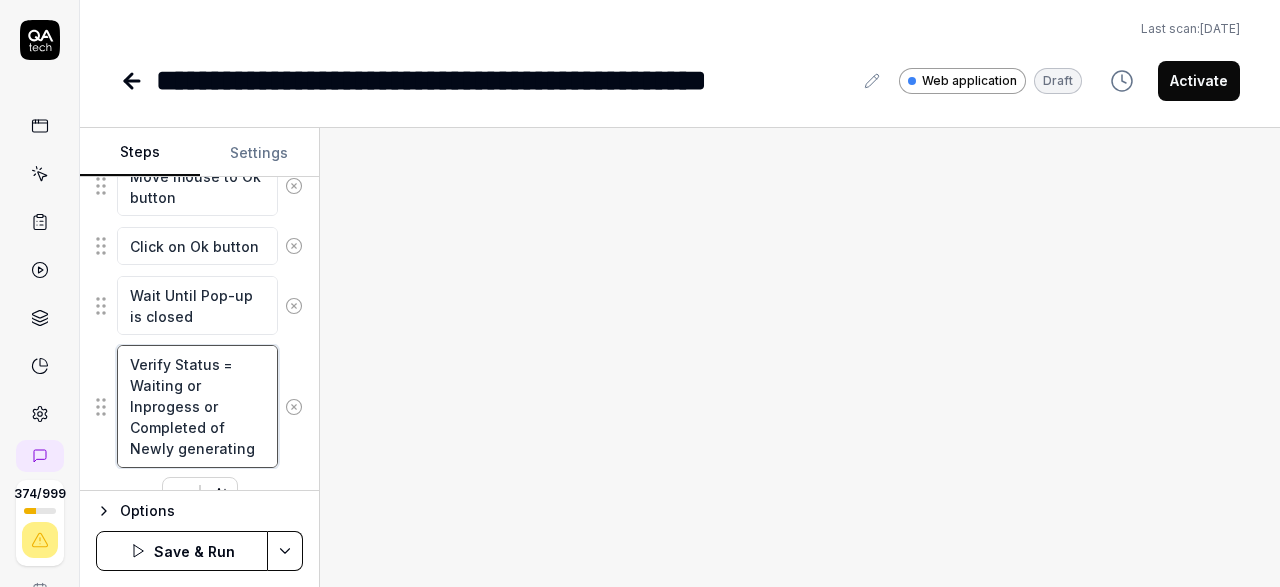 type on "*" 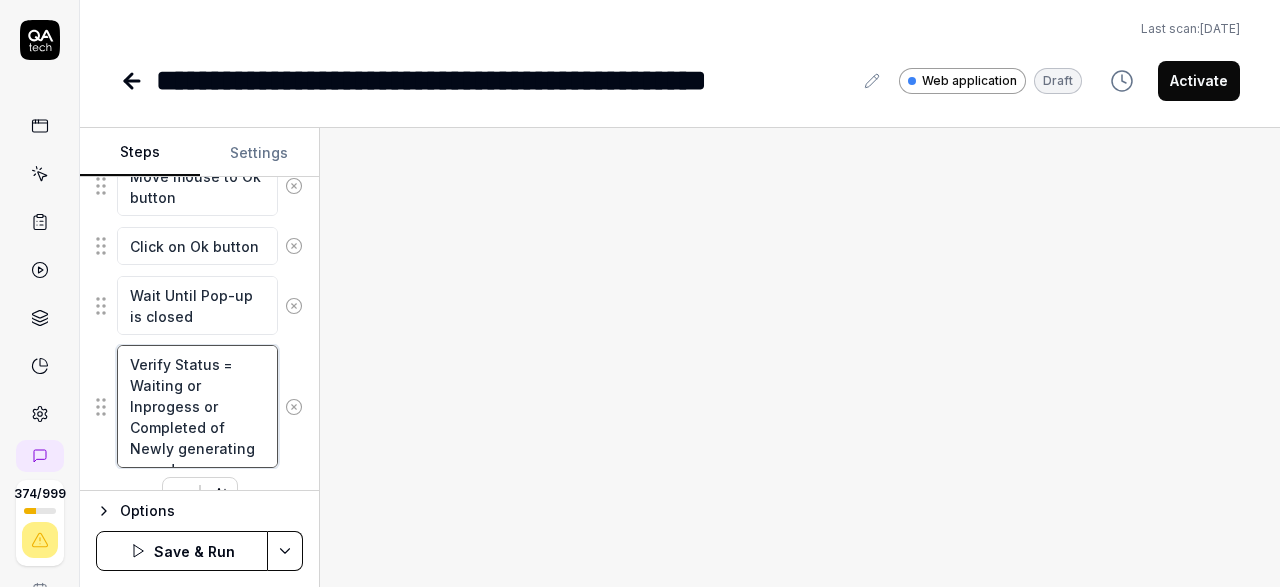 type on "Verify Status = Waiting or Inprogess or Completed of Newly generating record" 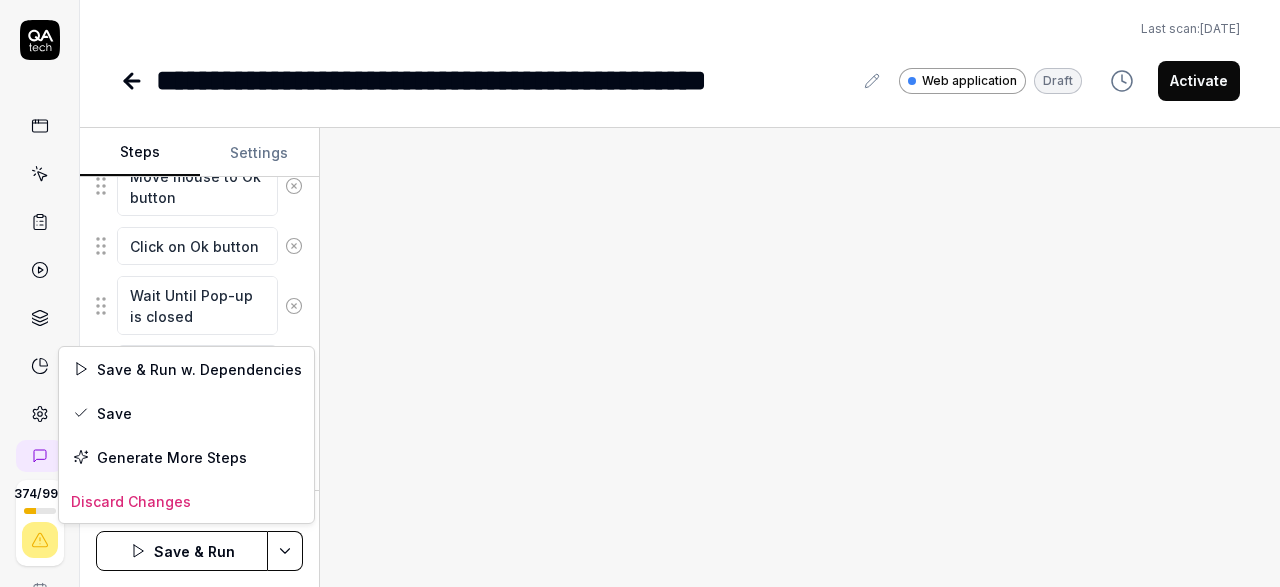 click on "**********" at bounding box center (640, 293) 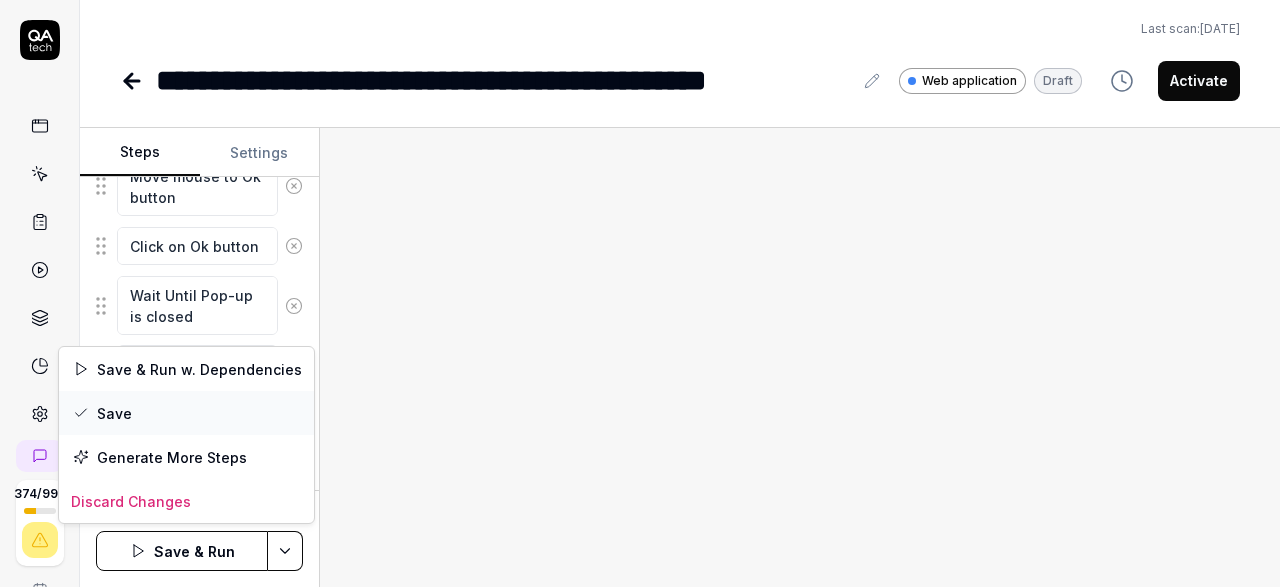 click on "Save" at bounding box center [186, 413] 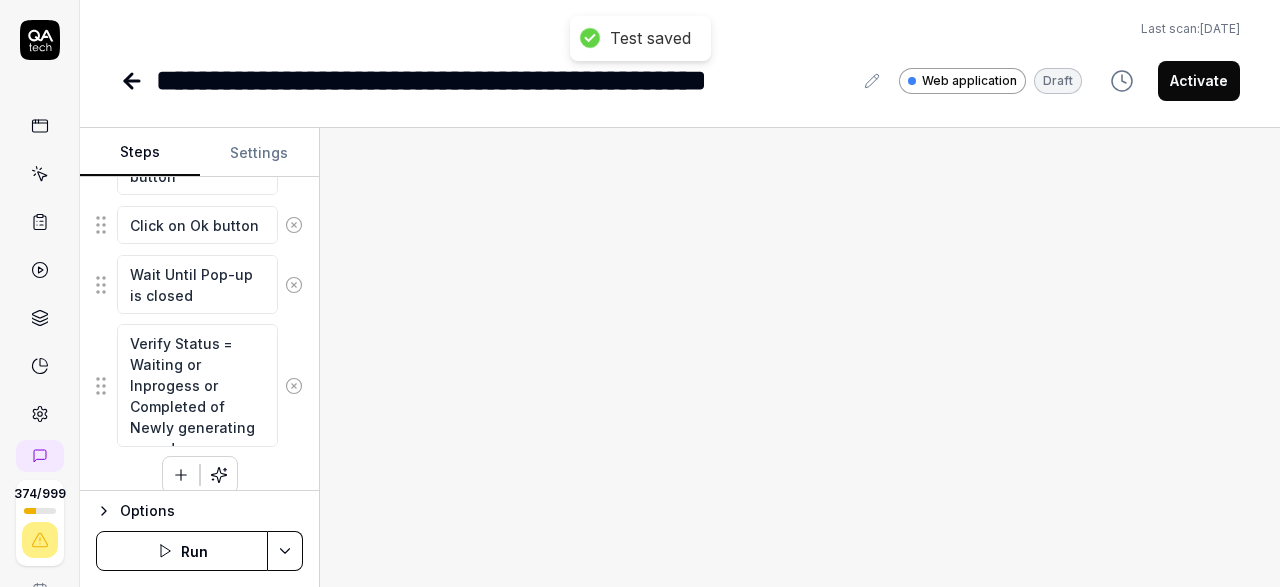 scroll, scrollTop: 1966, scrollLeft: 0, axis: vertical 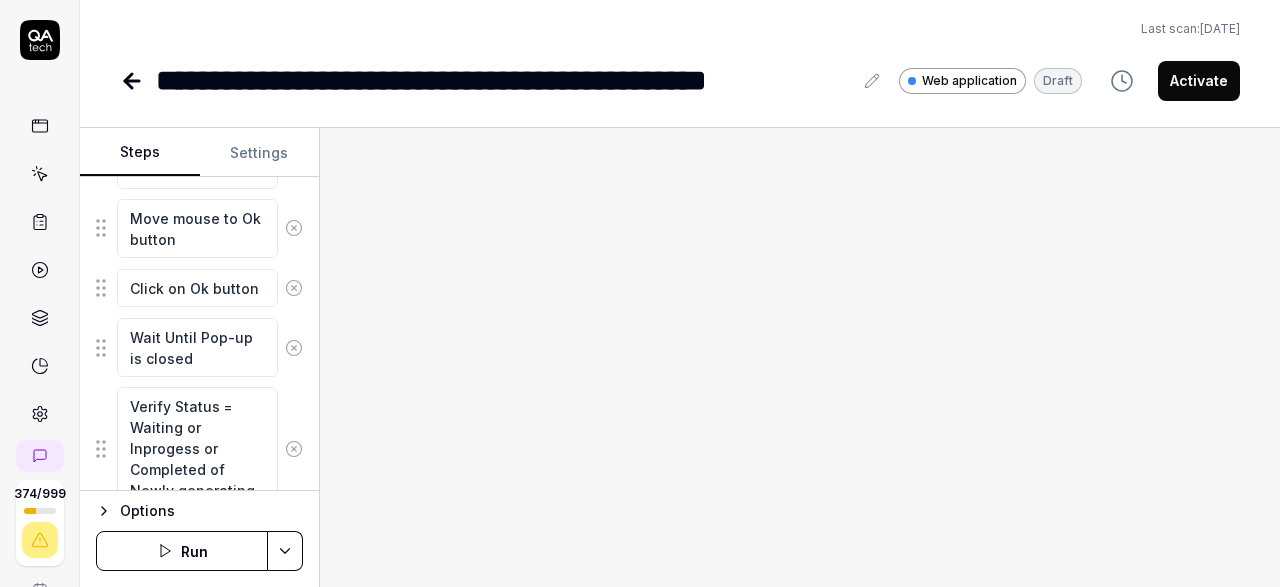 click on "Run" at bounding box center [182, 551] 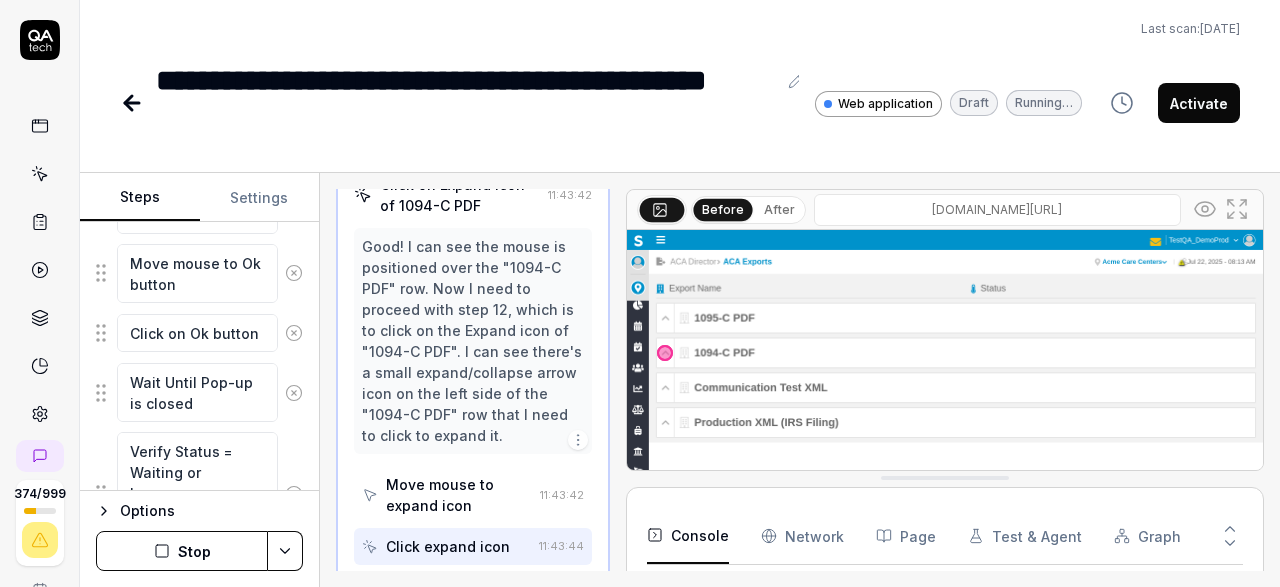 scroll, scrollTop: 865, scrollLeft: 0, axis: vertical 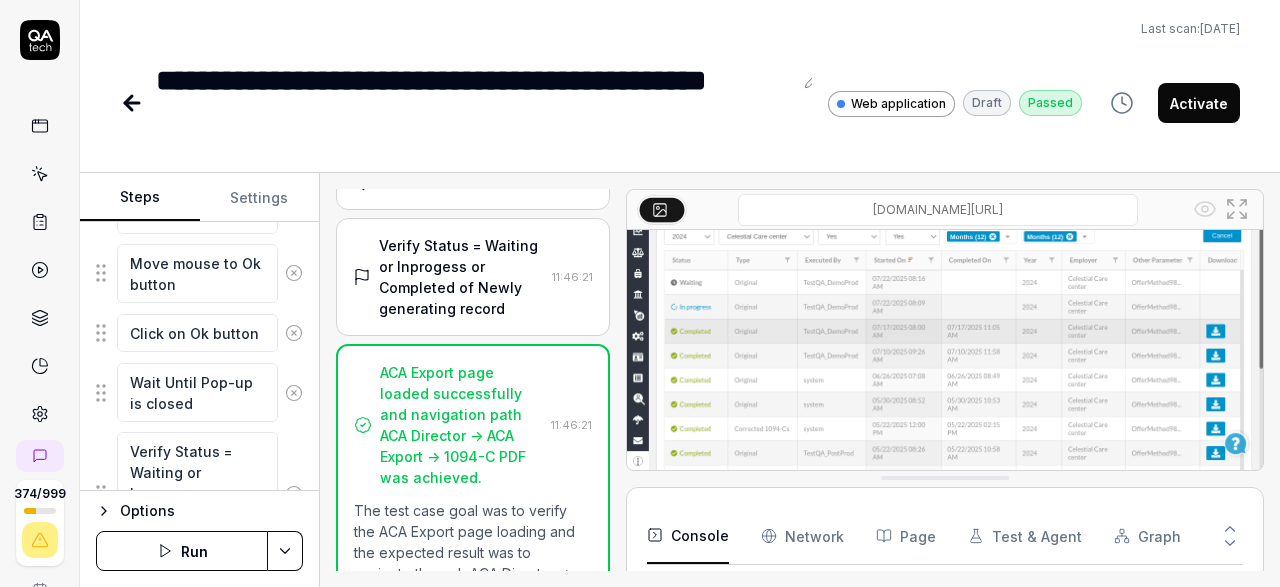 click on "ACA Export page loaded successfully and navigation path ACA Director -> ACA Export -> 1094-C PDF was achieved." at bounding box center [461, 425] 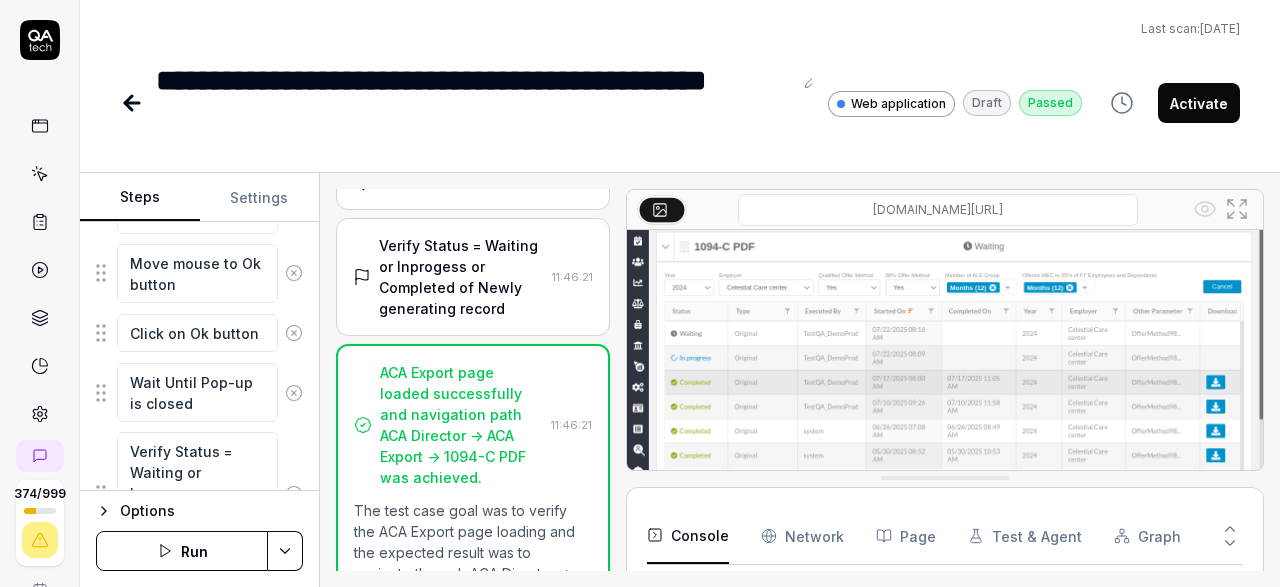 scroll, scrollTop: 157, scrollLeft: 0, axis: vertical 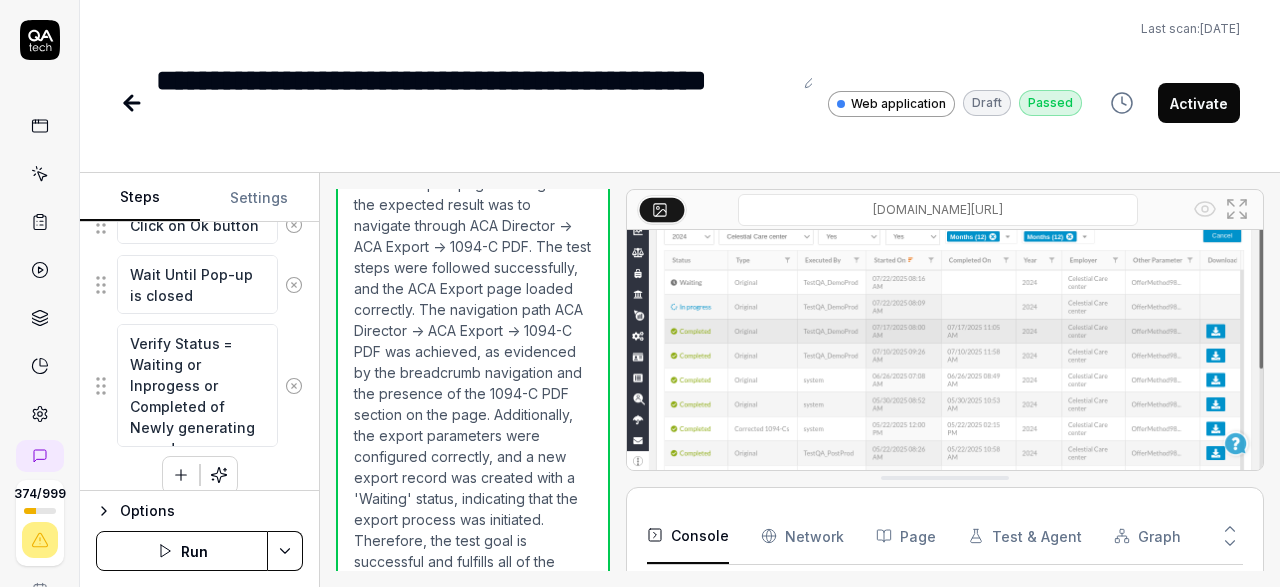click on "Activate" at bounding box center (1199, 103) 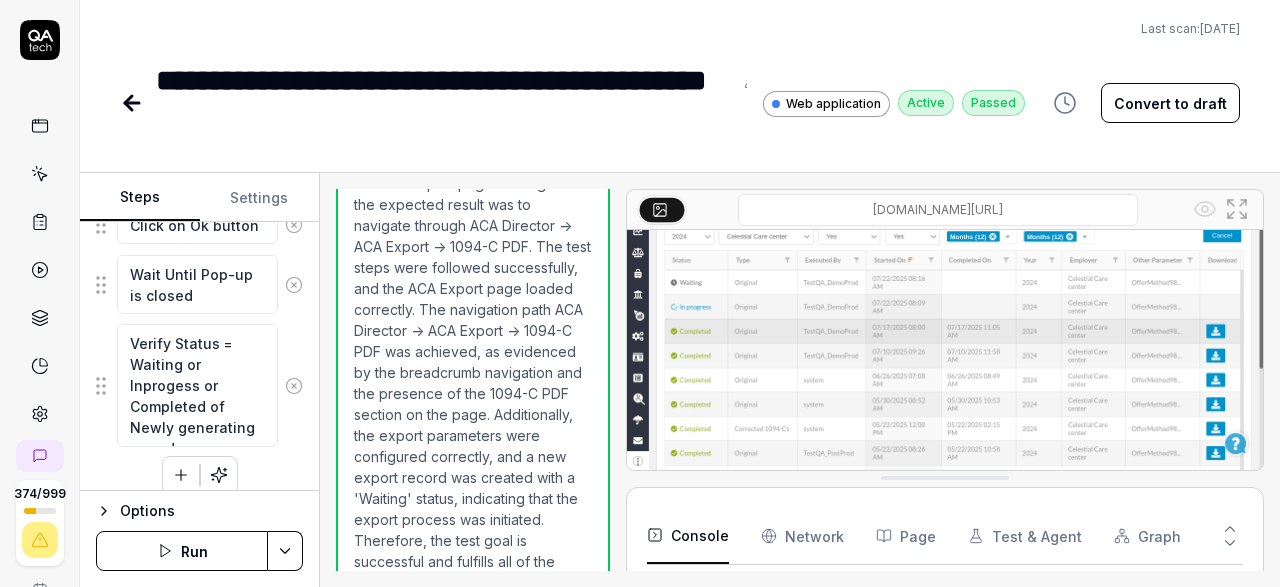 click 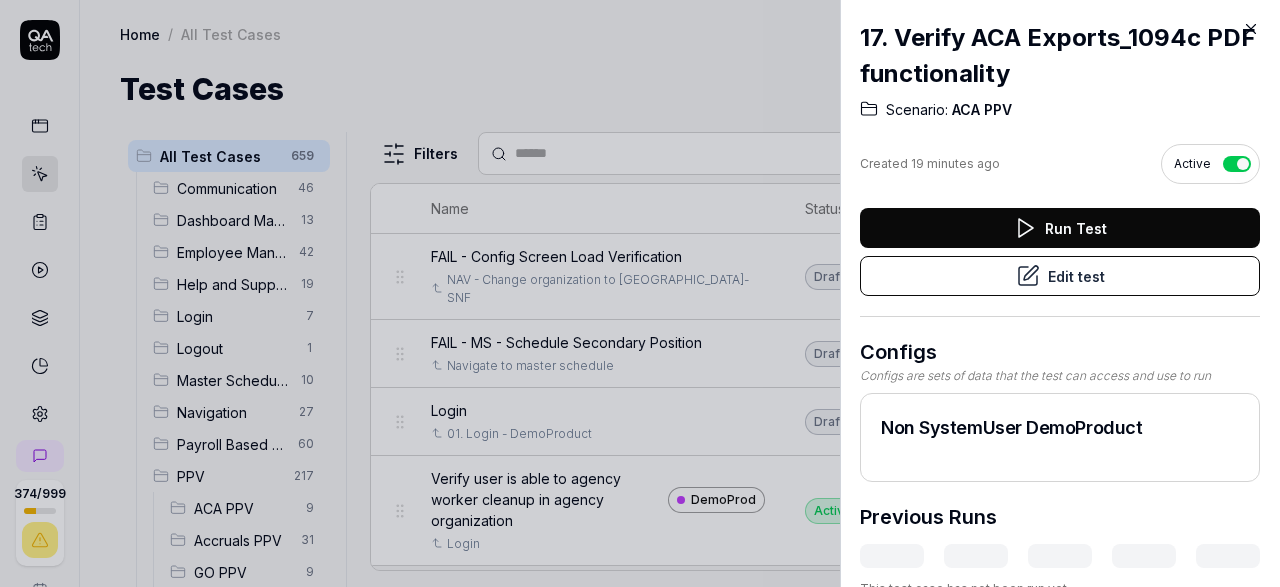 click 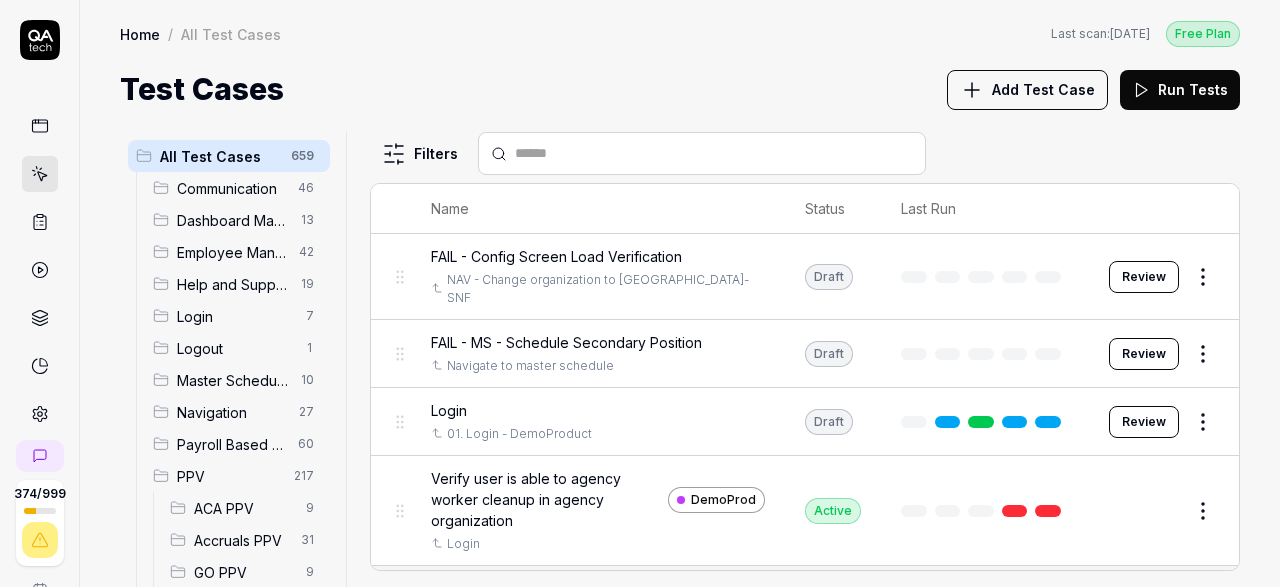 click on "ACA PPV" at bounding box center (244, 508) 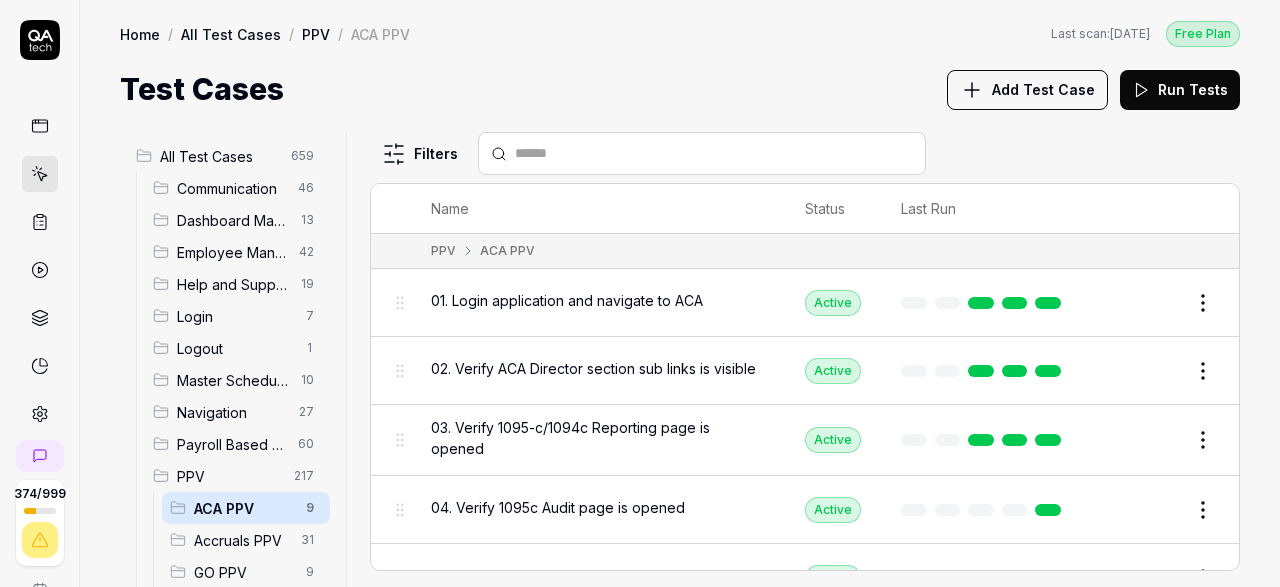 scroll, scrollTop: 116, scrollLeft: 0, axis: vertical 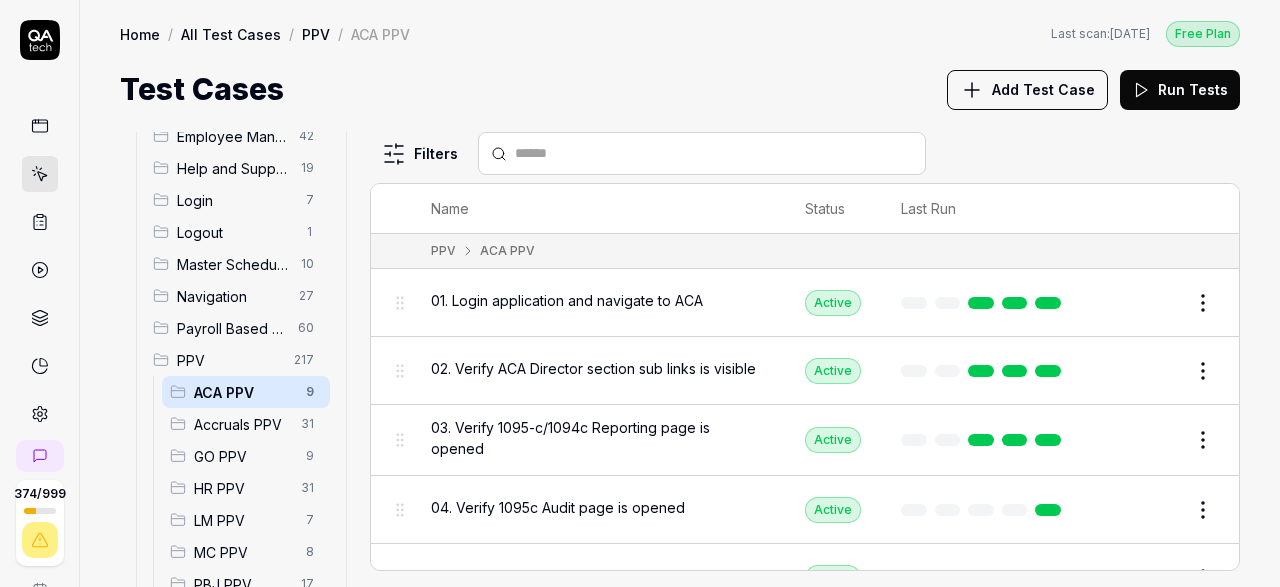 click on "ACA PPV" at bounding box center [244, 392] 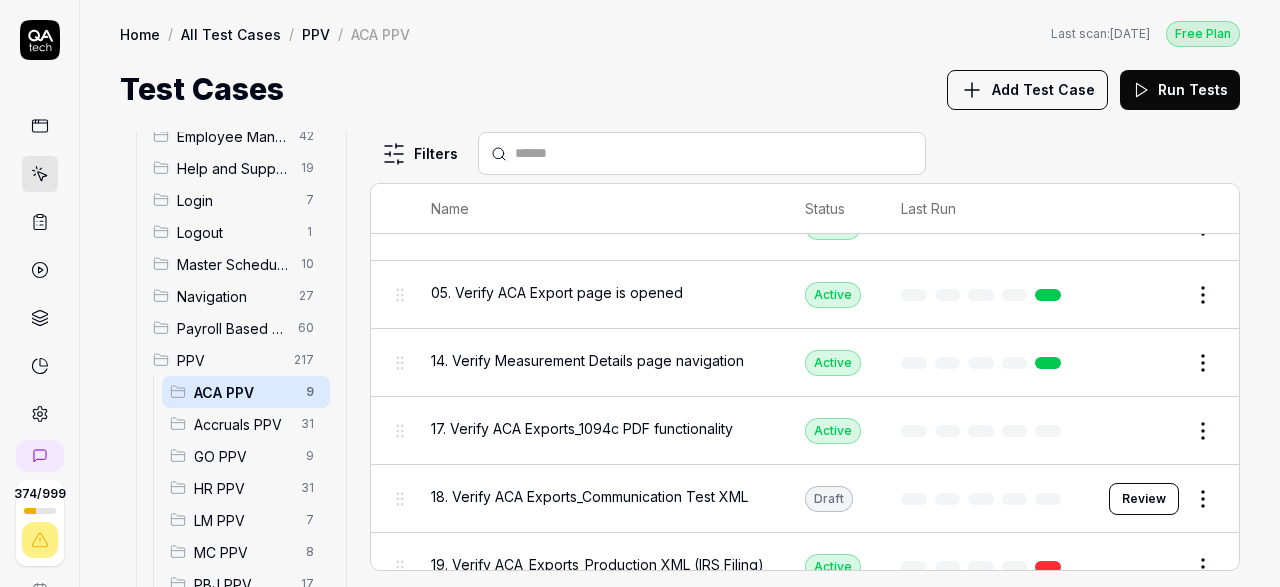 scroll, scrollTop: 304, scrollLeft: 0, axis: vertical 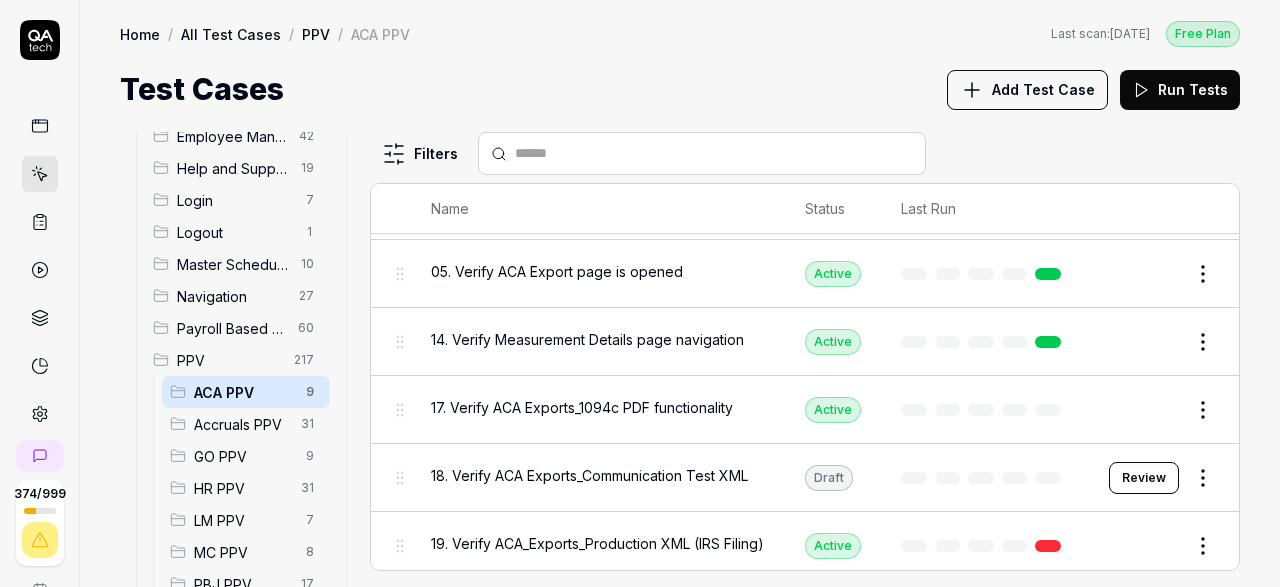 click on "18. Verify ACA Exports_Communication Test XML" at bounding box center (589, 475) 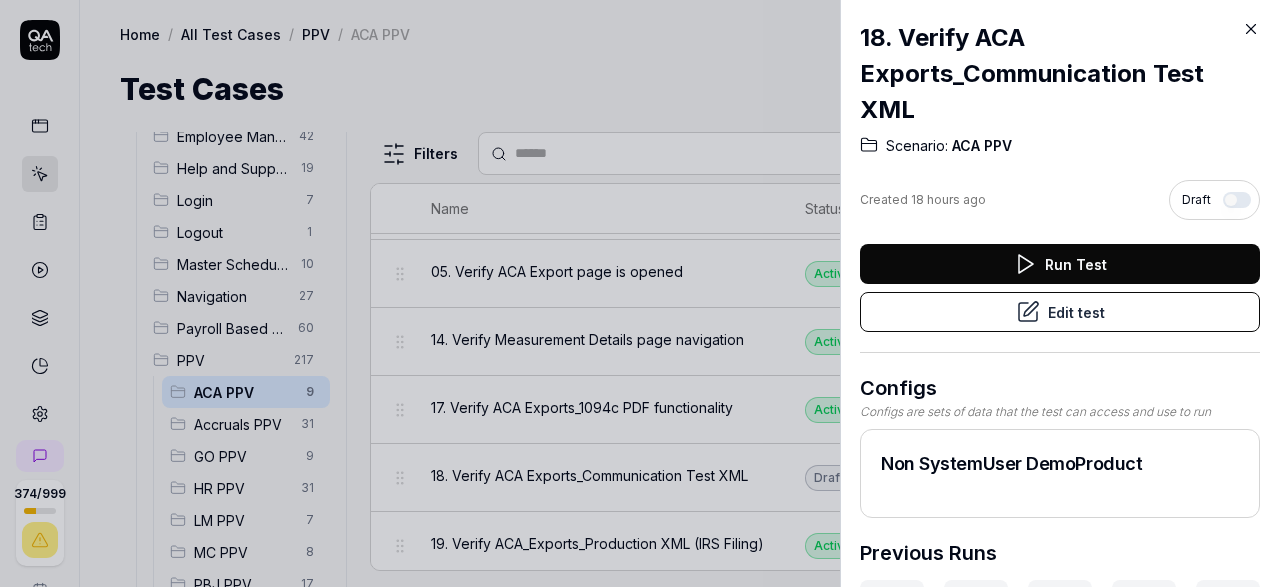 scroll, scrollTop: 116, scrollLeft: 0, axis: vertical 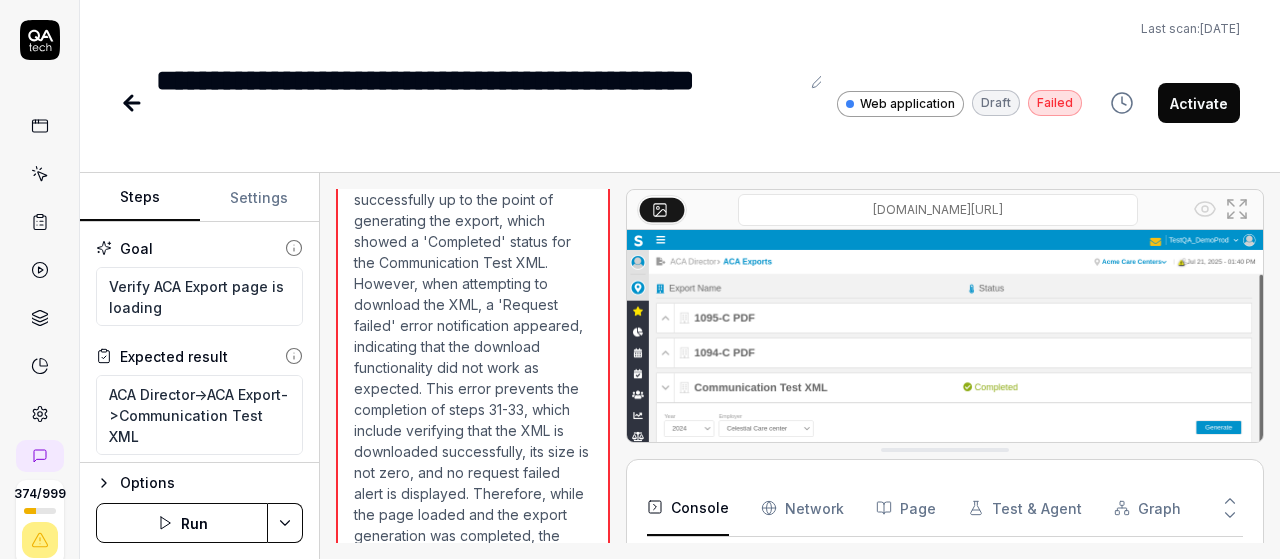 type on "*" 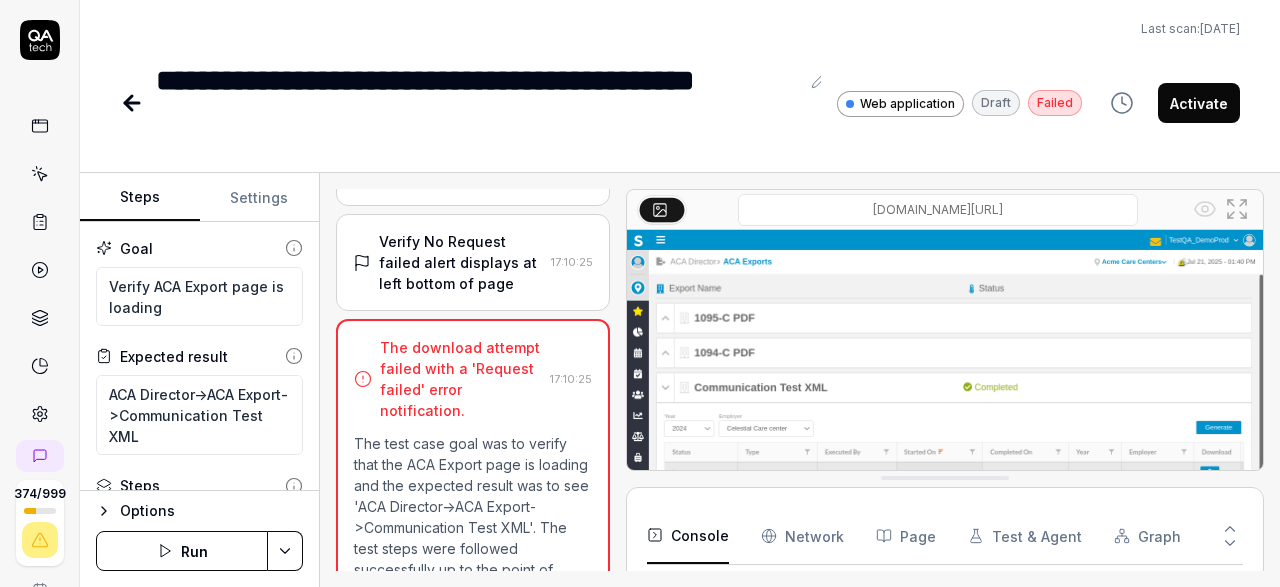 scroll, scrollTop: 1549, scrollLeft: 0, axis: vertical 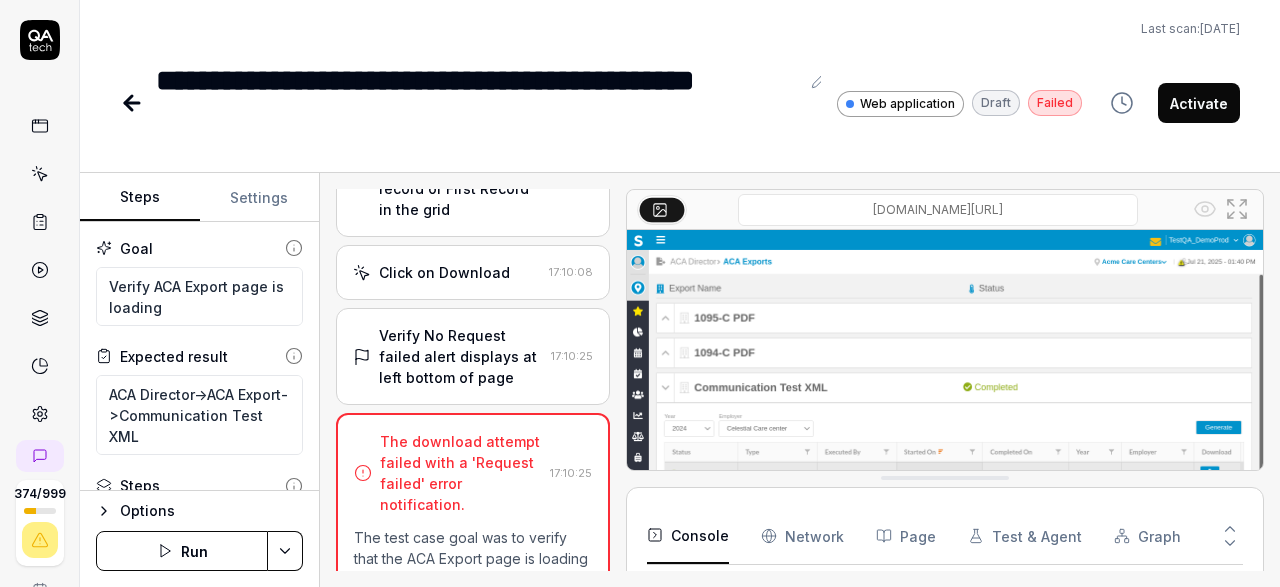 click 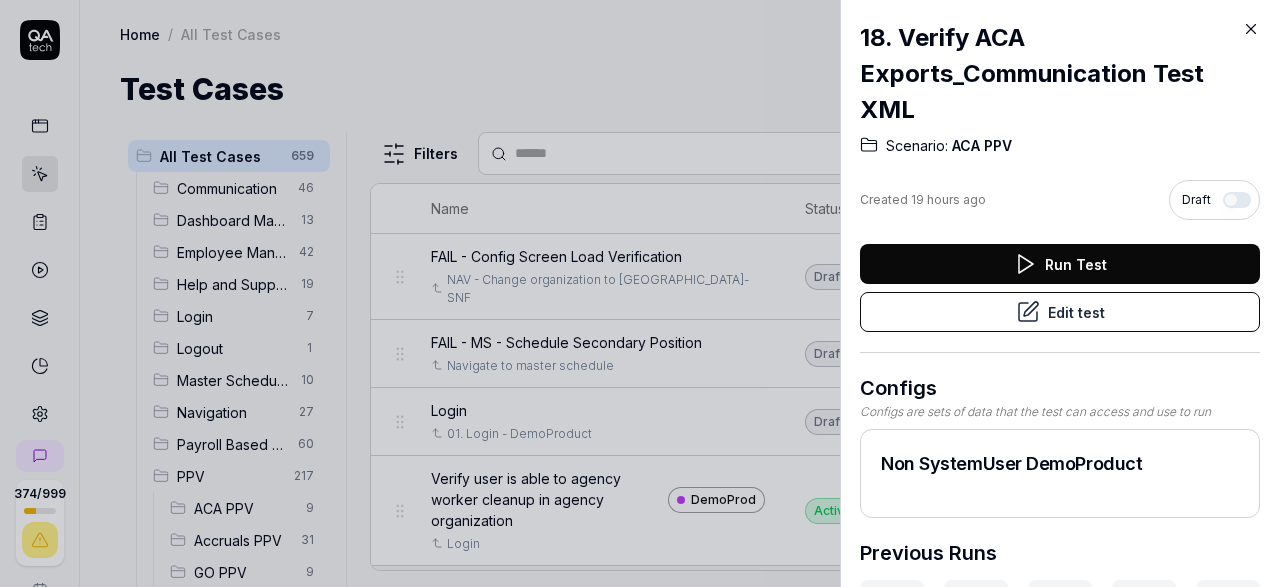 click 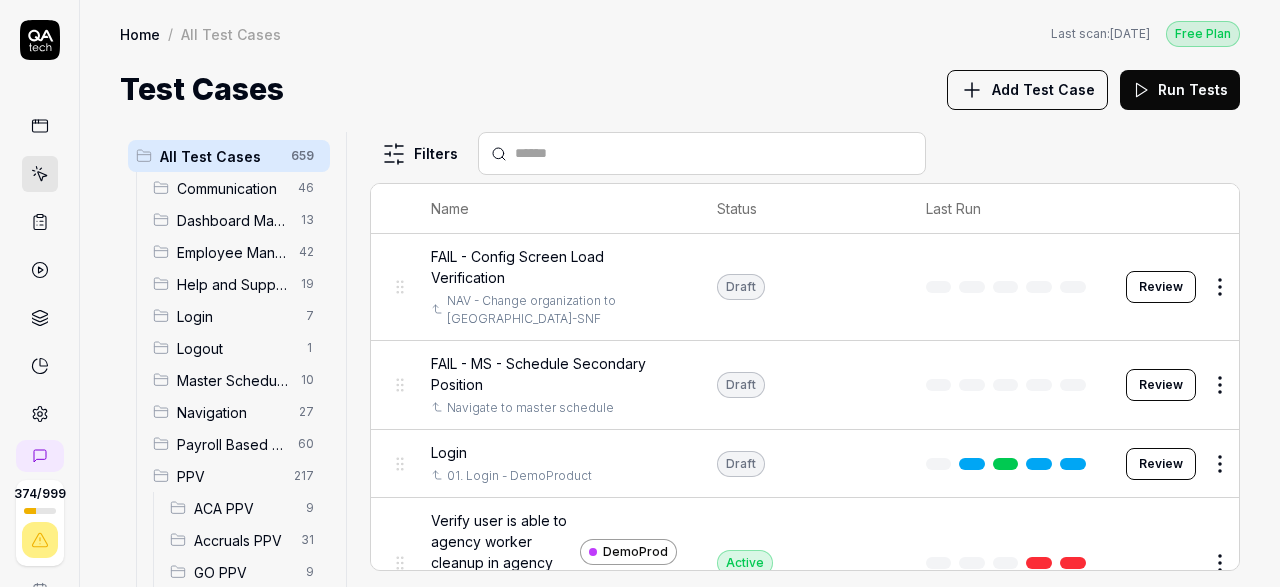 click on "ACA PPV" at bounding box center [244, 508] 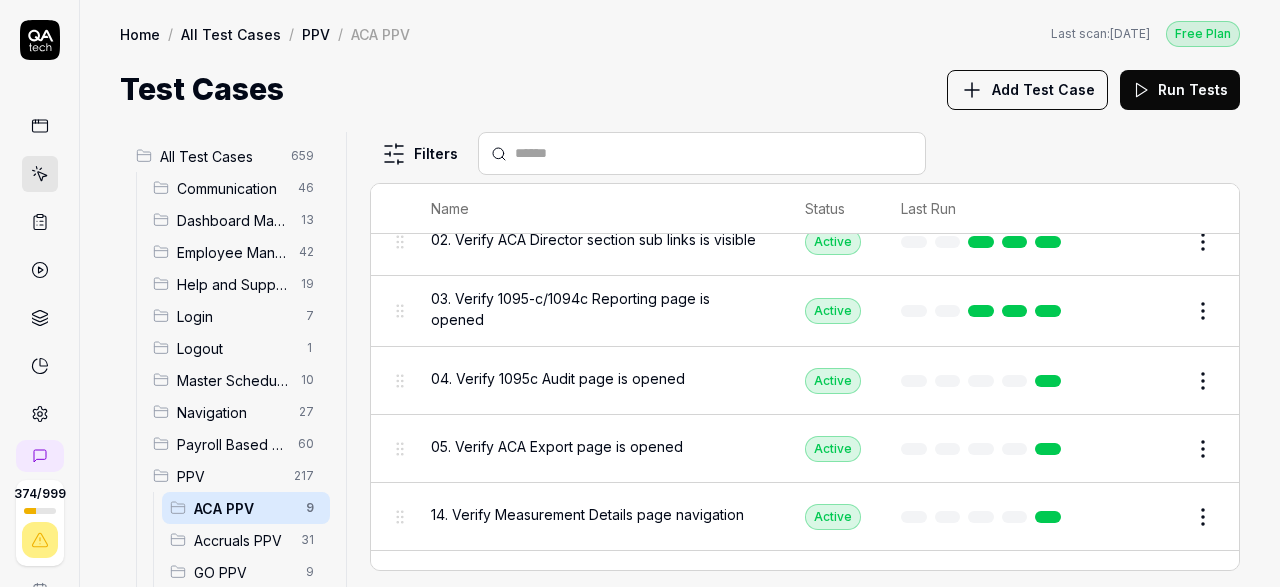 scroll, scrollTop: 304, scrollLeft: 0, axis: vertical 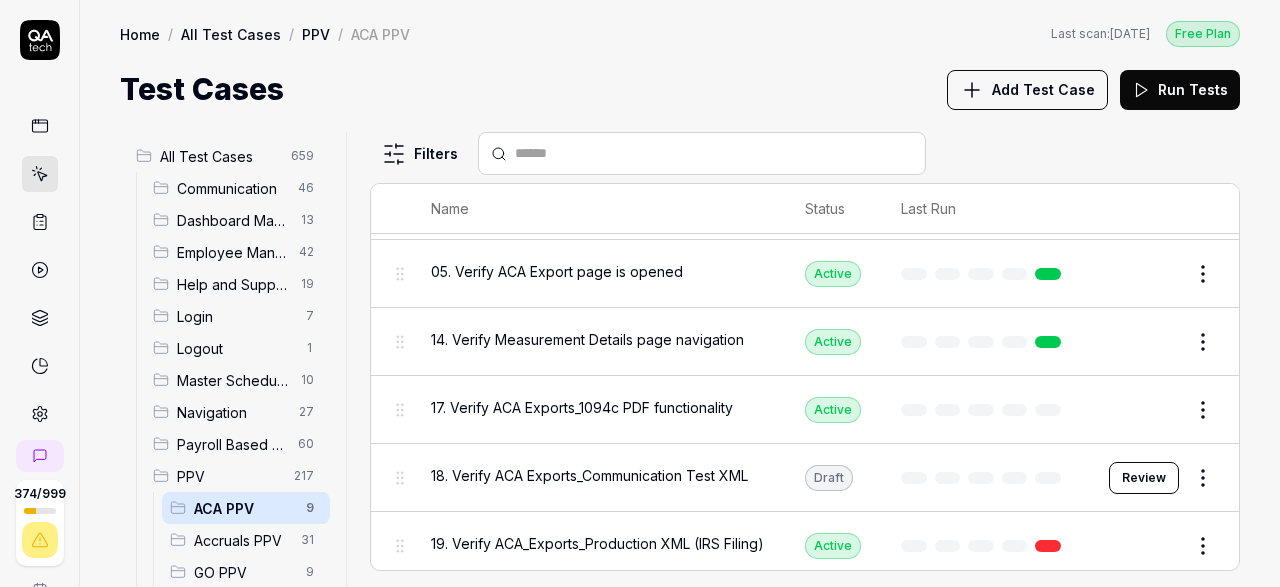 click on "18. Verify ACA Exports_Communication Test XML" at bounding box center [589, 475] 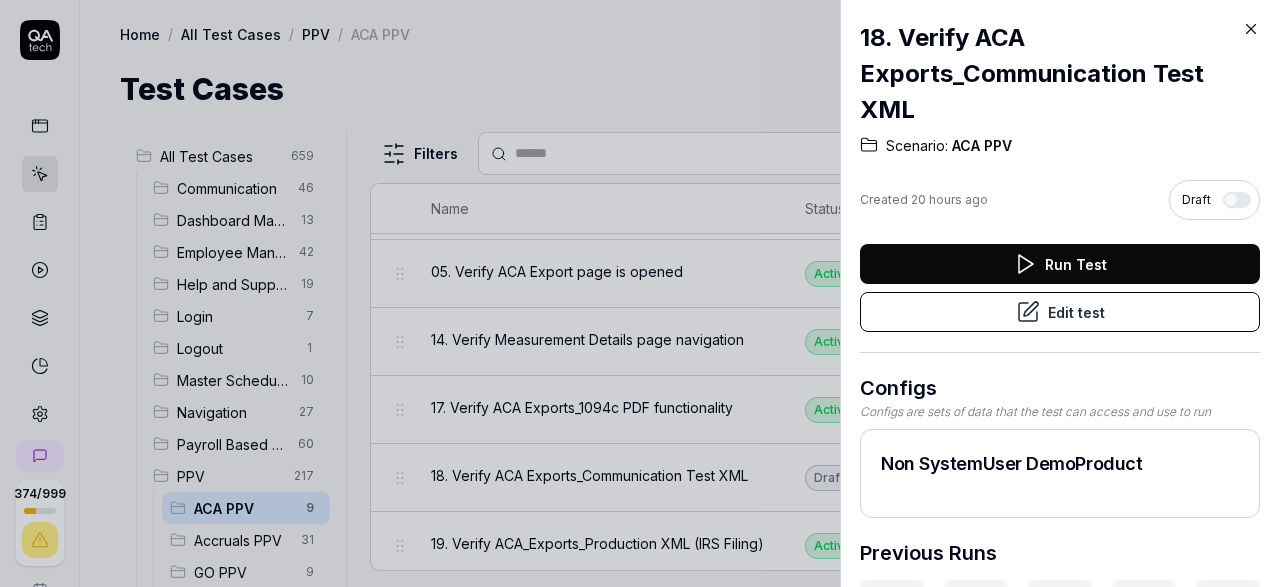scroll, scrollTop: 304, scrollLeft: 0, axis: vertical 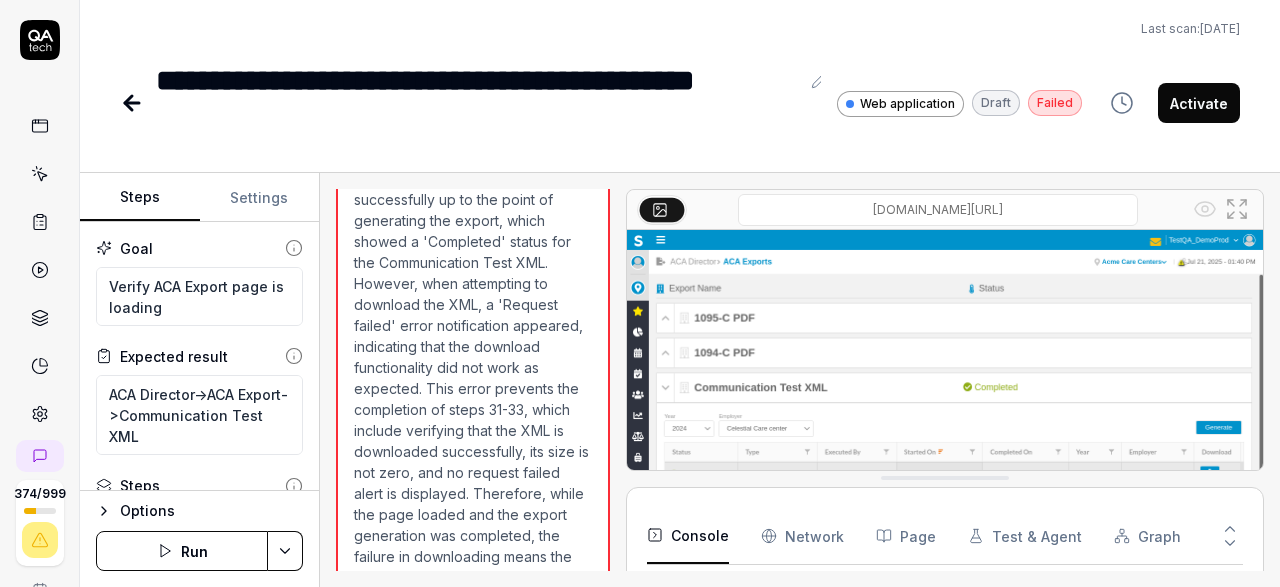 click on "Activate" at bounding box center (1199, 103) 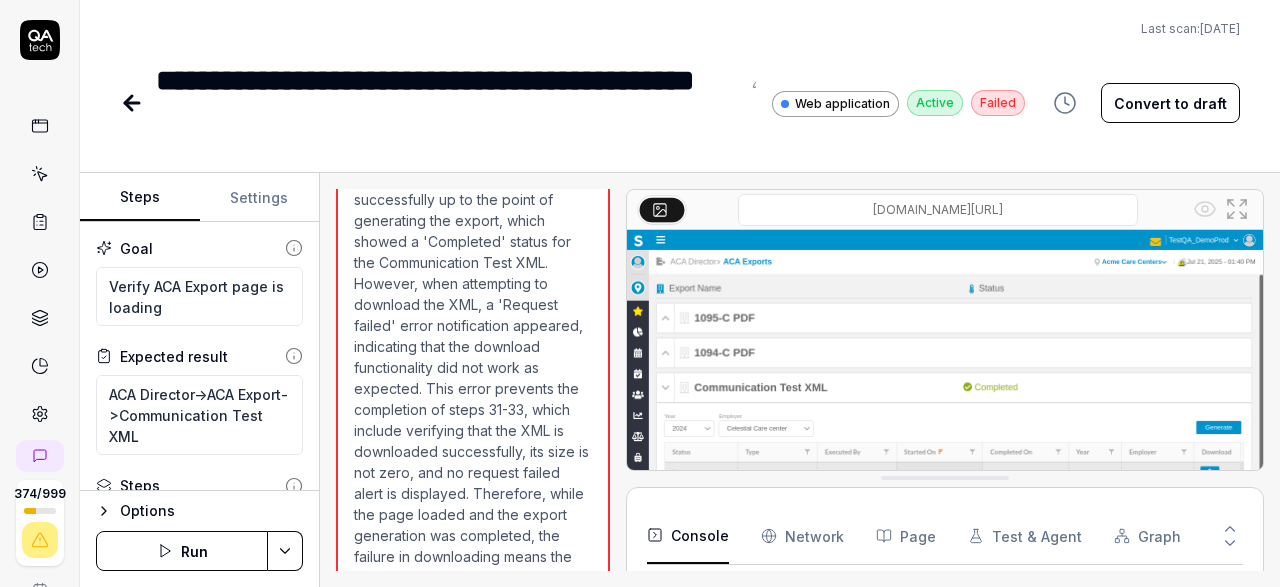 click 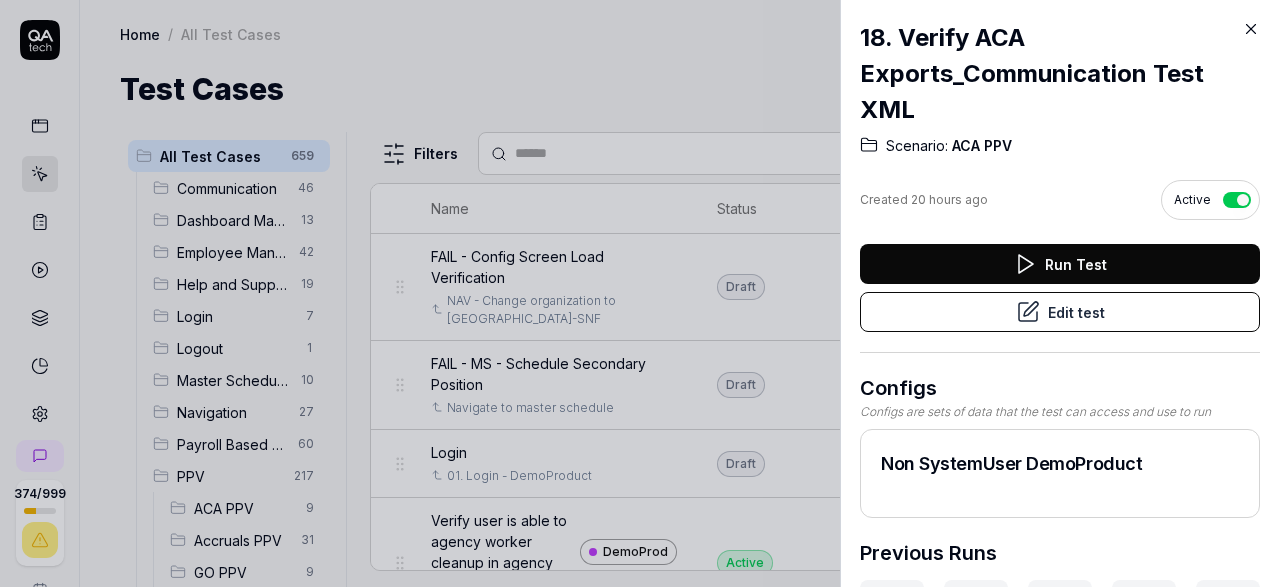 click on "Edit test" at bounding box center (1060, 312) 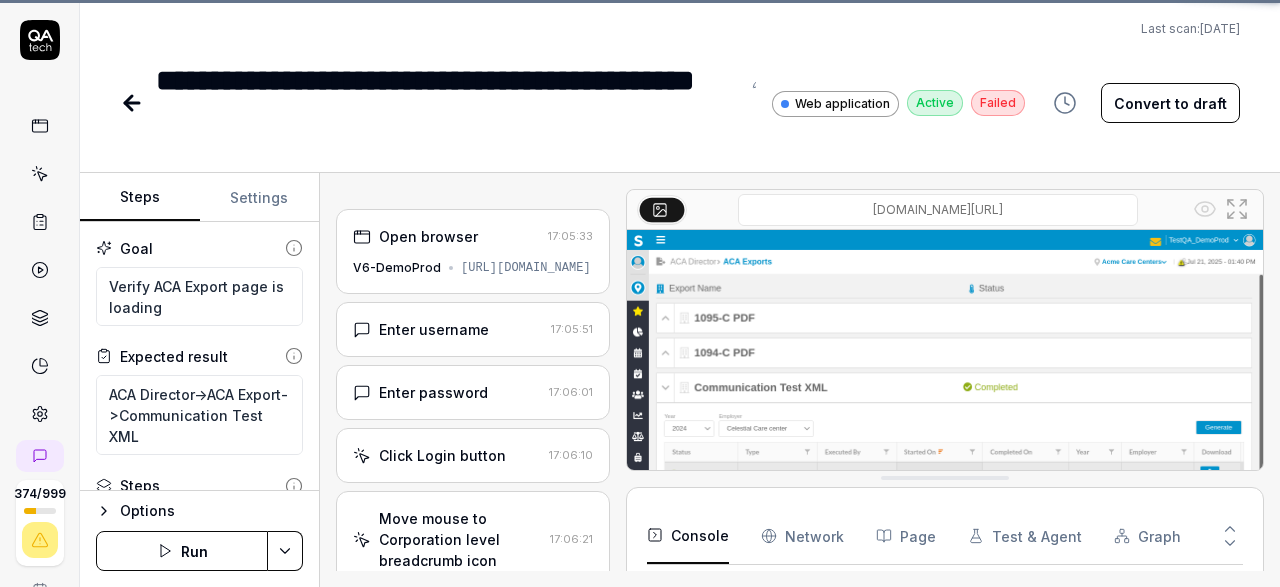 scroll, scrollTop: 317, scrollLeft: 0, axis: vertical 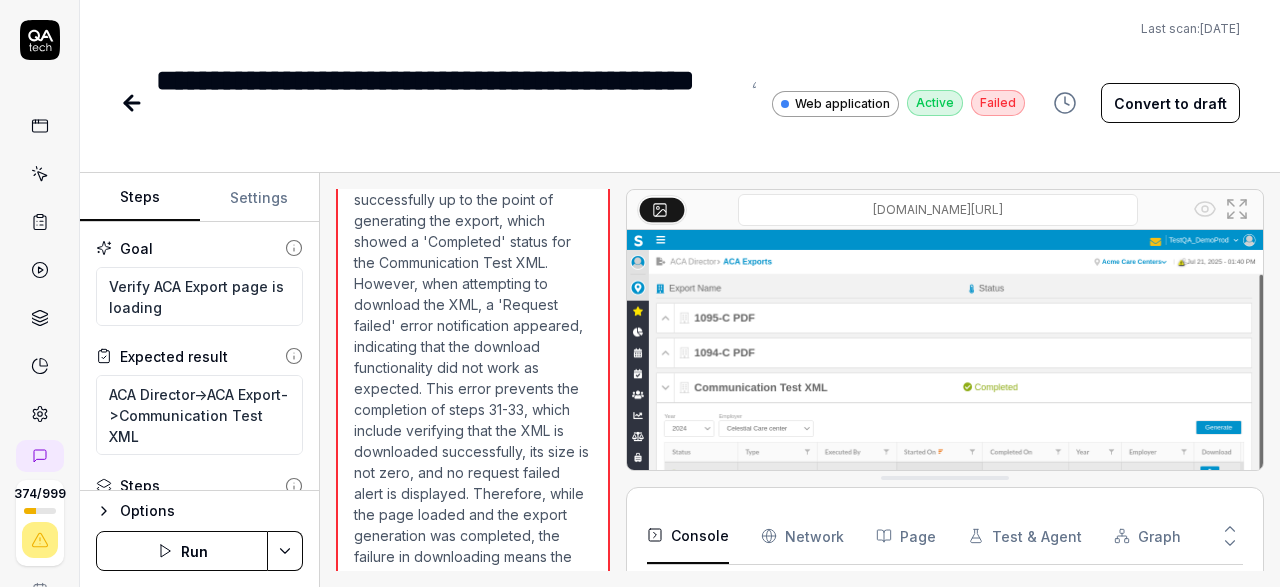 click 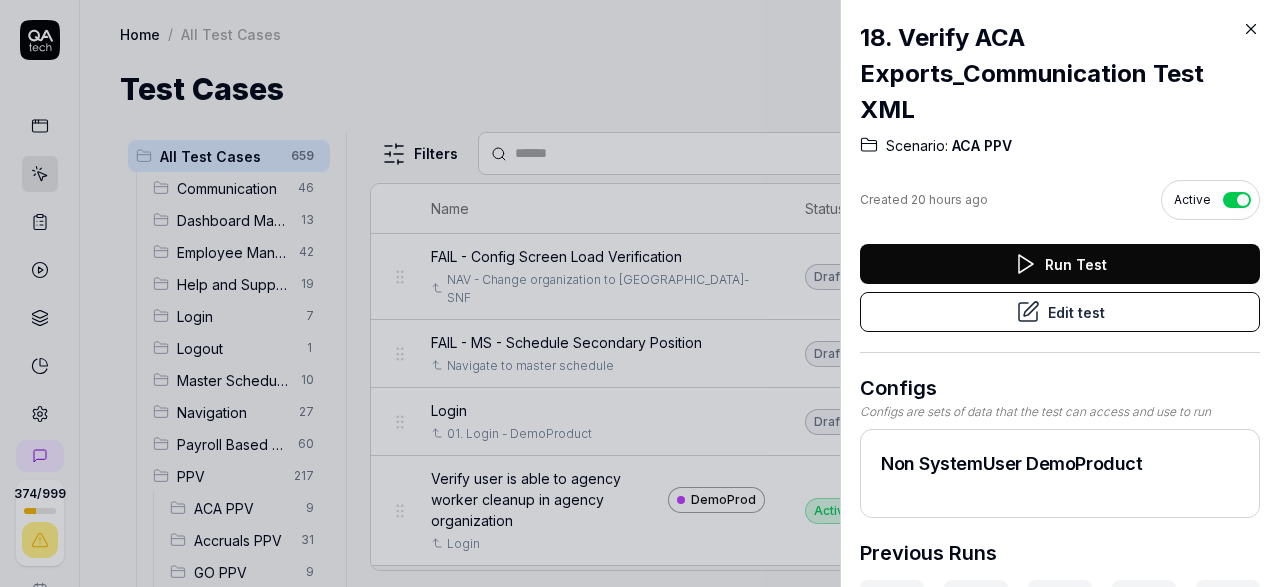 click 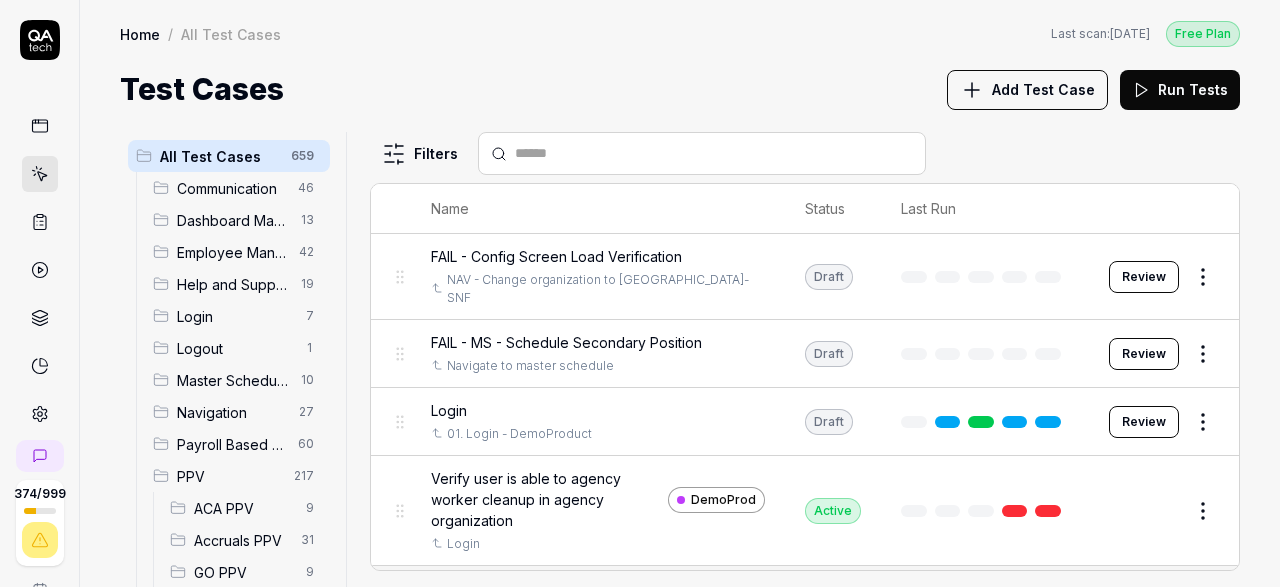 scroll, scrollTop: 116, scrollLeft: 0, axis: vertical 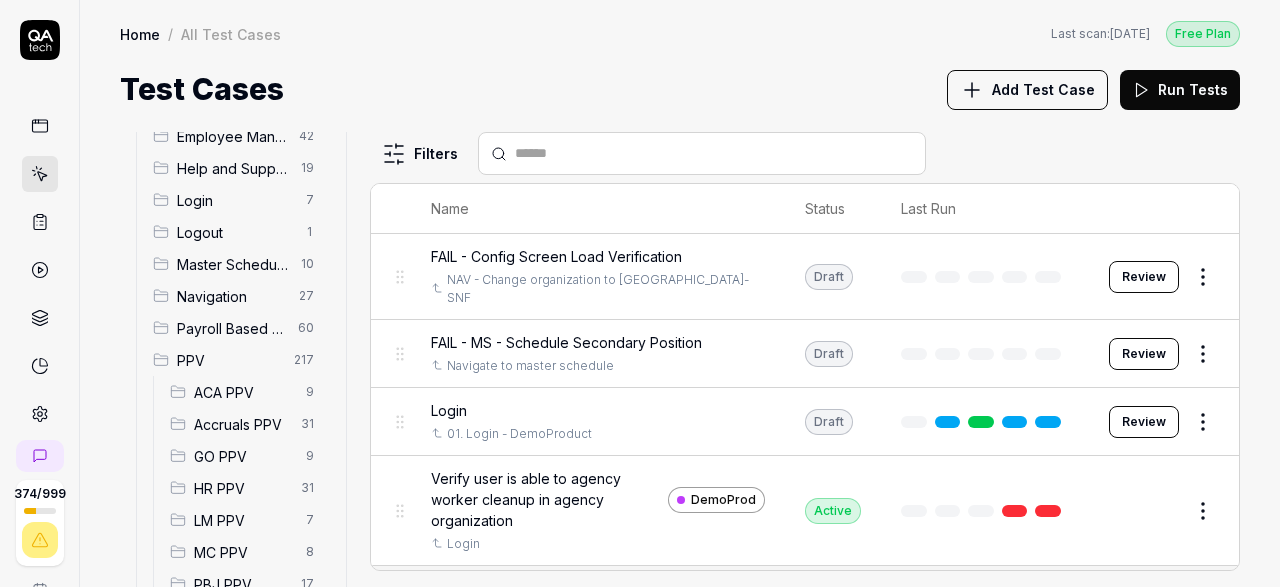 click on "ACA PPV" at bounding box center (244, 392) 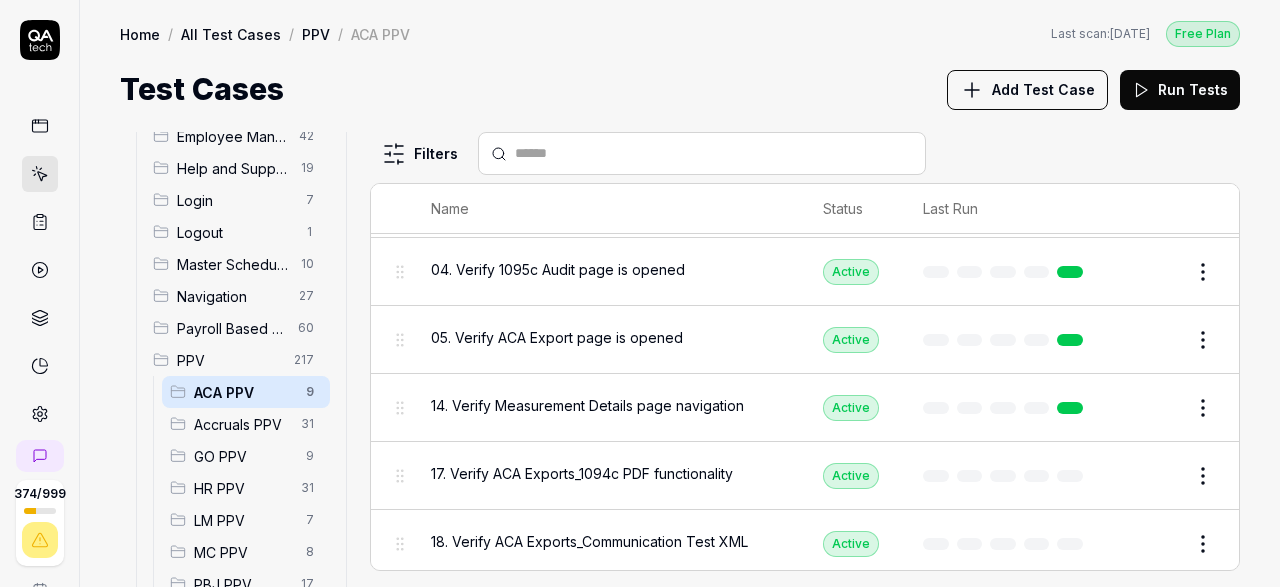 scroll, scrollTop: 304, scrollLeft: 0, axis: vertical 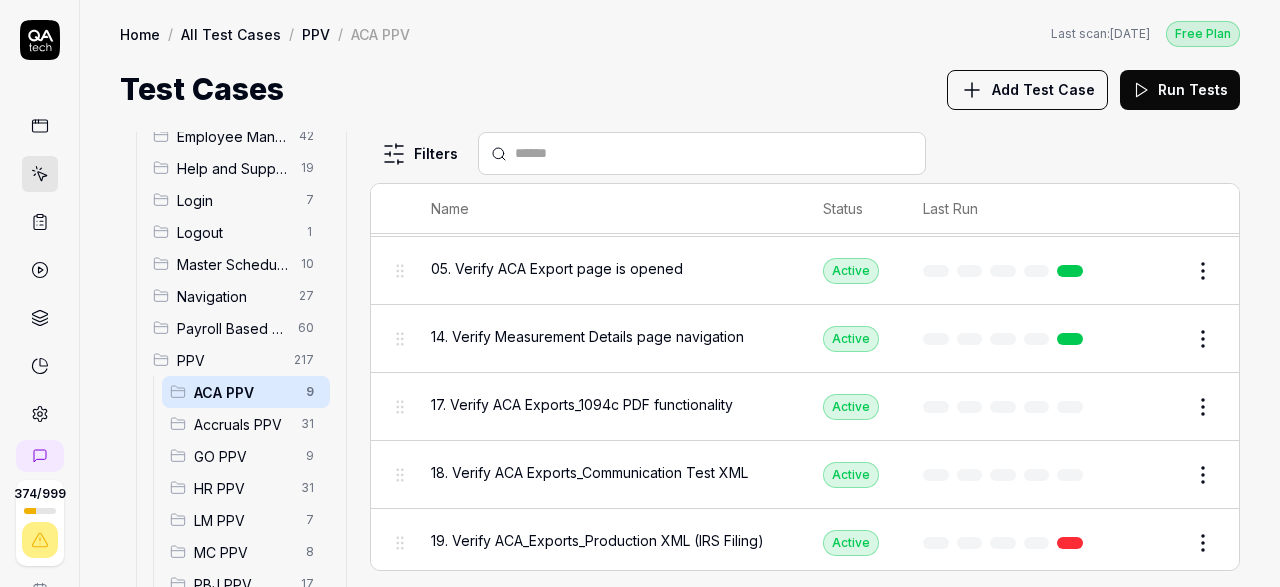 click on "374  /  999 s S Home / All Test Cases / PPV / ACA PPV Free Plan Home / All Test Cases / PPV / ACA PPV Last scan:  [DATE] Free Plan Test Cases Add Test Case Run Tests All Test Cases 659 Communication 46 Dashboard Management 13 Employee Management 42 Help and Support 19 Login 7 Logout 1 Master Schedule 10 Navigation 27 Payroll Based Journal 60 PPV 217 ACA PPV 9 Accruals PPV 31 GO PPV 9 HR PPV 31 LM PPV 7 MC PPV 8 PBJ PPV 17 SO PPV 55 Spotlight PPV 4 TA PPV 46 Reporting 6 Schedule Optimizer 7 Screen Loads 7 TestPPV 0 Time & Attendance 192 User Profile 1 Filters Name Status Last Run PPV ACA PPV 01. Login application and navigate to  ACA Active Edit 02. Verify ACA Director section sub links is visible Active Edit 03. Verify 1095-c/1094c Reporting page is opened Active Edit 04. Verify 1095c Audit  page is opened Active Edit 05. Verify ACA Export page is opened Active Edit 14. Verify Measurement Details page navigation Active Edit 17. Verify ACA Exports_1094c PDF functionality Active Edit Active Edit Active Edit" at bounding box center [640, 293] 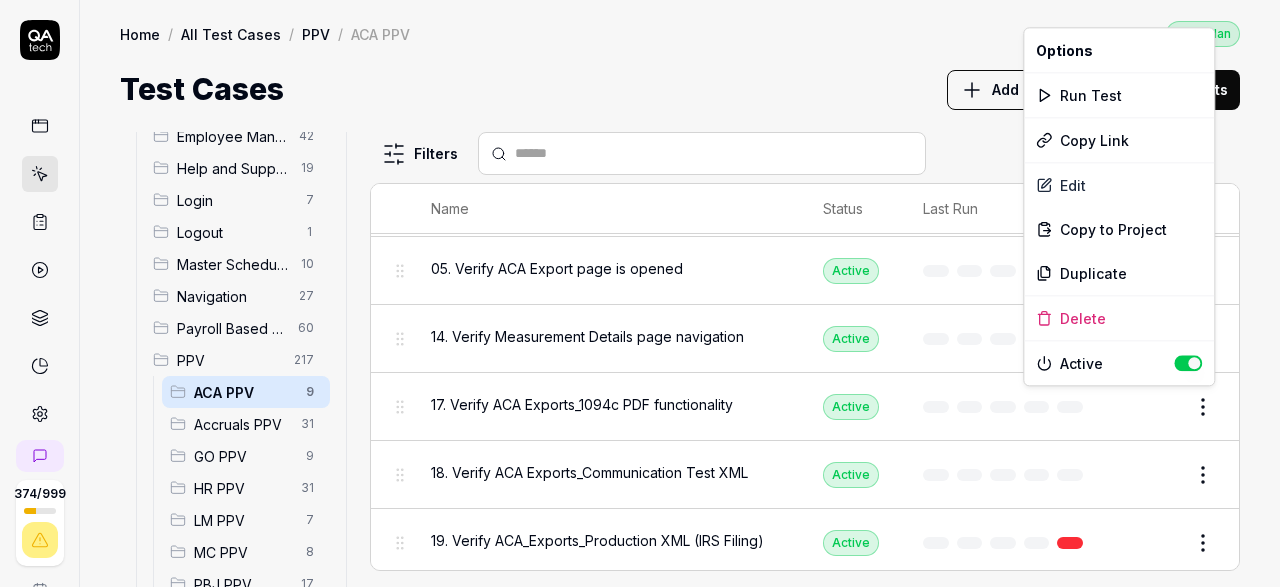 scroll, scrollTop: 116, scrollLeft: 0, axis: vertical 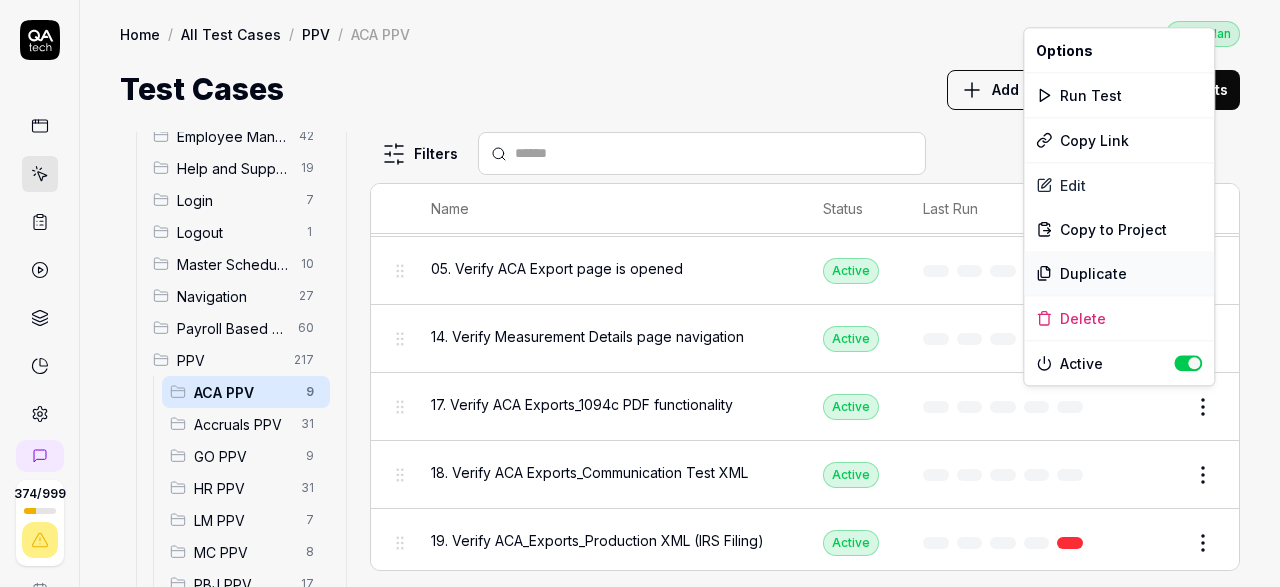 click on "Duplicate" at bounding box center [1119, 273] 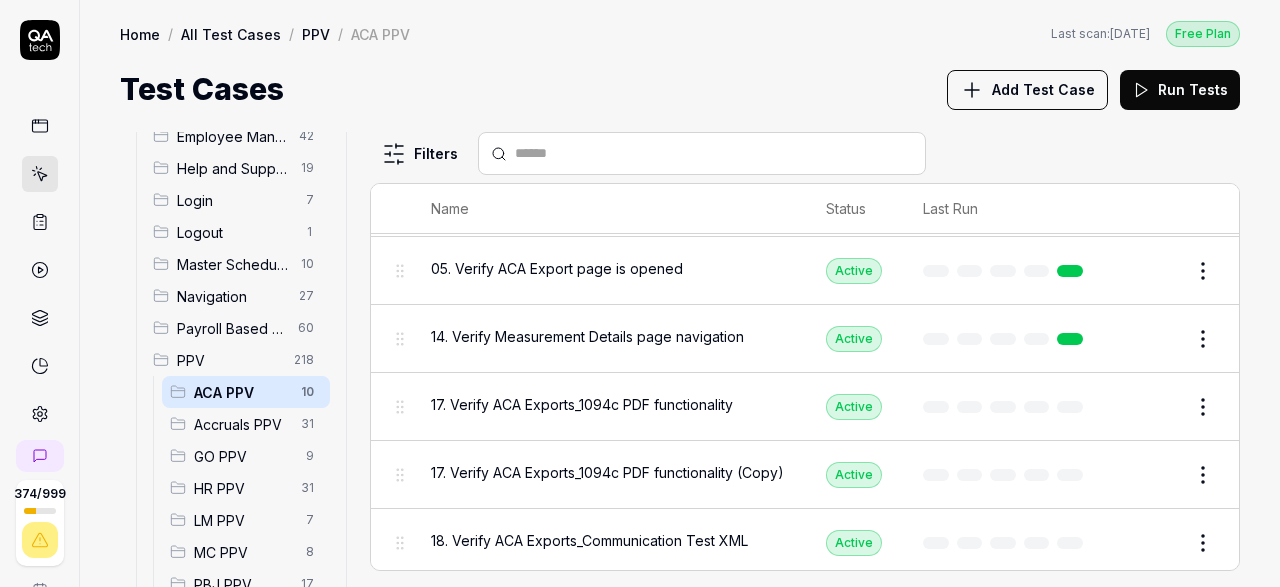 click on "Edit" at bounding box center [1155, 475] 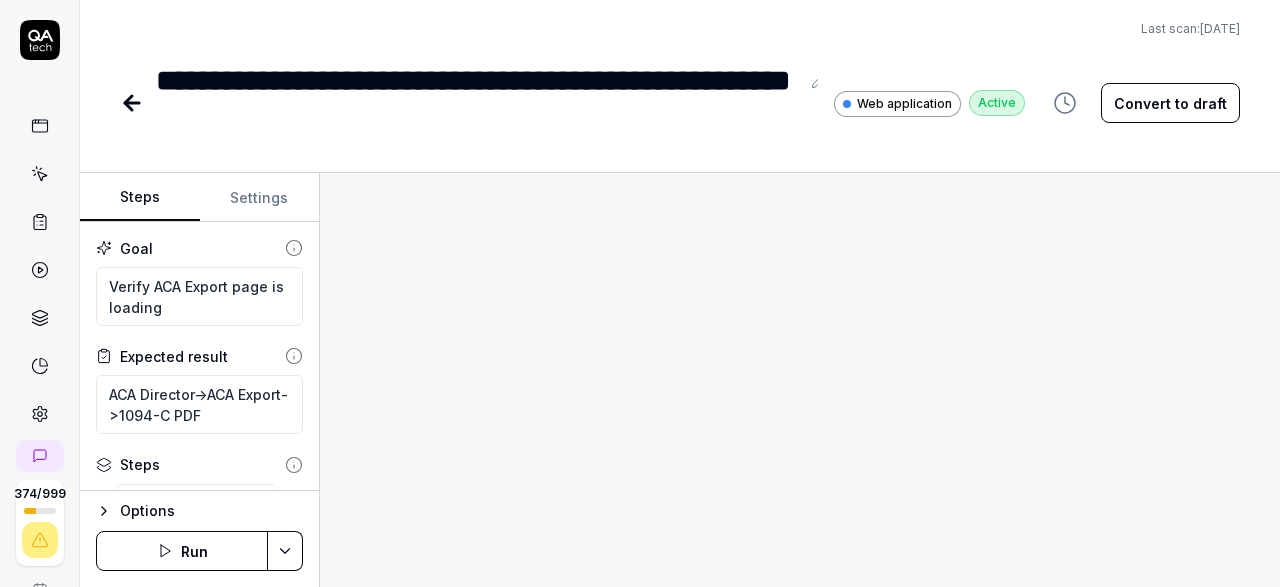 click 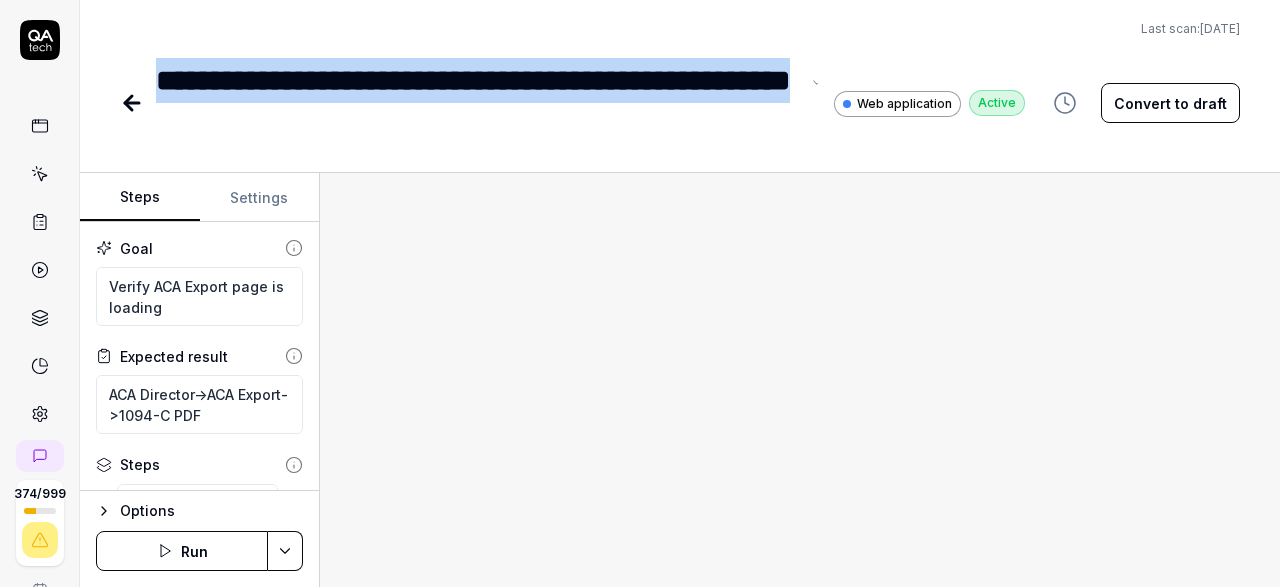 drag, startPoint x: 520, startPoint y: 120, endPoint x: 129, endPoint y: 53, distance: 396.69888 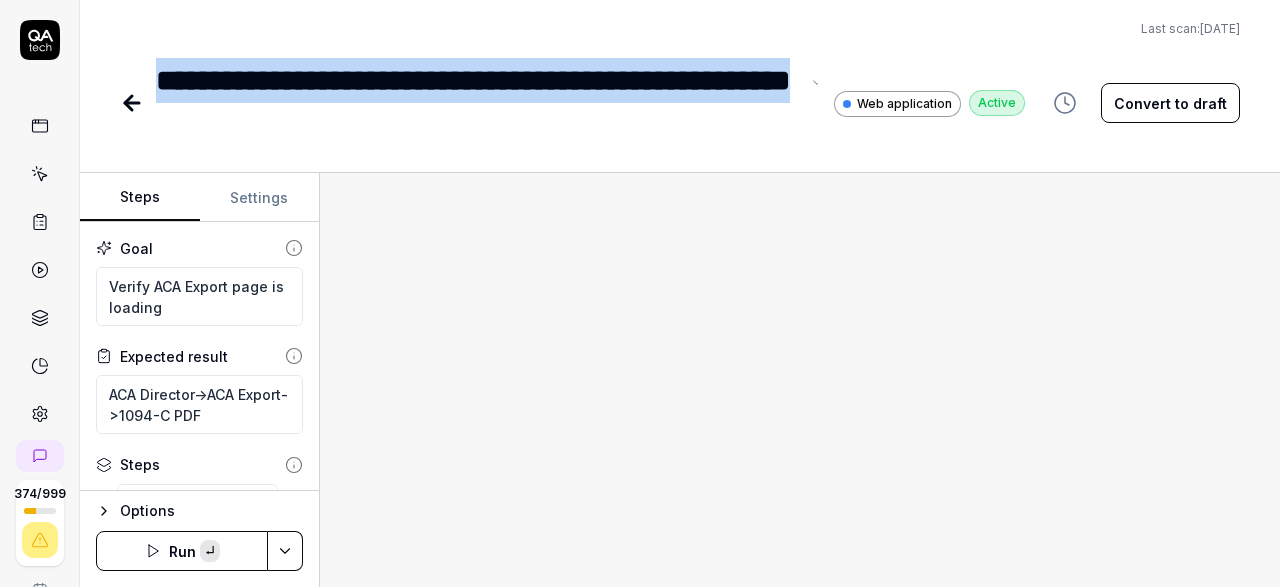 paste 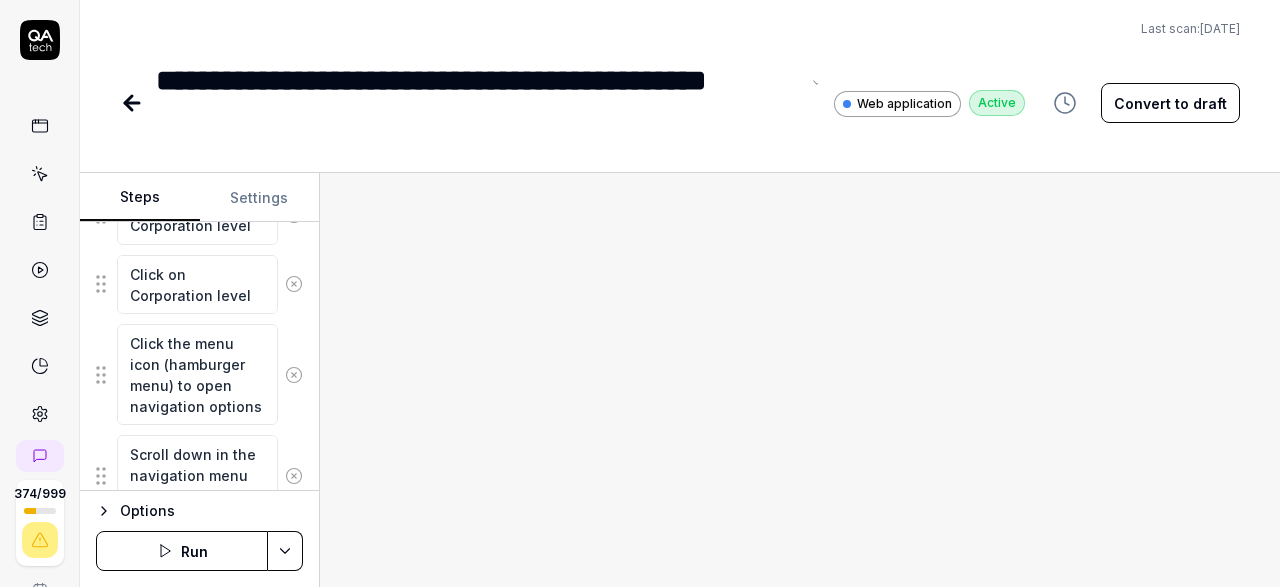 scroll, scrollTop: 696, scrollLeft: 0, axis: vertical 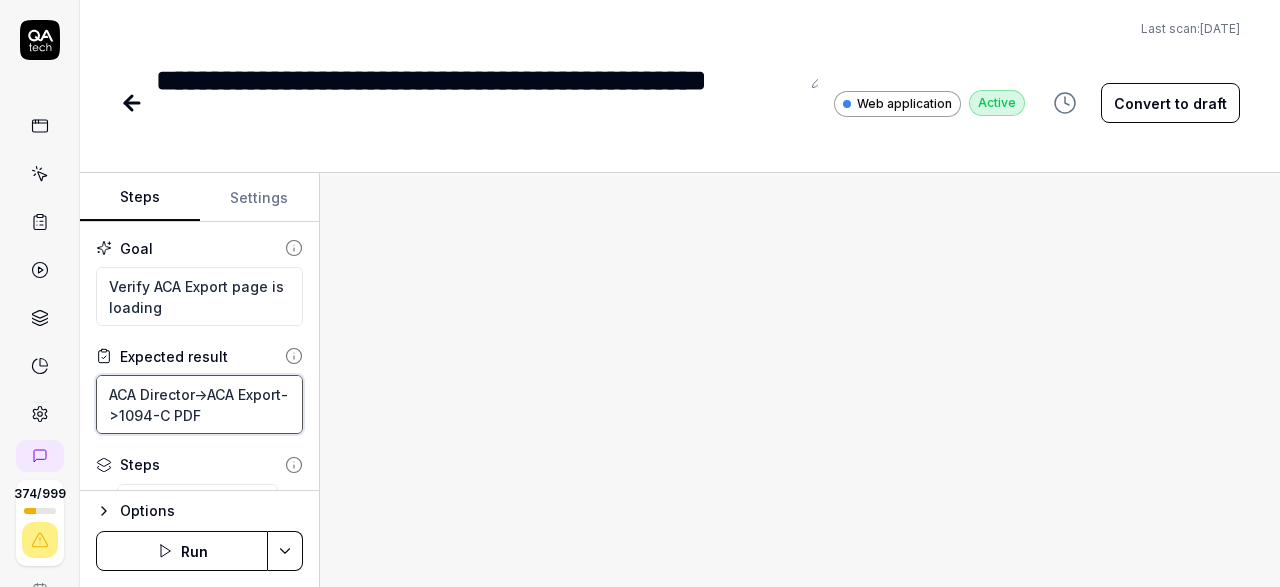 drag, startPoint x: 166, startPoint y: 412, endPoint x: 268, endPoint y: 409, distance: 102.044106 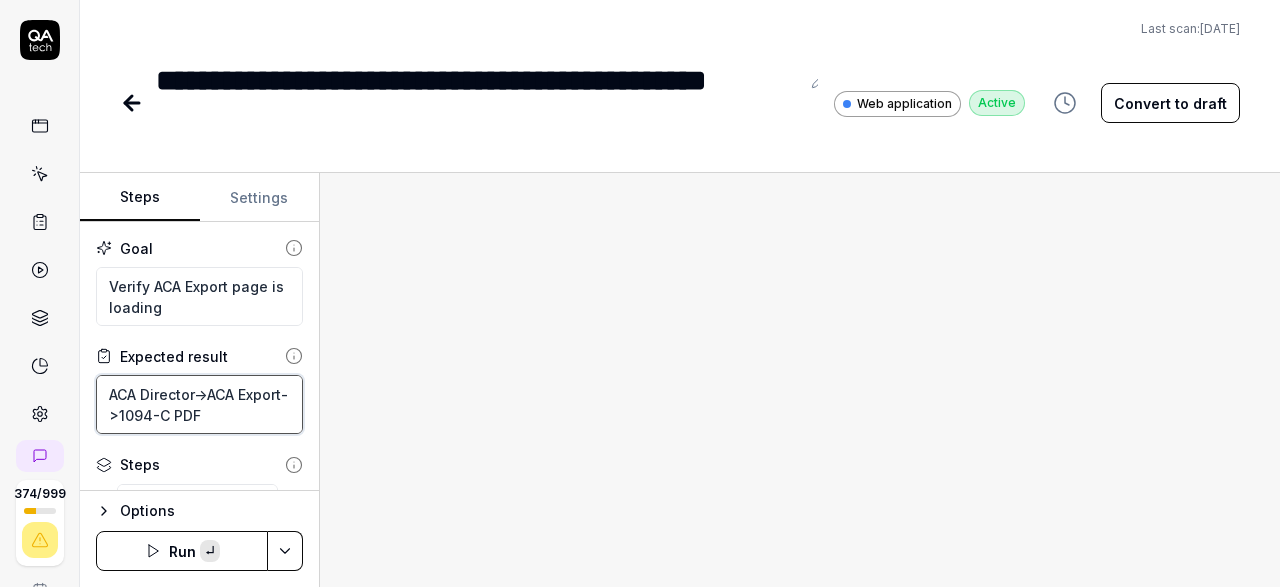paste on "1095" 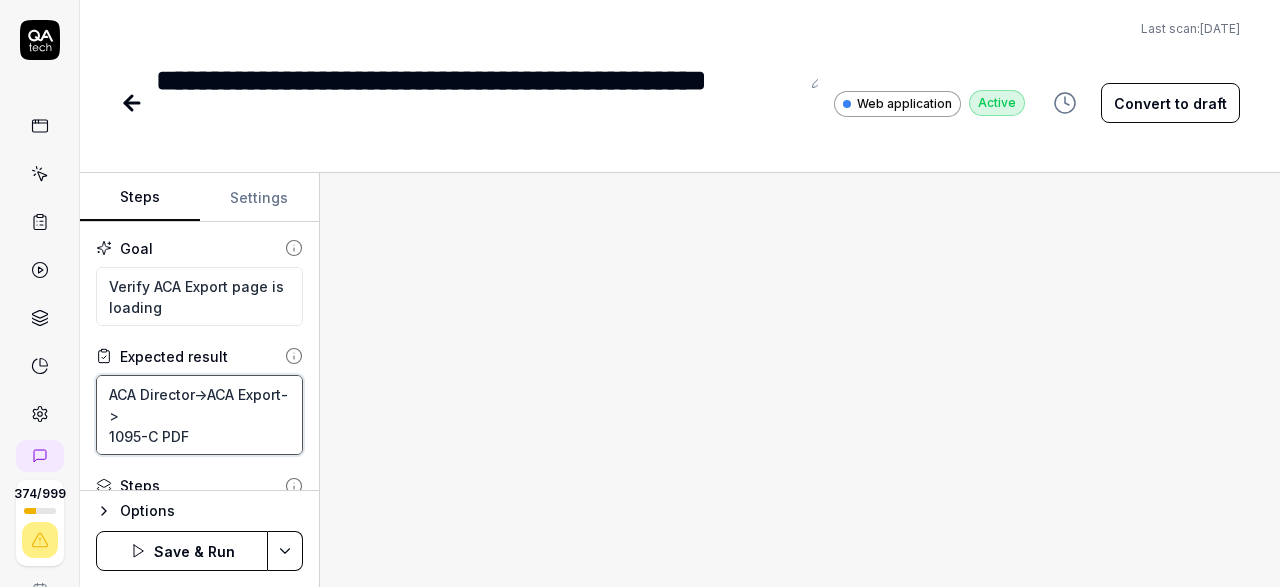 drag, startPoint x: 112, startPoint y: 432, endPoint x: 161, endPoint y: 430, distance: 49.0408 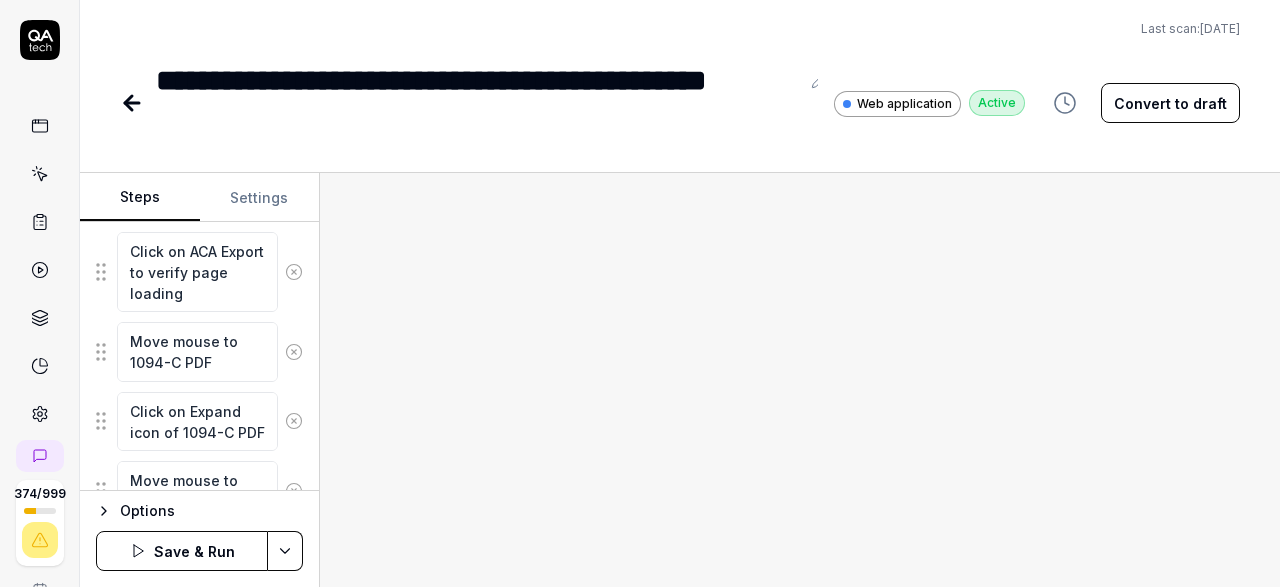 scroll, scrollTop: 1044, scrollLeft: 0, axis: vertical 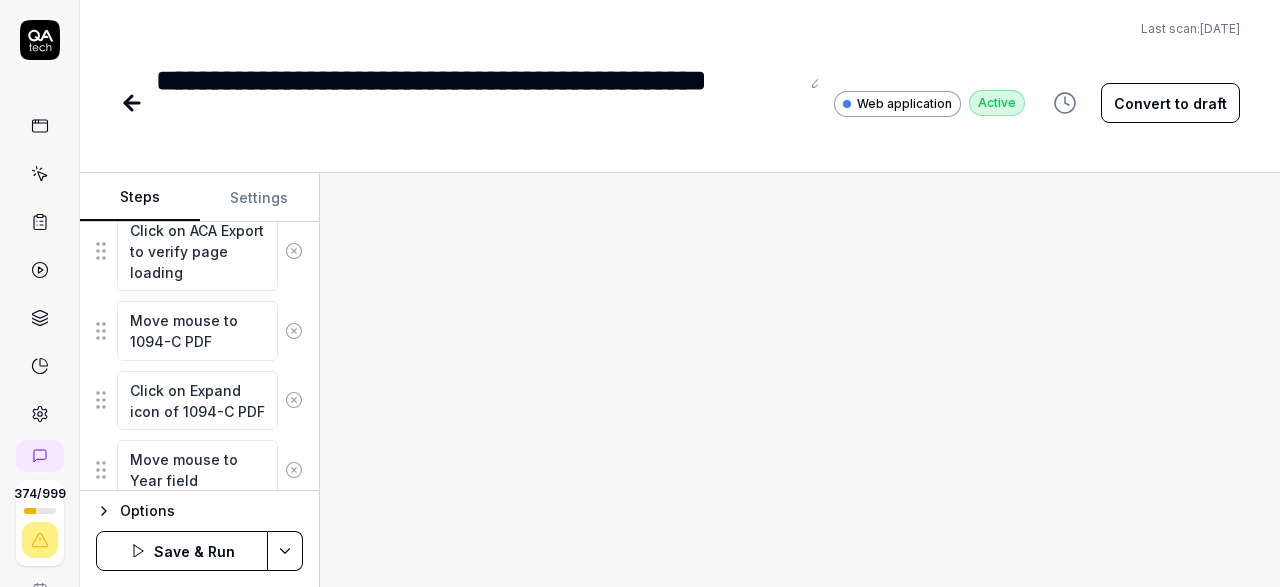 type on "ACA Director->ACA Export->1095-C PDF" 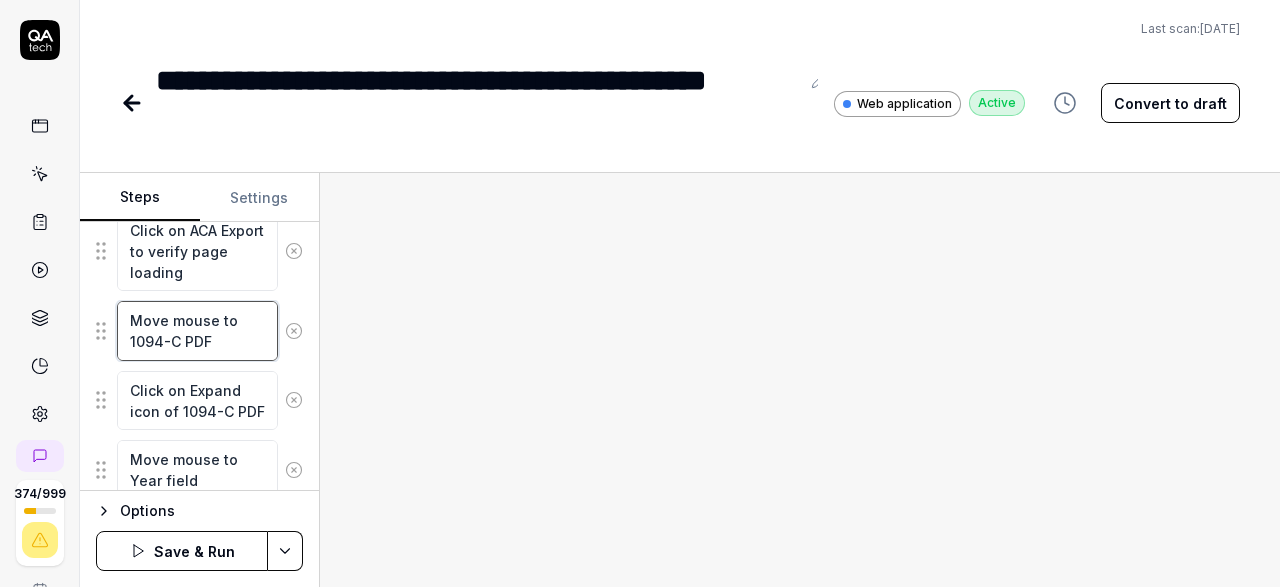 drag, startPoint x: 215, startPoint y: 333, endPoint x: 99, endPoint y: 341, distance: 116.275536 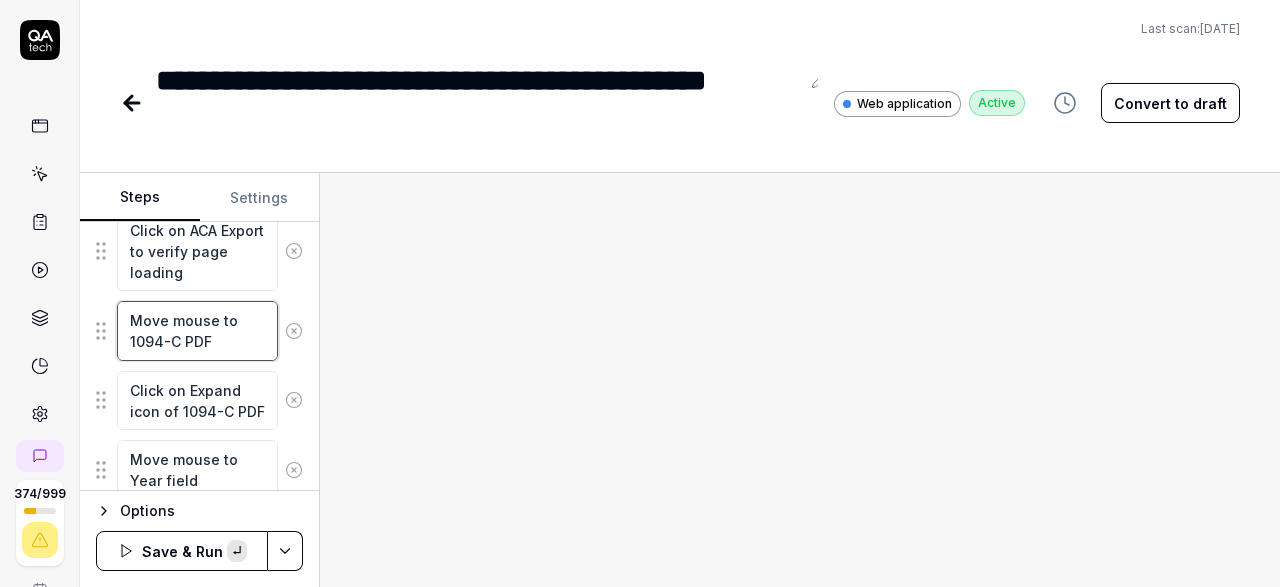paste on "1095" 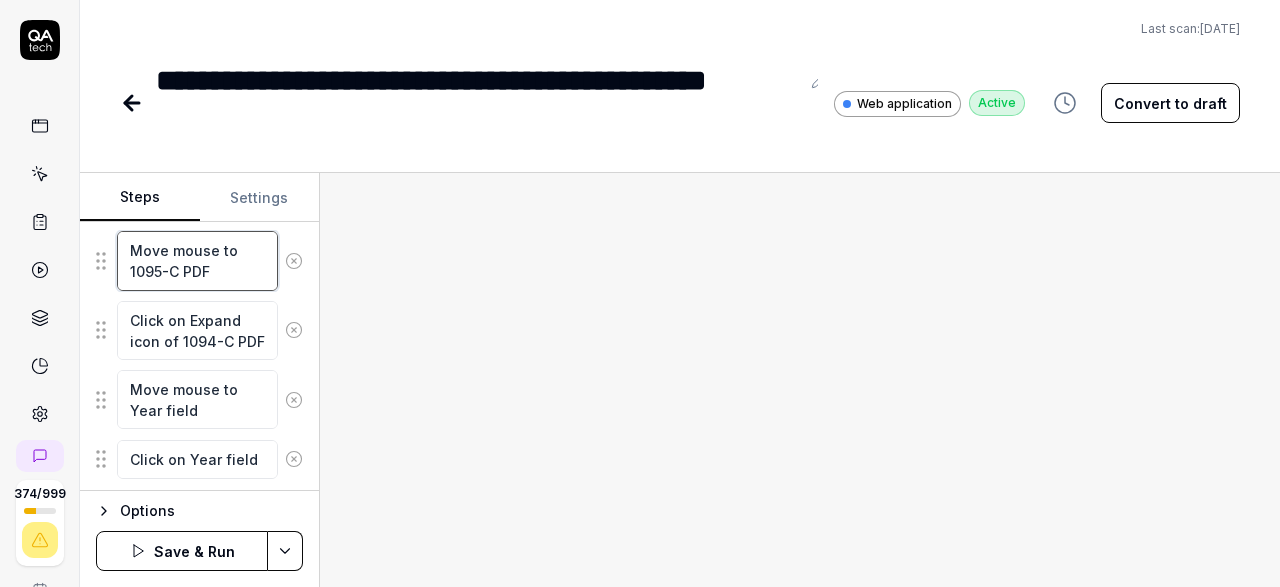 scroll, scrollTop: 1160, scrollLeft: 0, axis: vertical 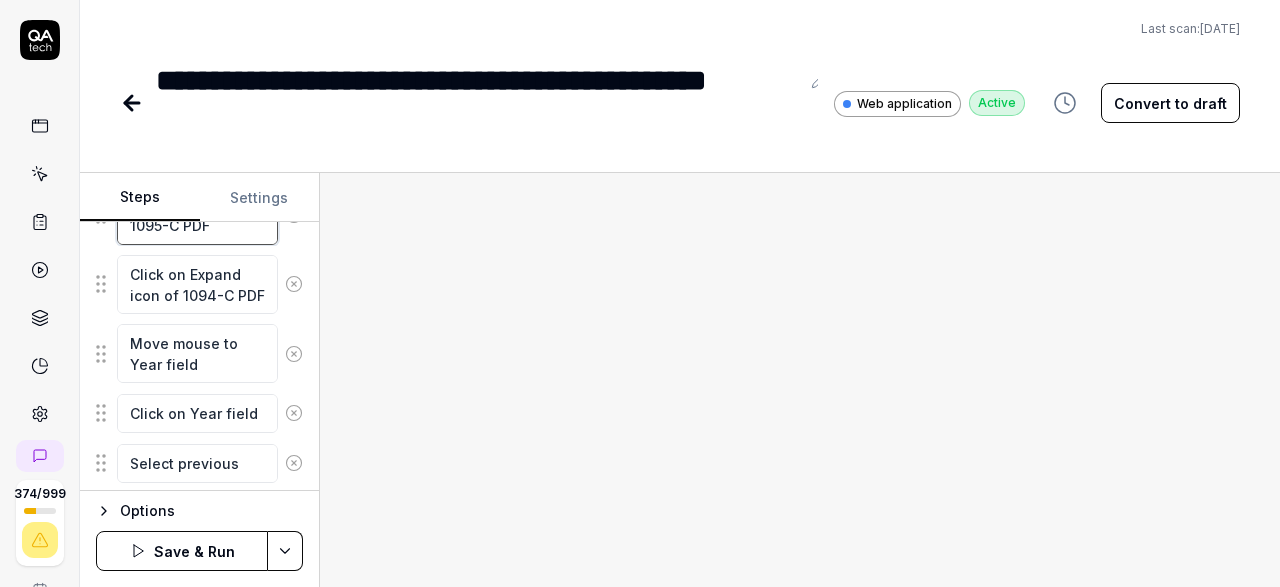 type on "Move mouse to
1095-C PDF" 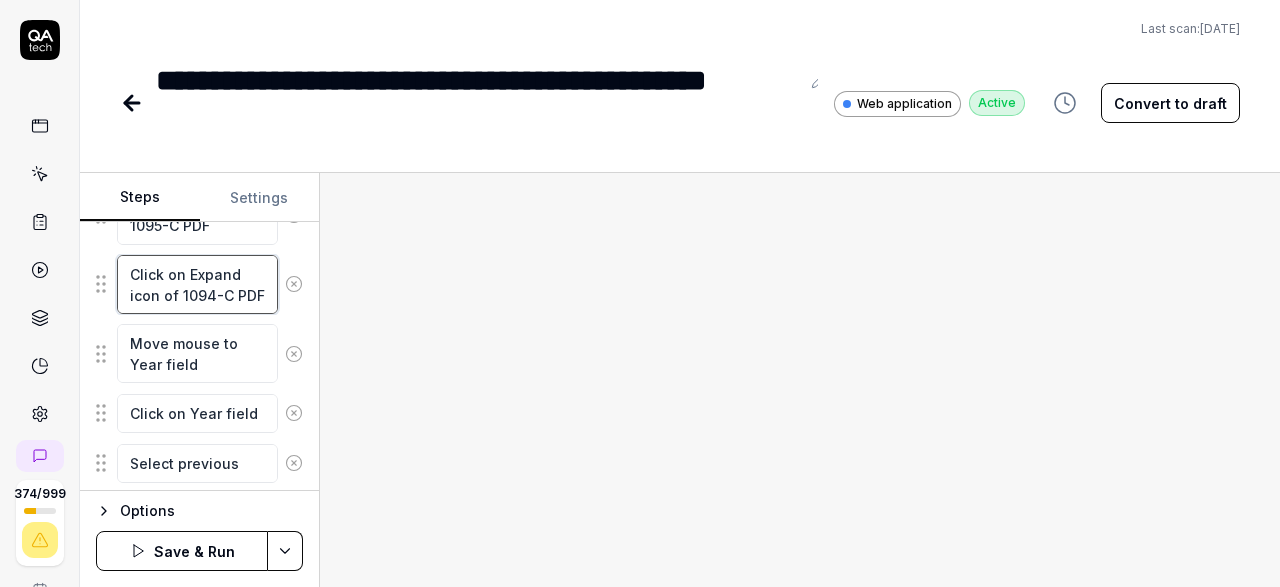 drag, startPoint x: 269, startPoint y: 290, endPoint x: 181, endPoint y: 286, distance: 88.09086 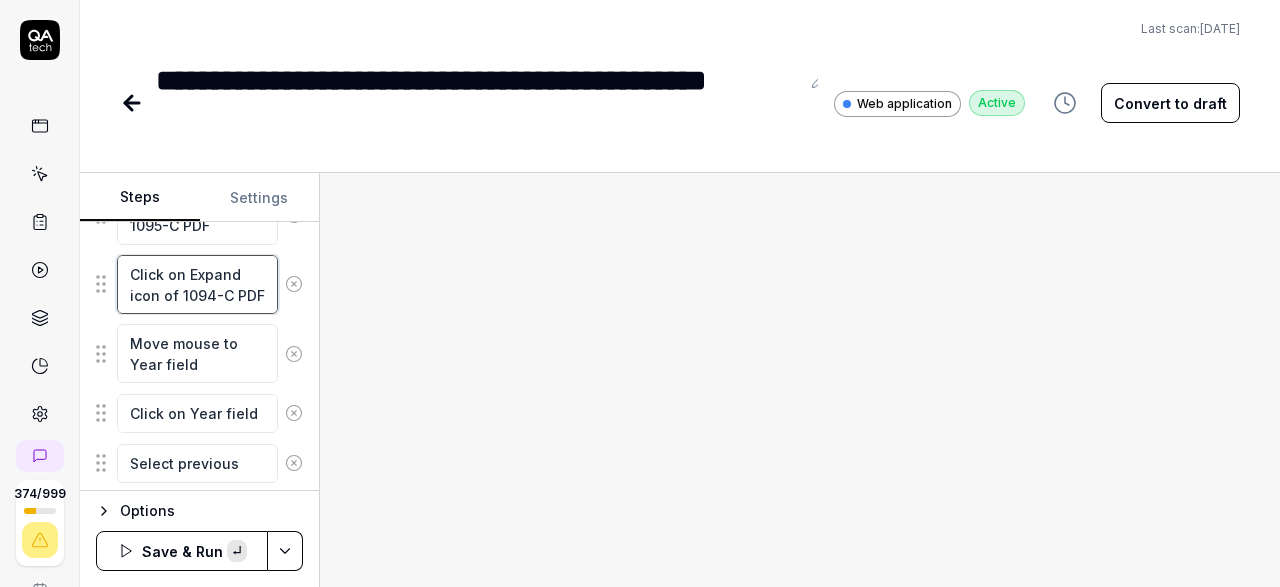 paste on "1095" 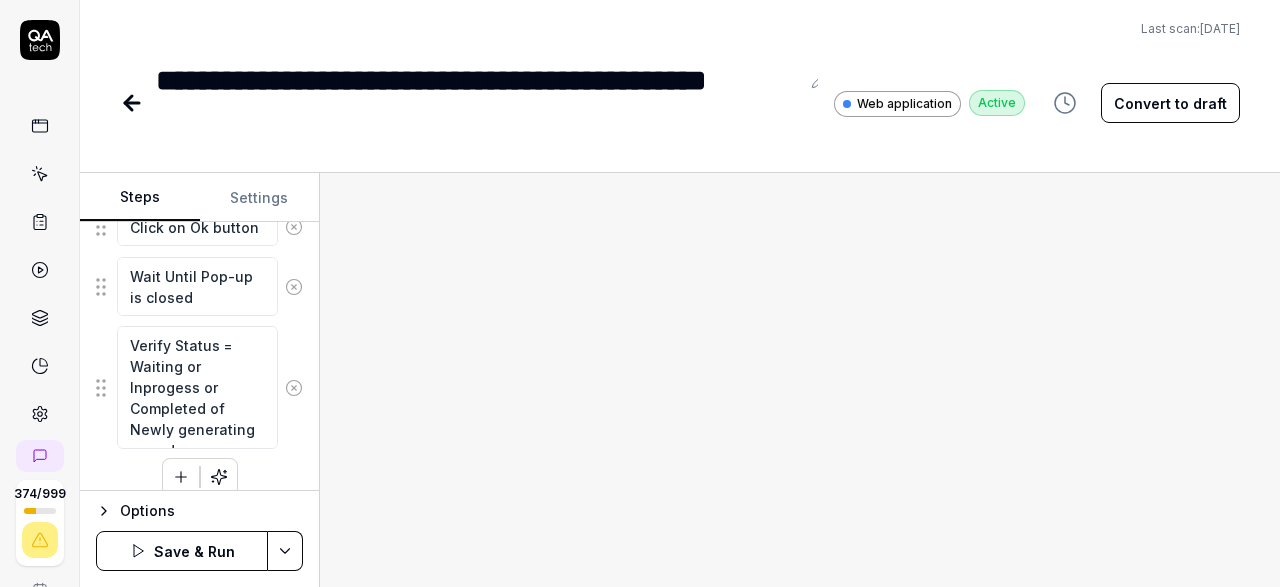 scroll, scrollTop: 2095, scrollLeft: 0, axis: vertical 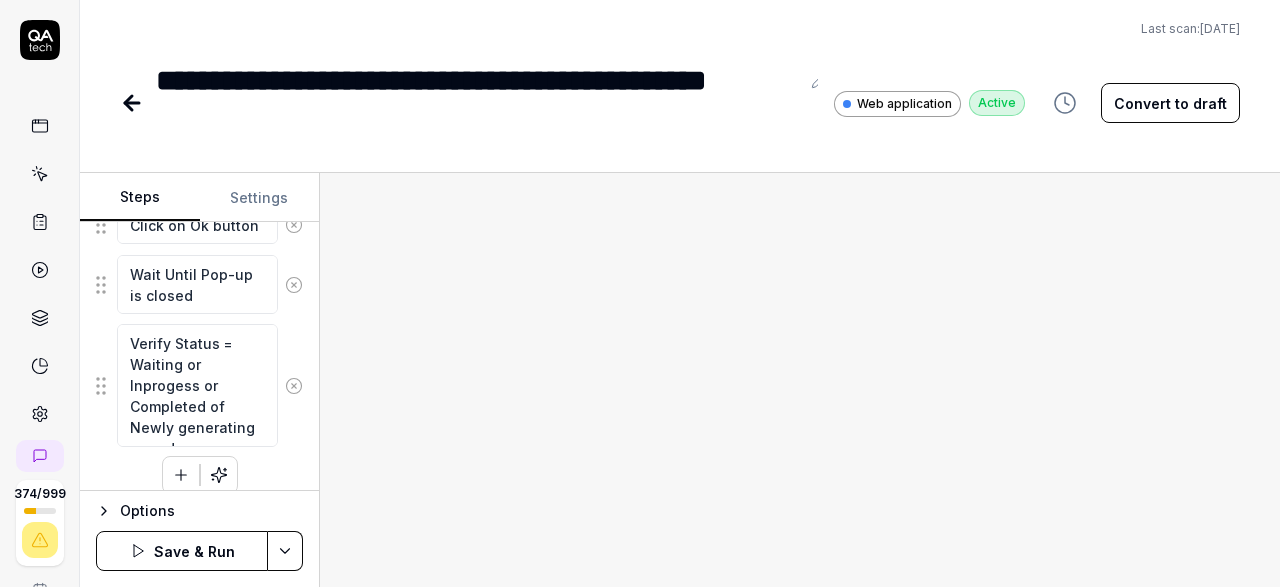 type on "Click on Expand icon of
1095-C PDF" 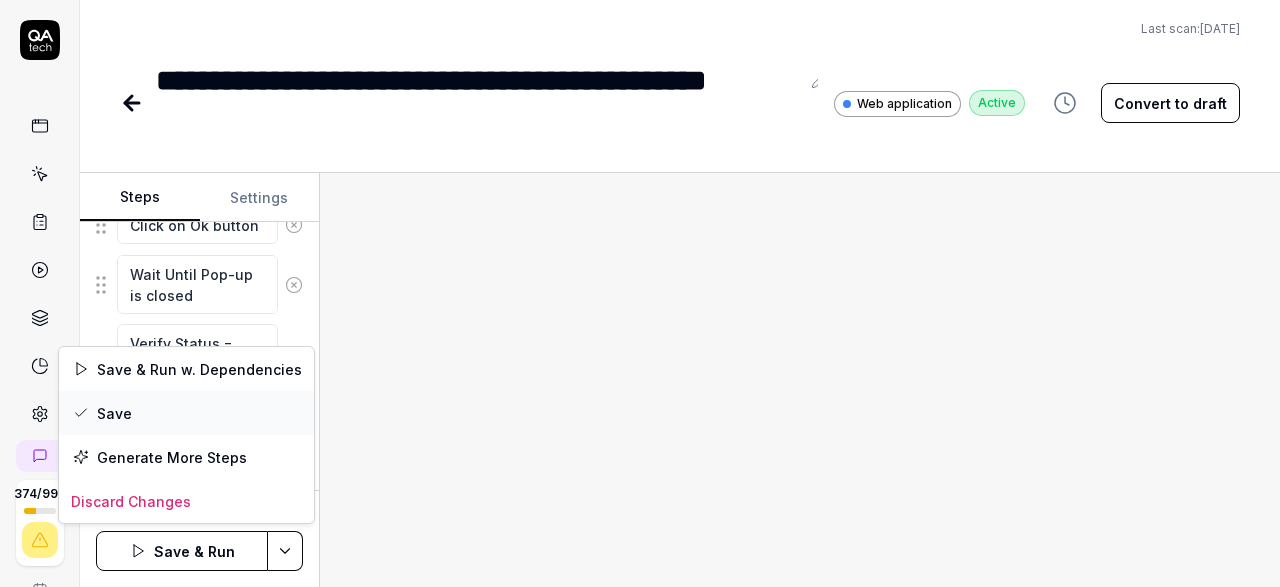 click on "Save" at bounding box center (186, 413) 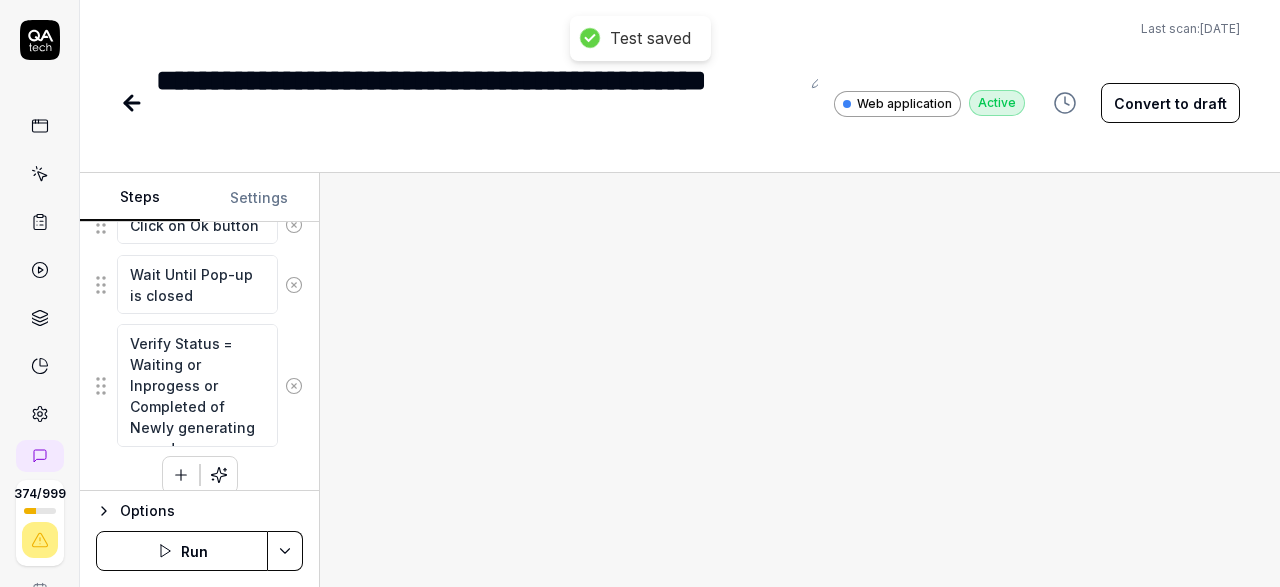scroll, scrollTop: 1899, scrollLeft: 0, axis: vertical 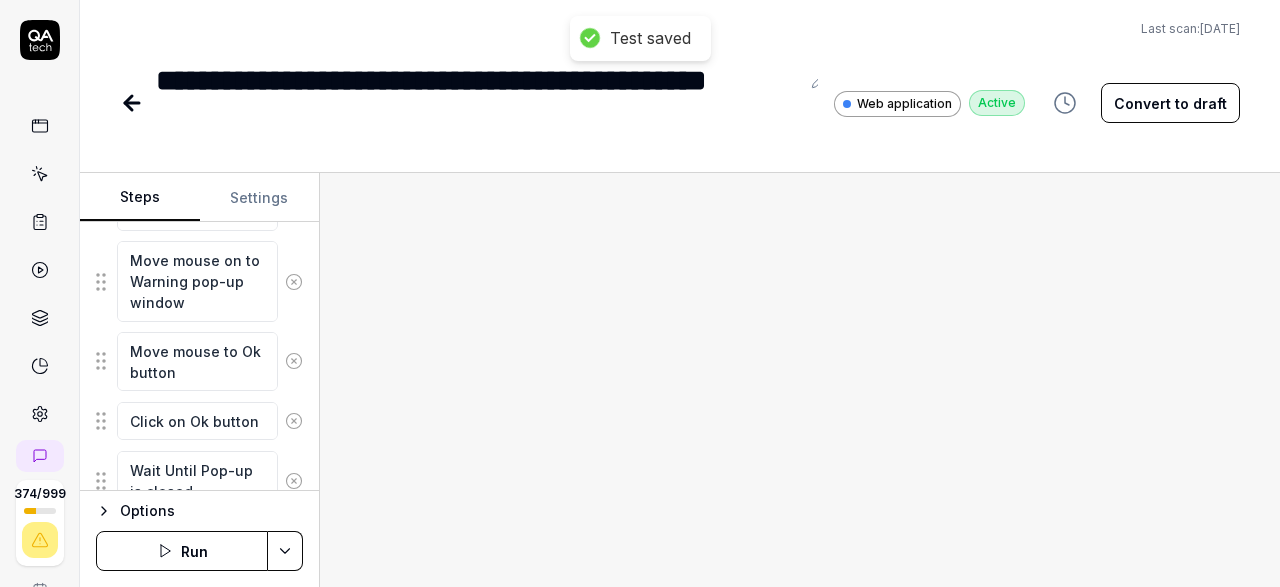 click on "Run" at bounding box center [182, 551] 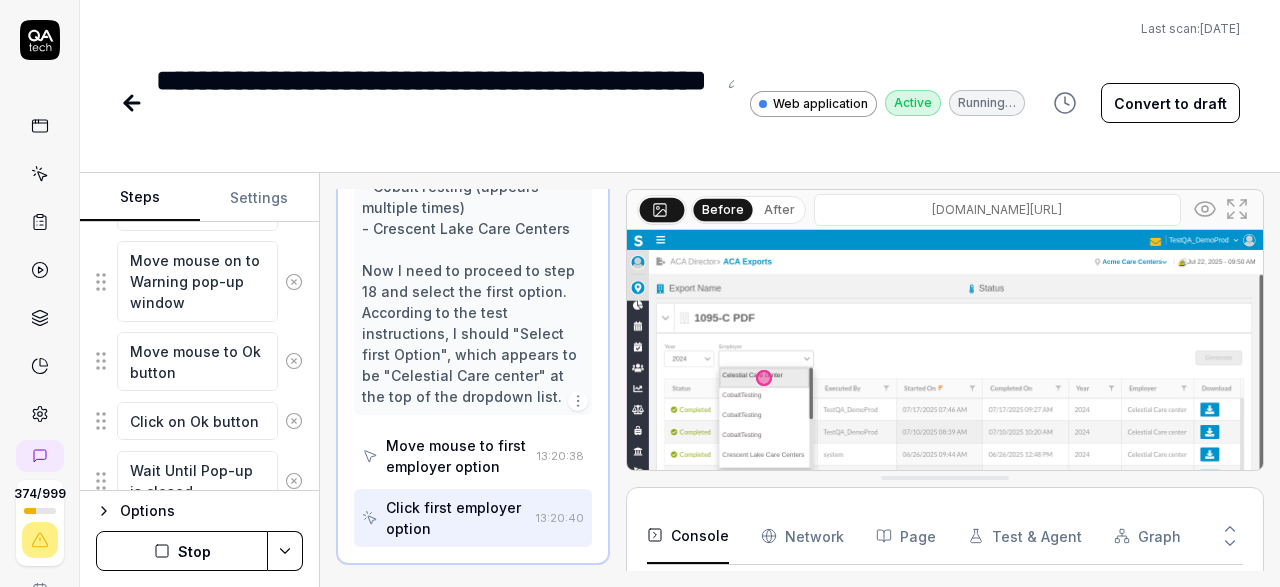 scroll, scrollTop: 1969, scrollLeft: 0, axis: vertical 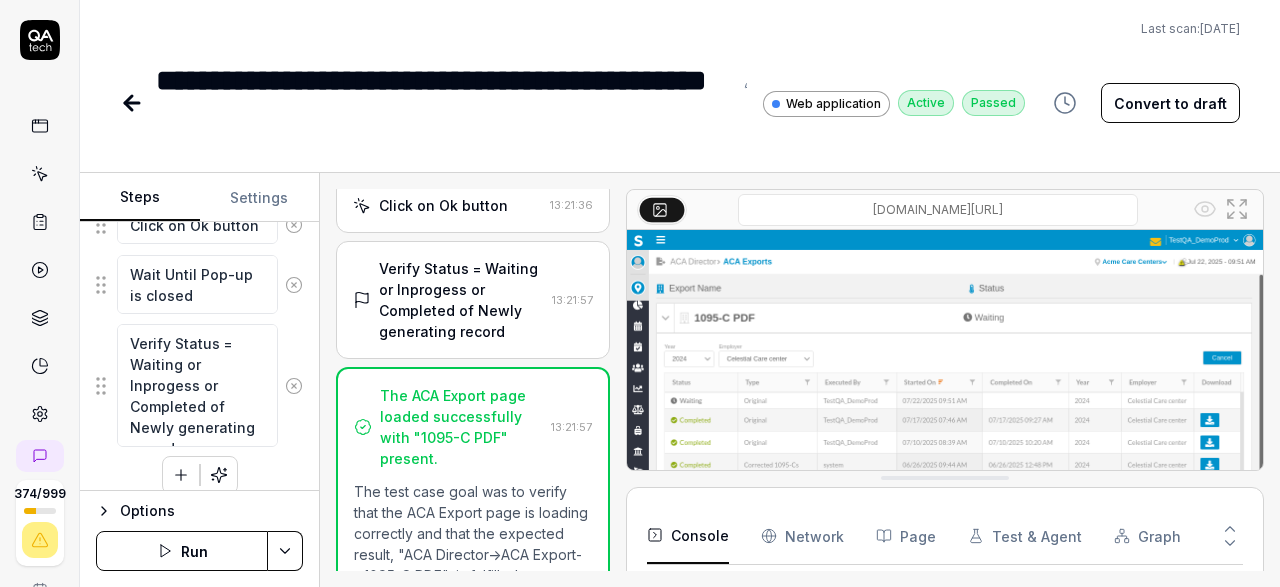 click 